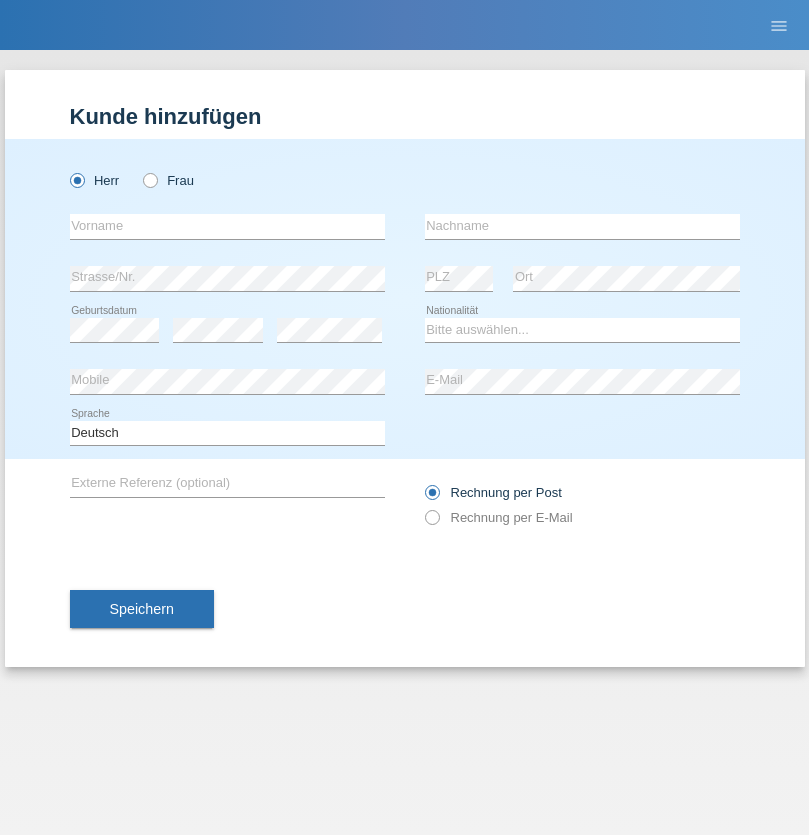 scroll, scrollTop: 0, scrollLeft: 0, axis: both 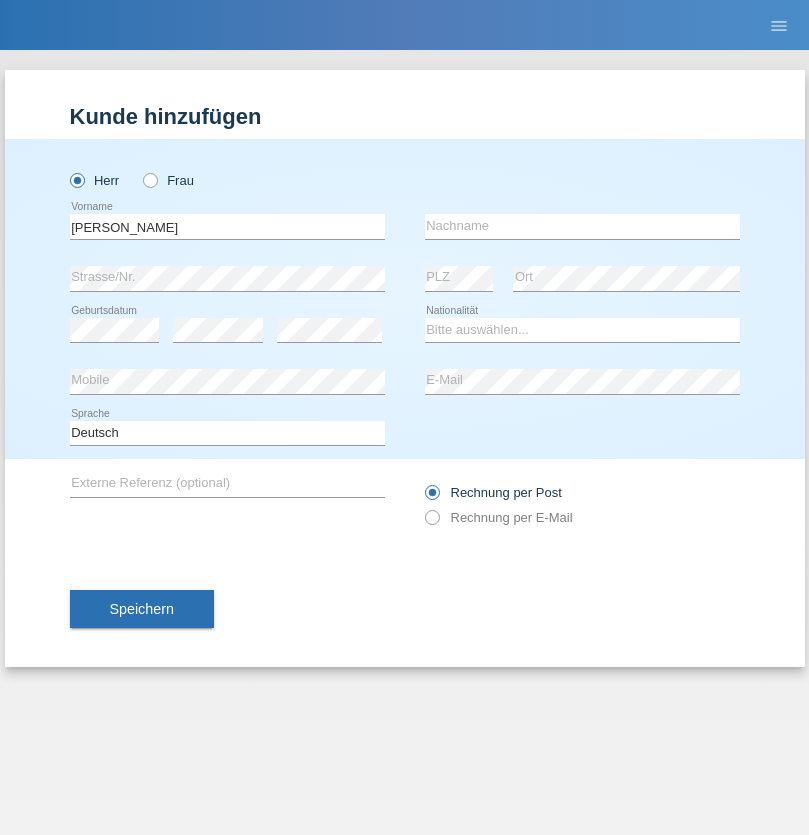 type on "[PERSON_NAME]" 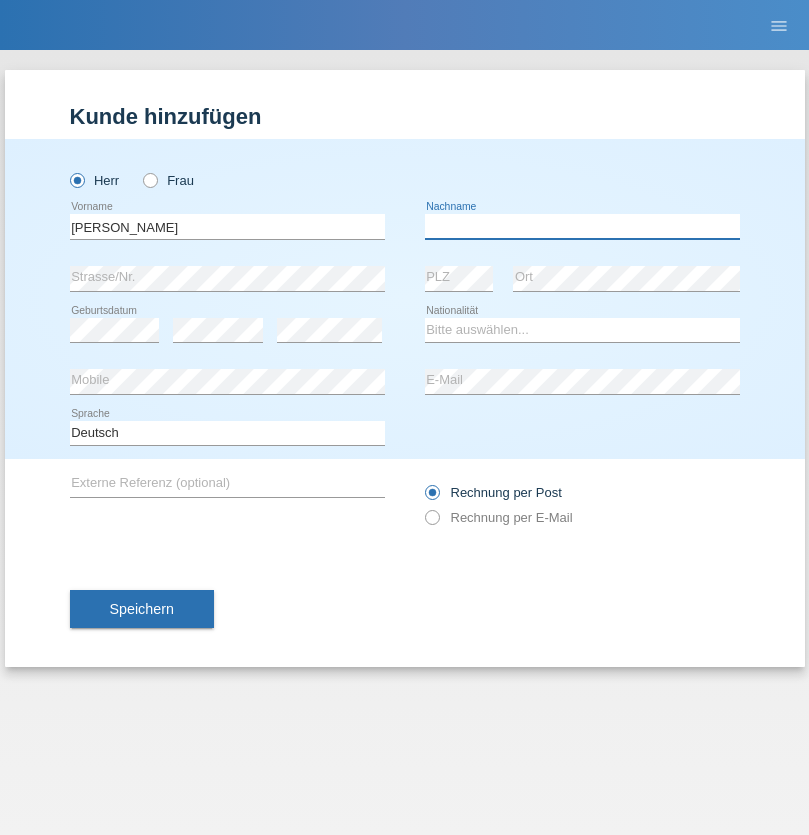 click at bounding box center [582, 226] 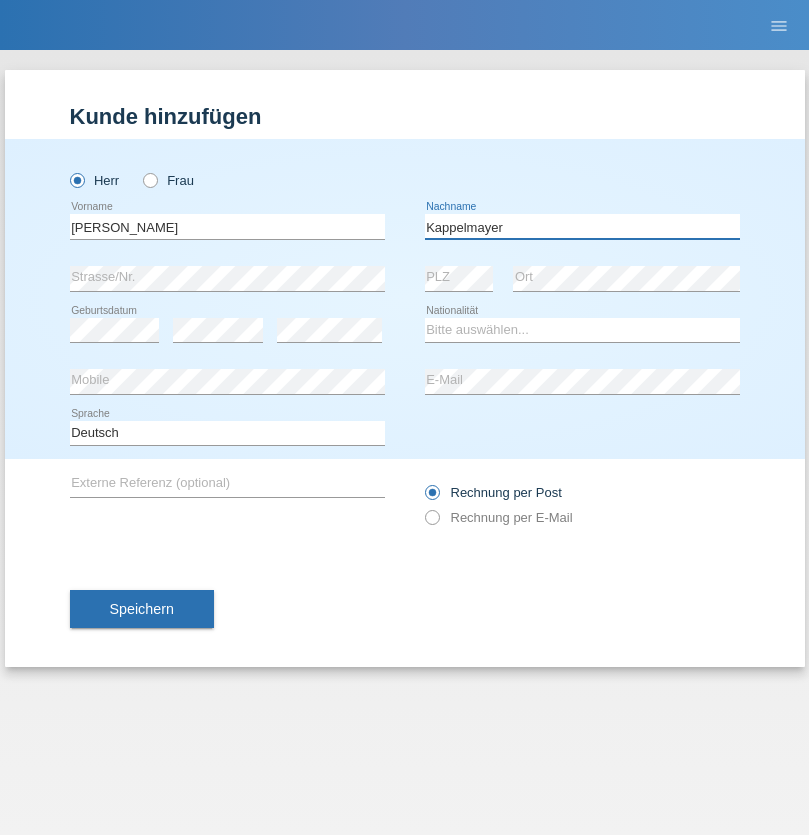 type on "Kappelmayer" 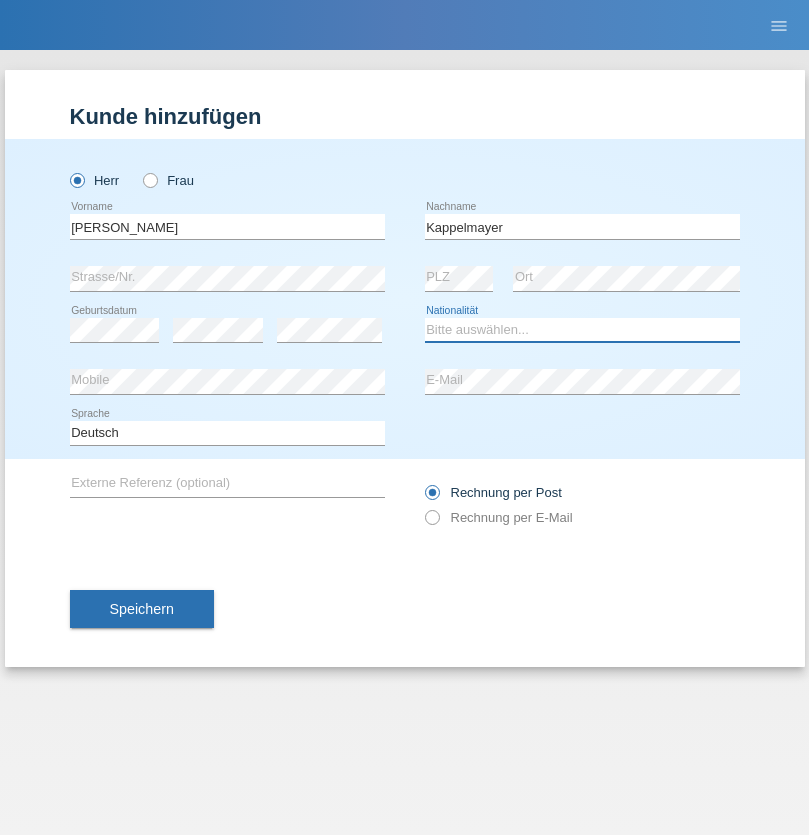 select on "BT" 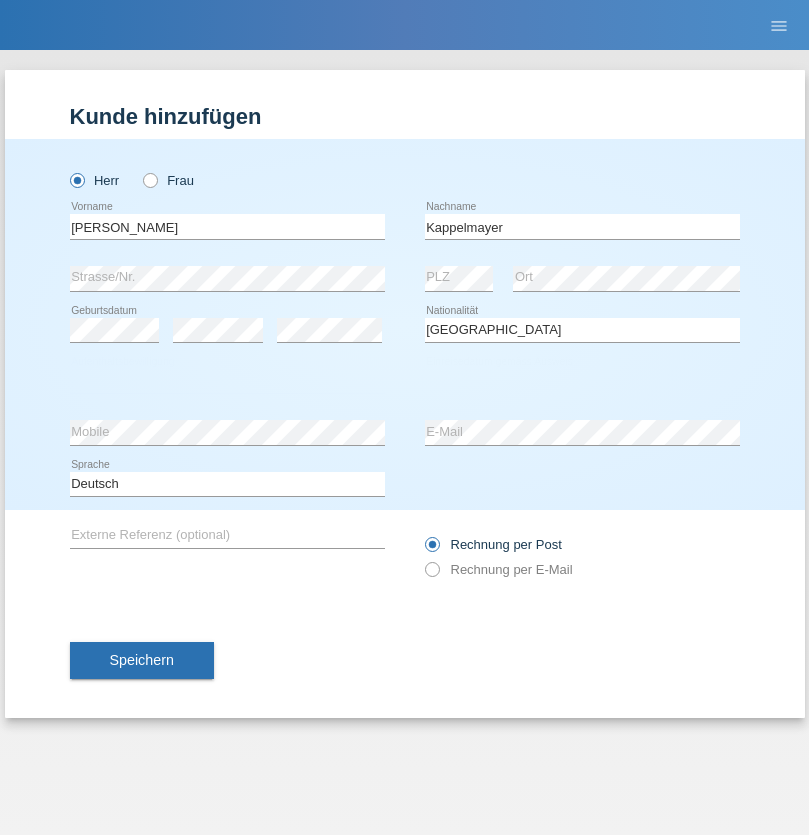 select on "C" 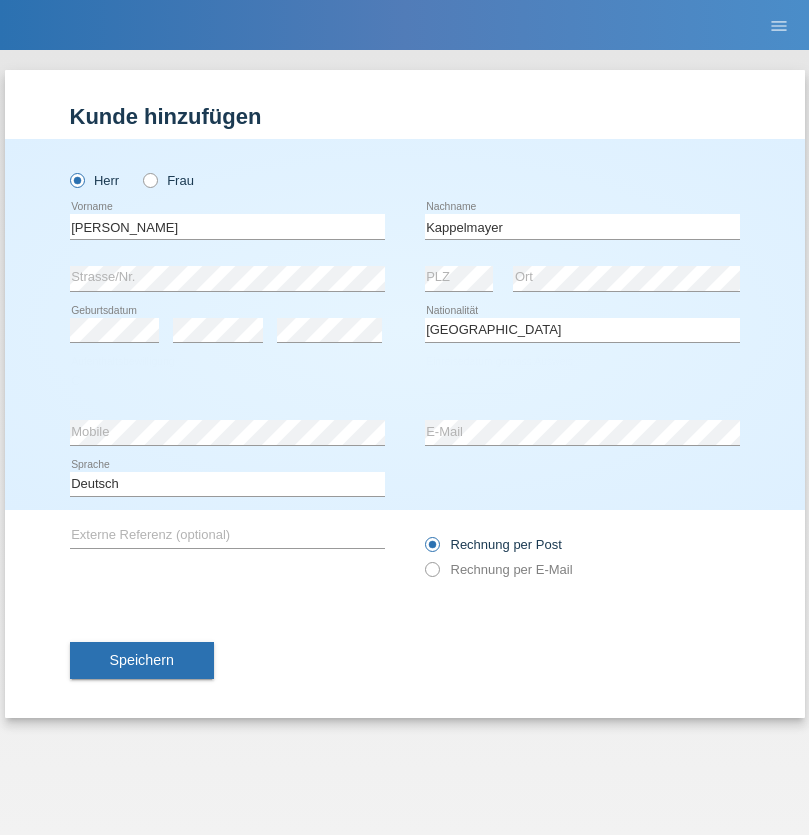 select on "12" 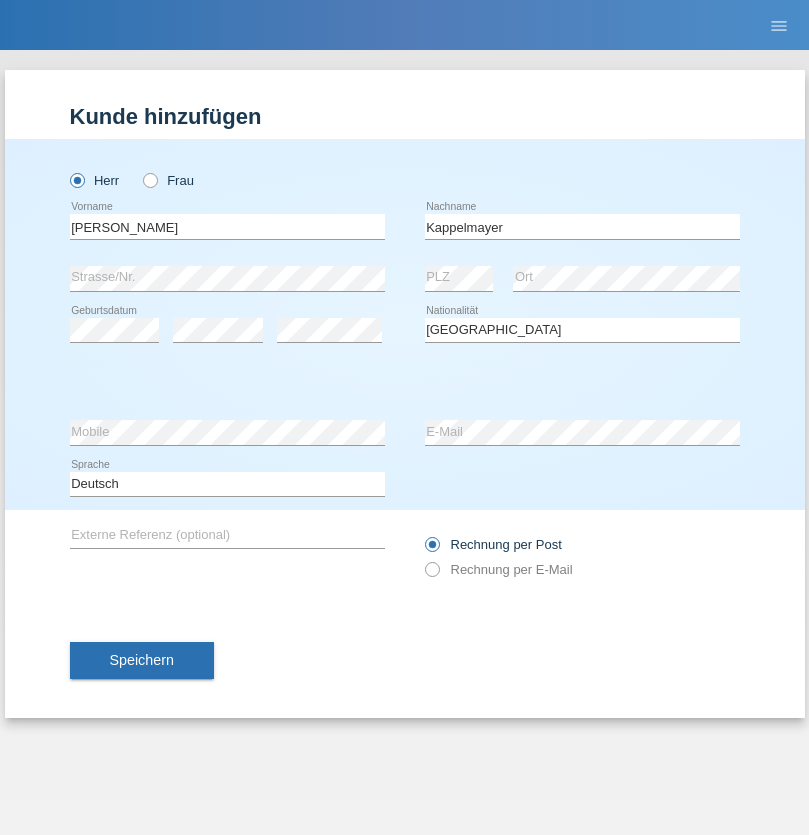 select on "02" 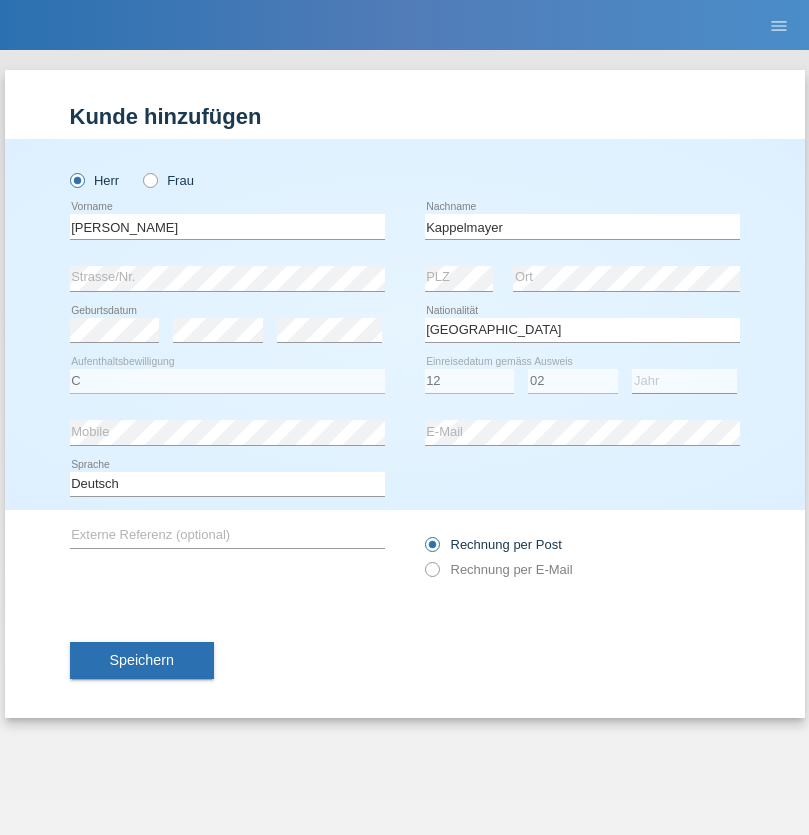 select on "2021" 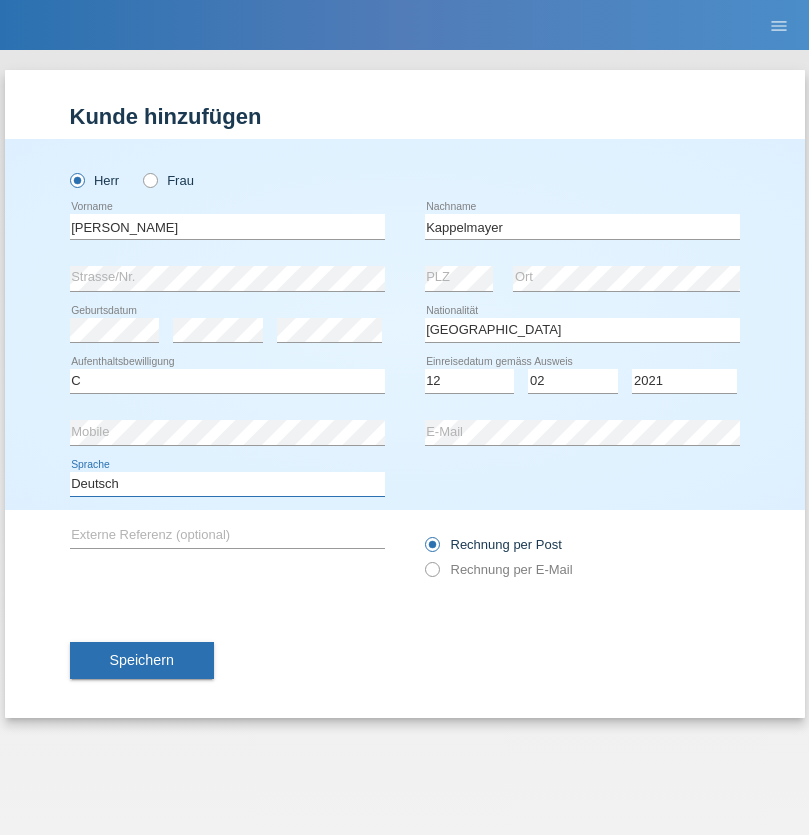 select on "en" 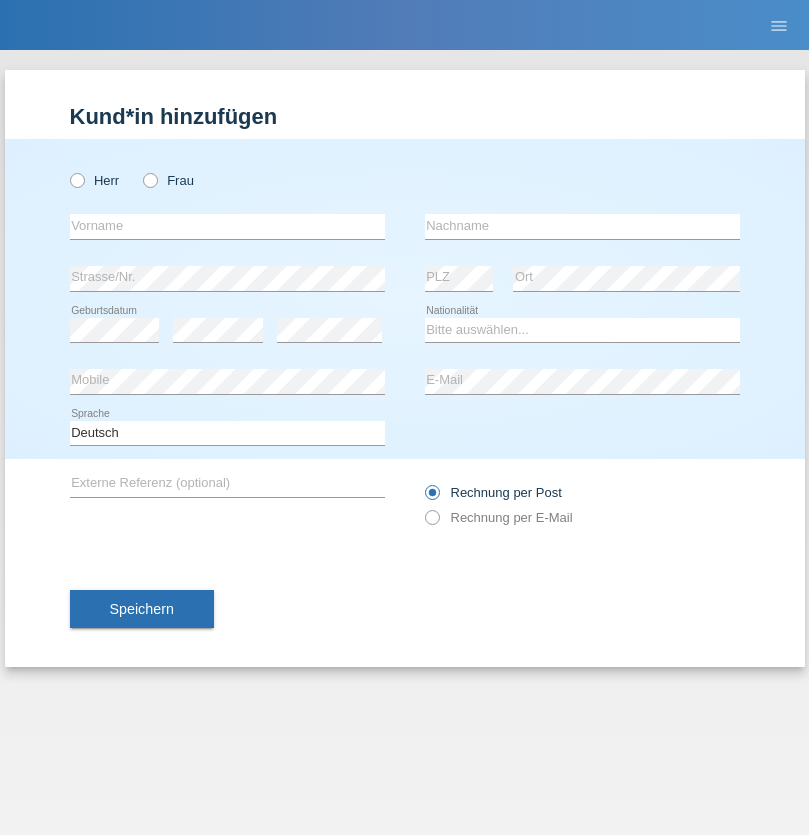 scroll, scrollTop: 0, scrollLeft: 0, axis: both 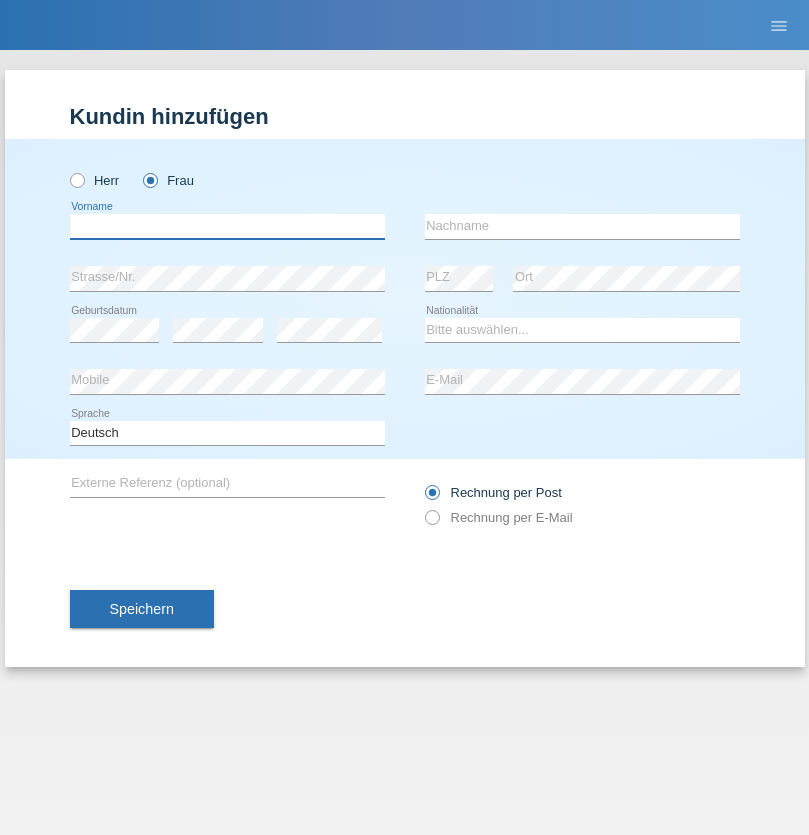 click at bounding box center [227, 226] 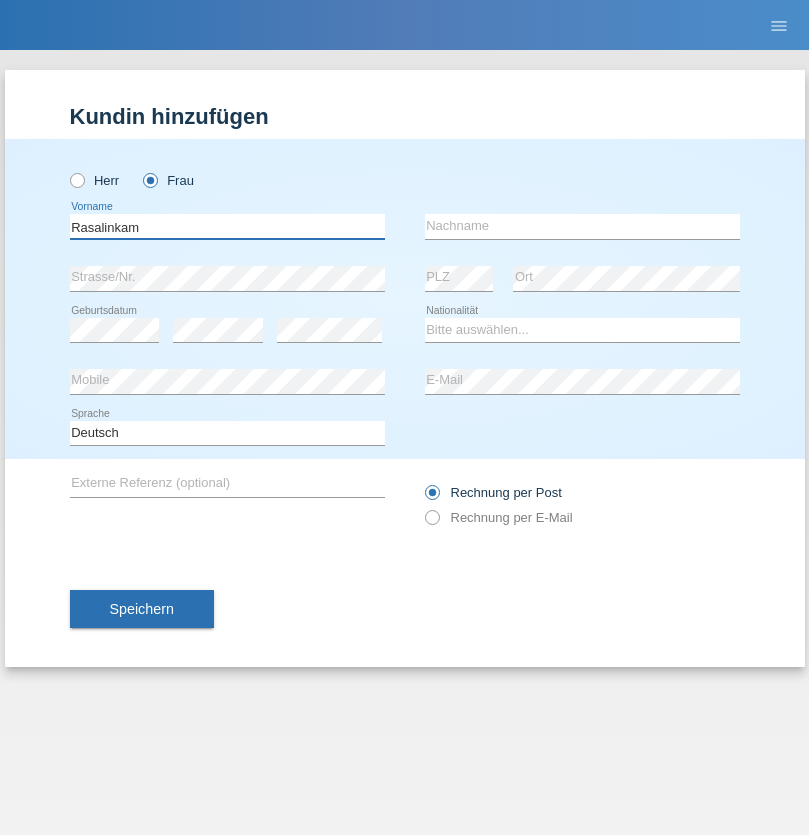 type on "Rasalinkam" 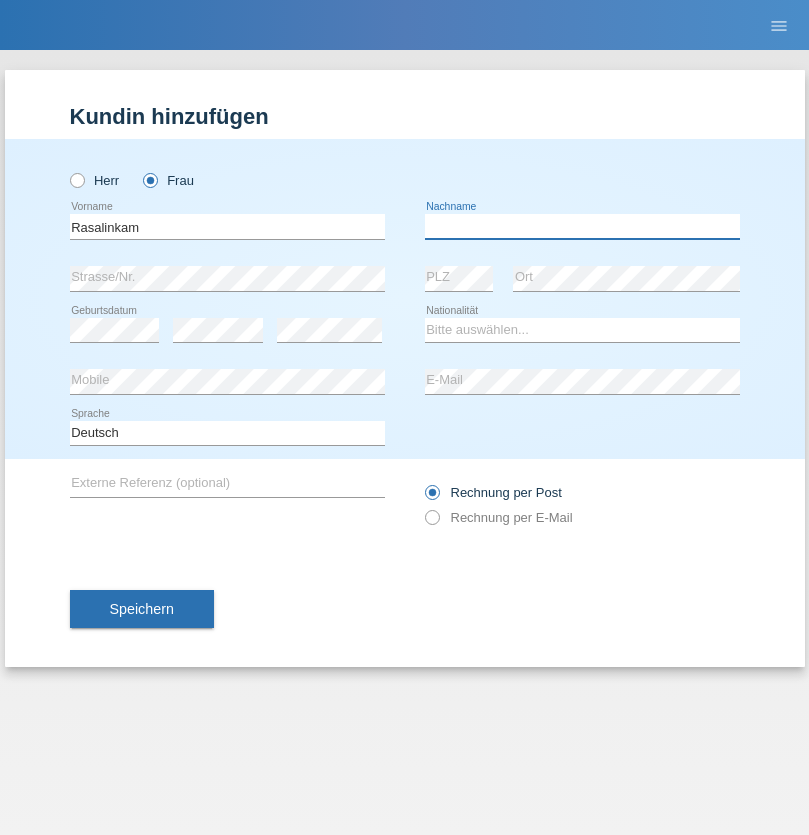 click at bounding box center [582, 226] 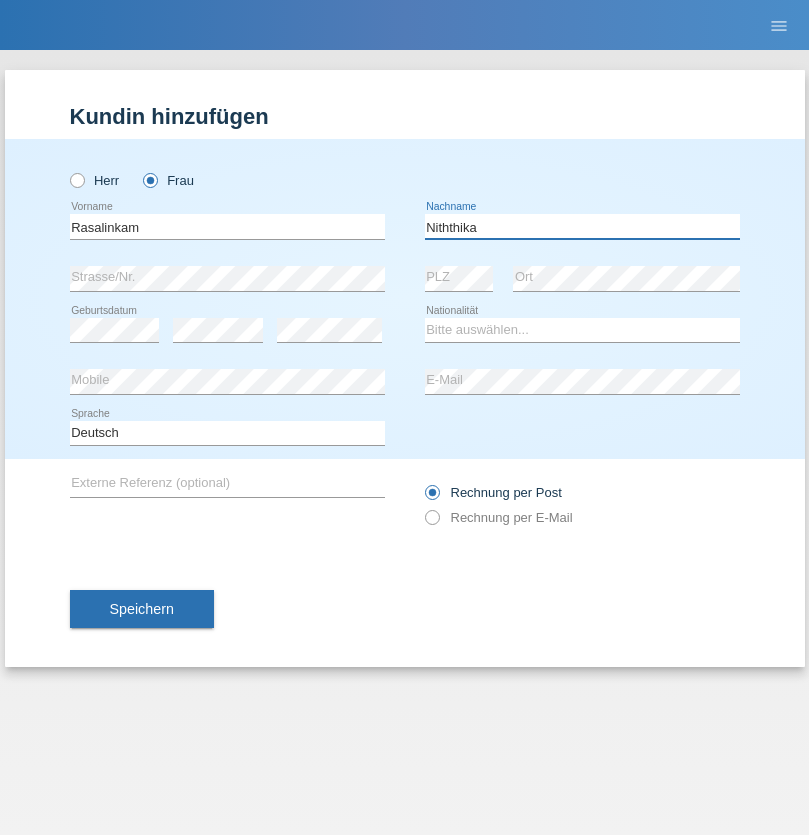type on "Niththika" 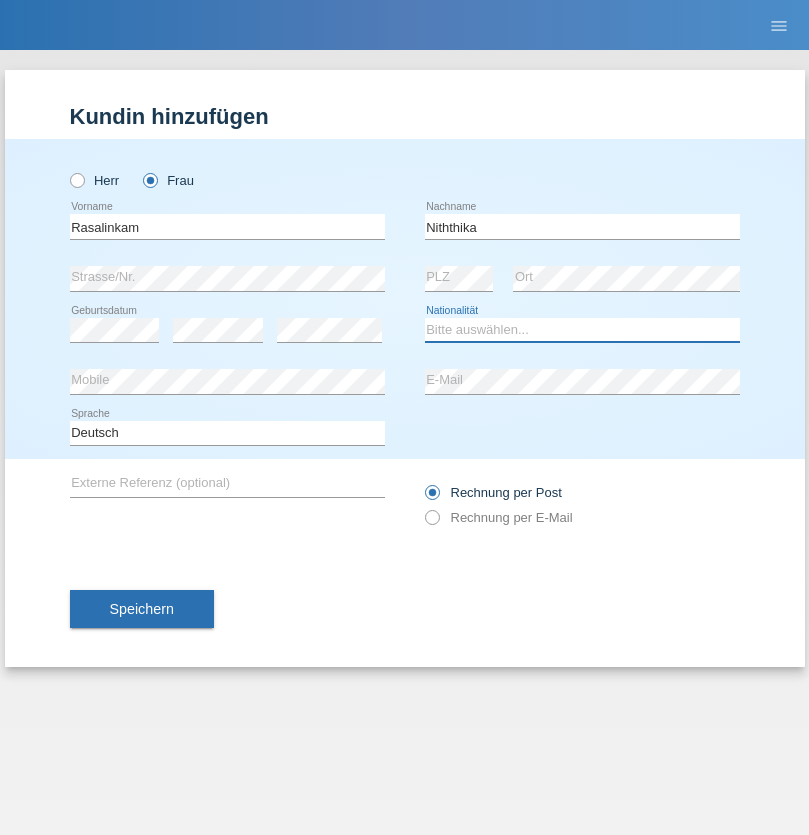 select on "LK" 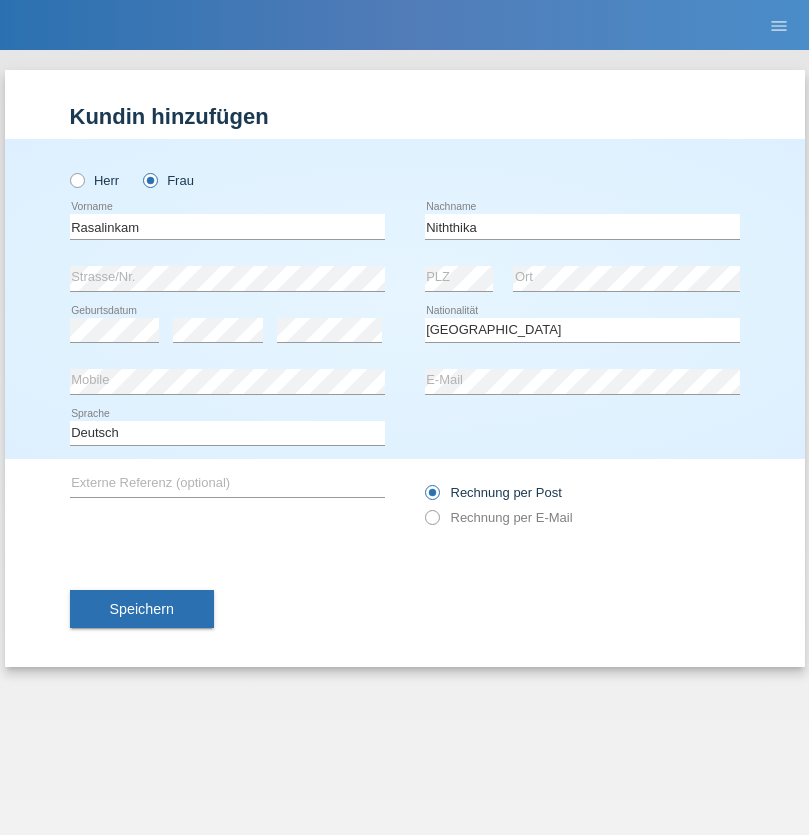 select on "C" 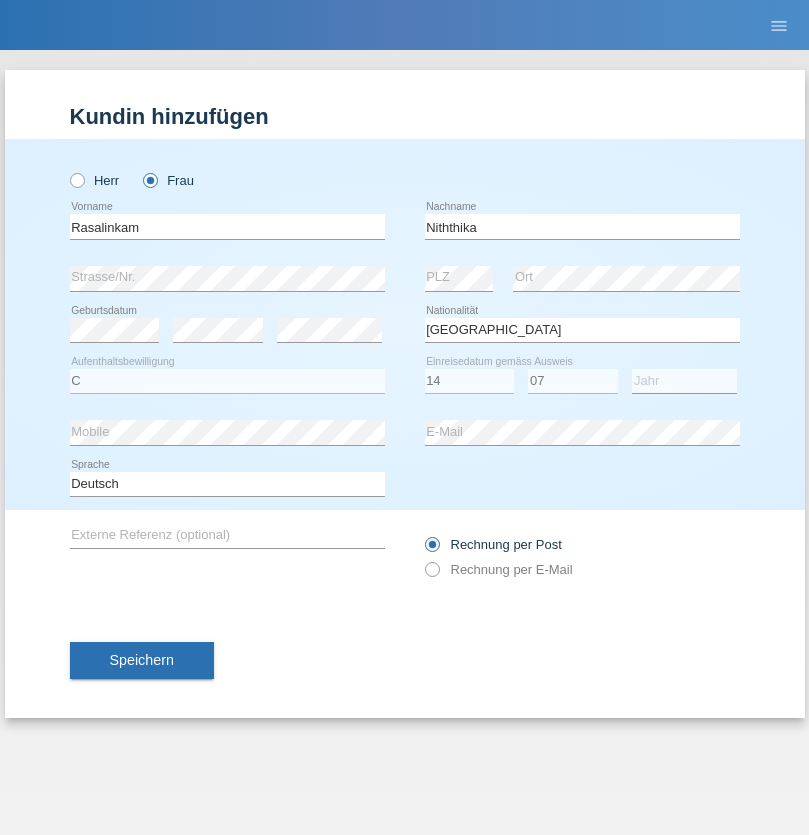 select on "2021" 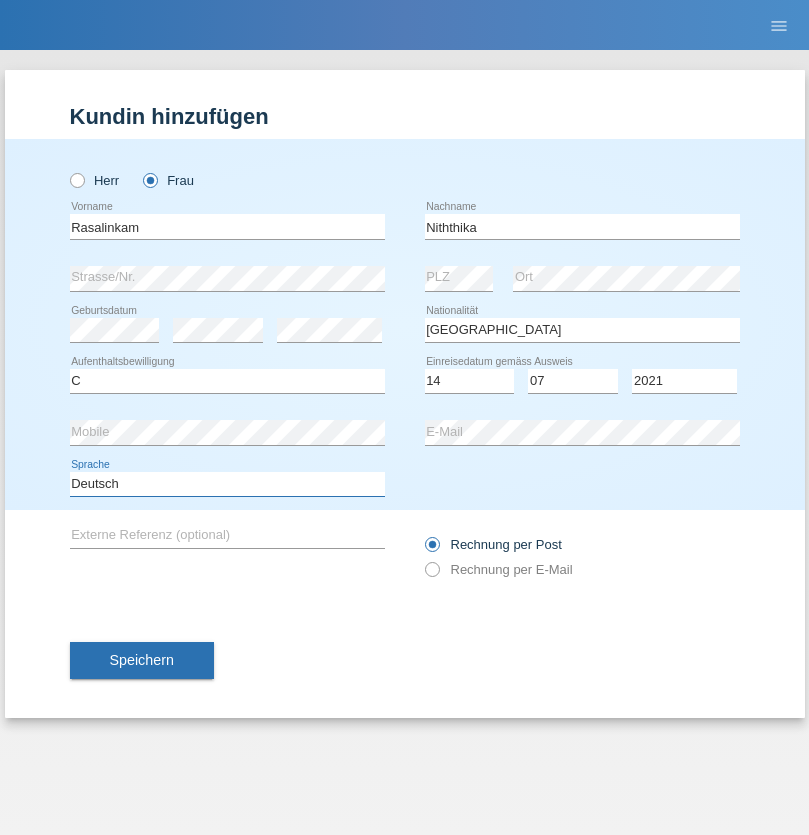 select on "en" 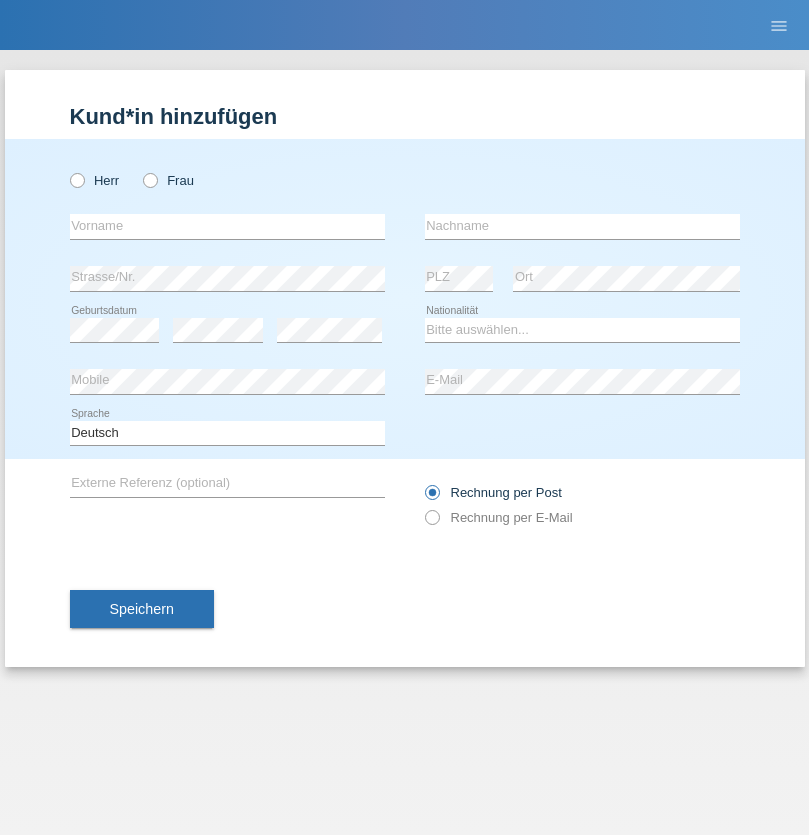 scroll, scrollTop: 0, scrollLeft: 0, axis: both 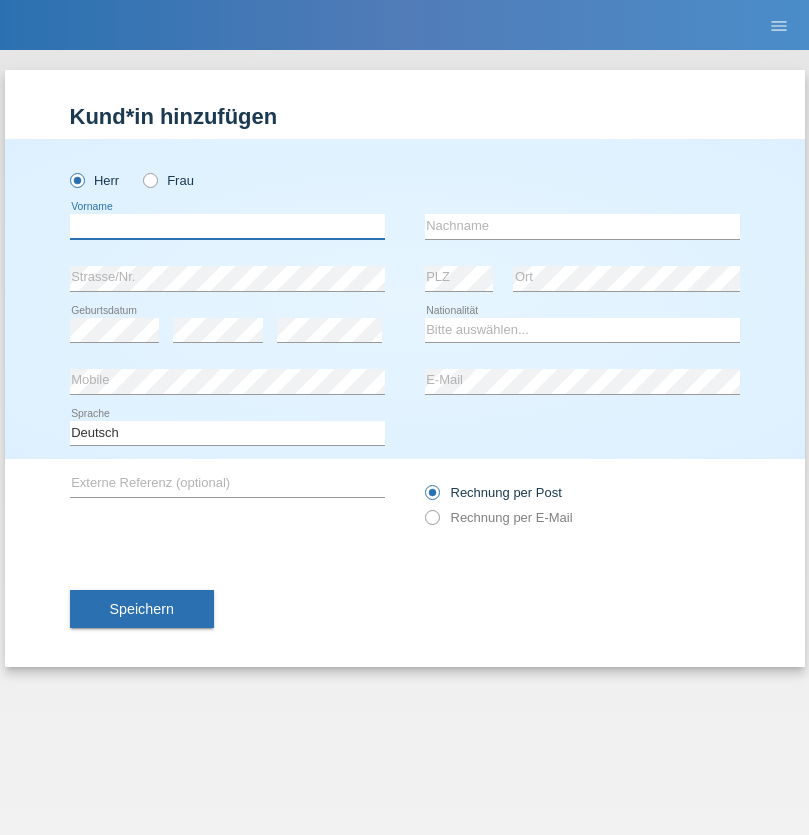 click at bounding box center [227, 226] 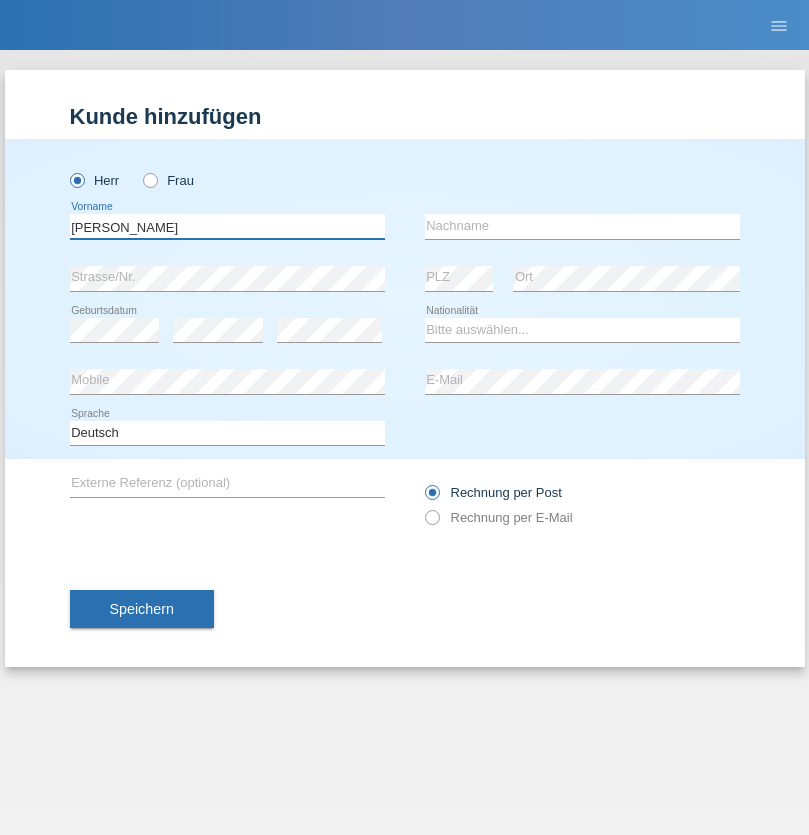 type on "Thomas" 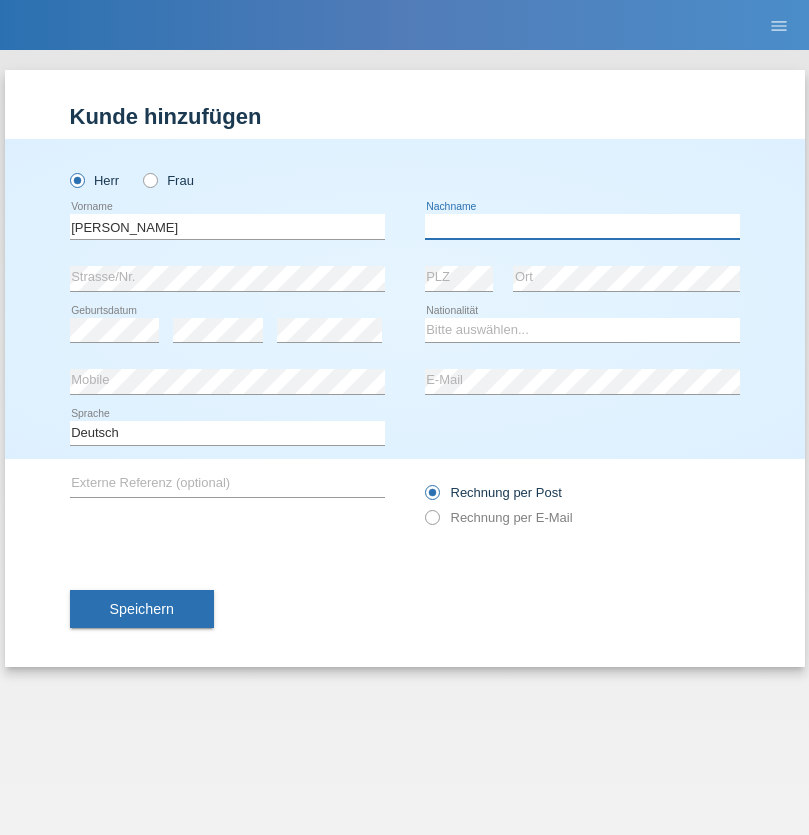 click at bounding box center (582, 226) 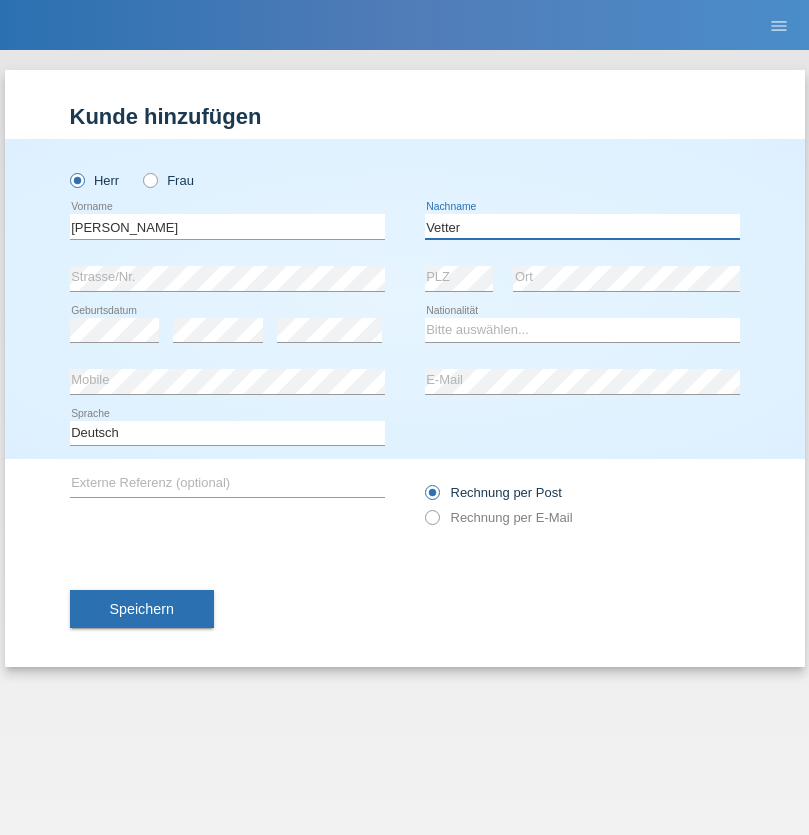 type on "Vetter" 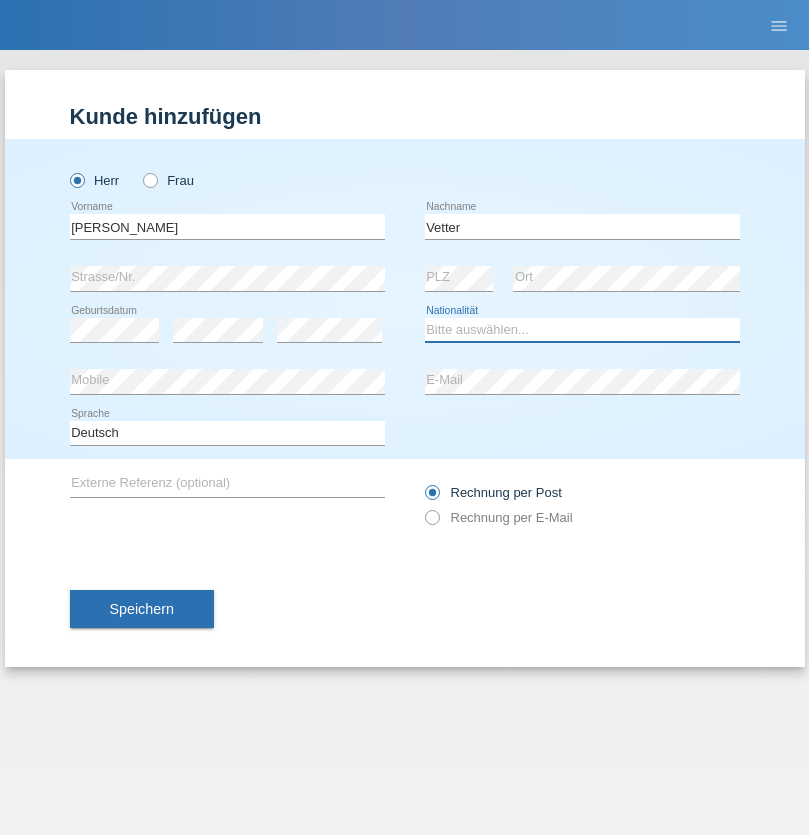 select on "DE" 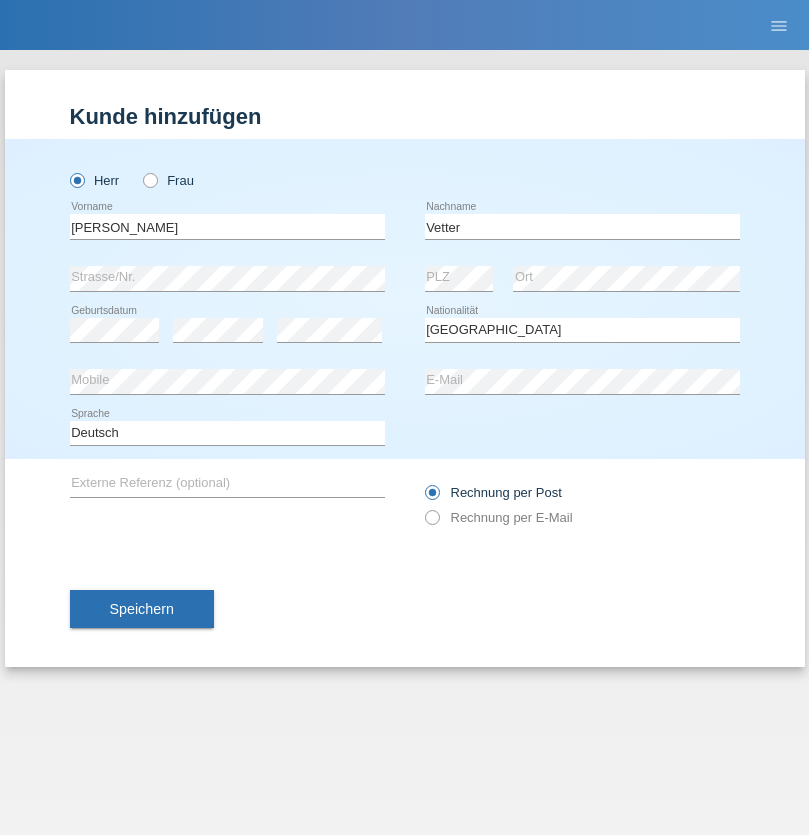 select on "C" 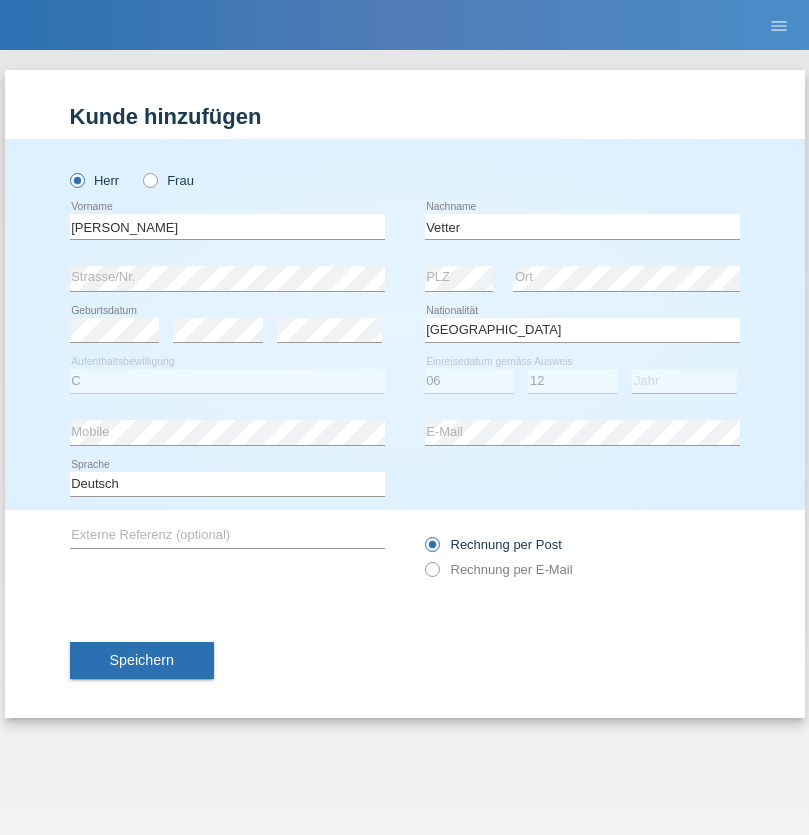 select on "1968" 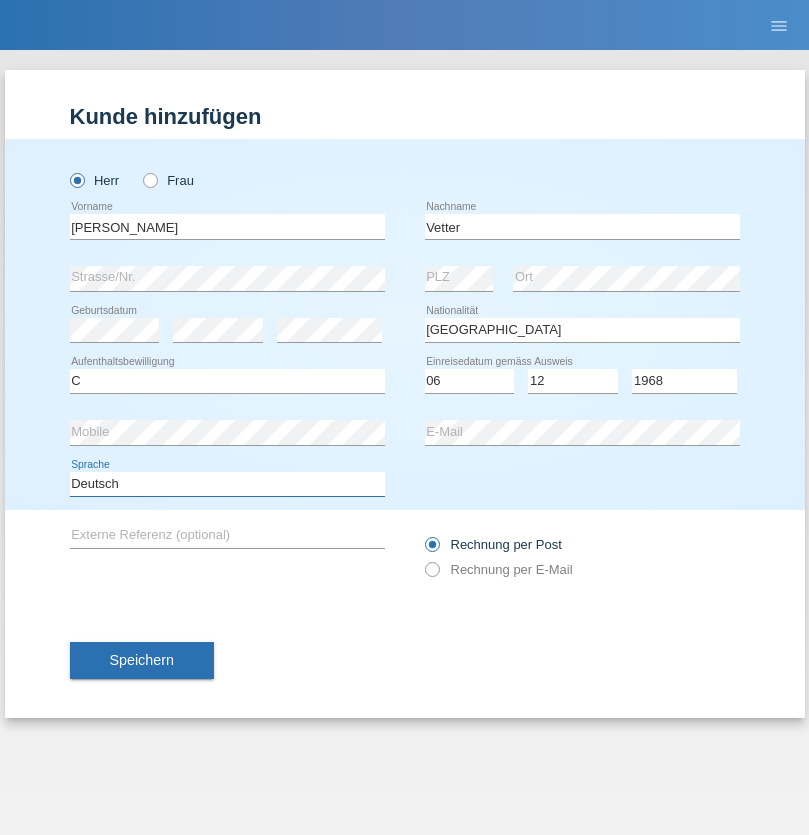 select on "en" 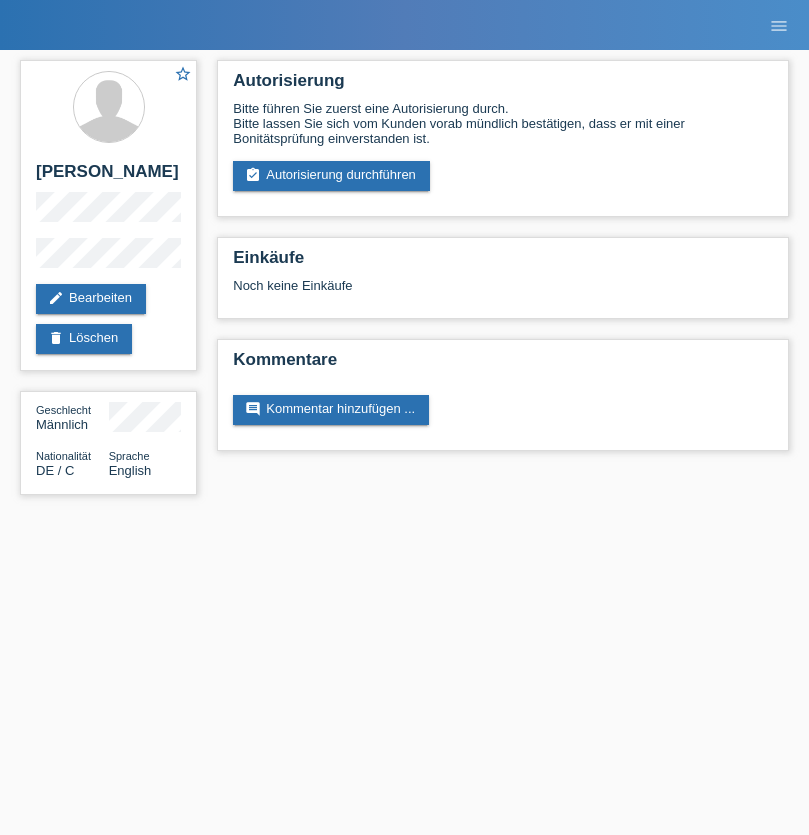 scroll, scrollTop: 0, scrollLeft: 0, axis: both 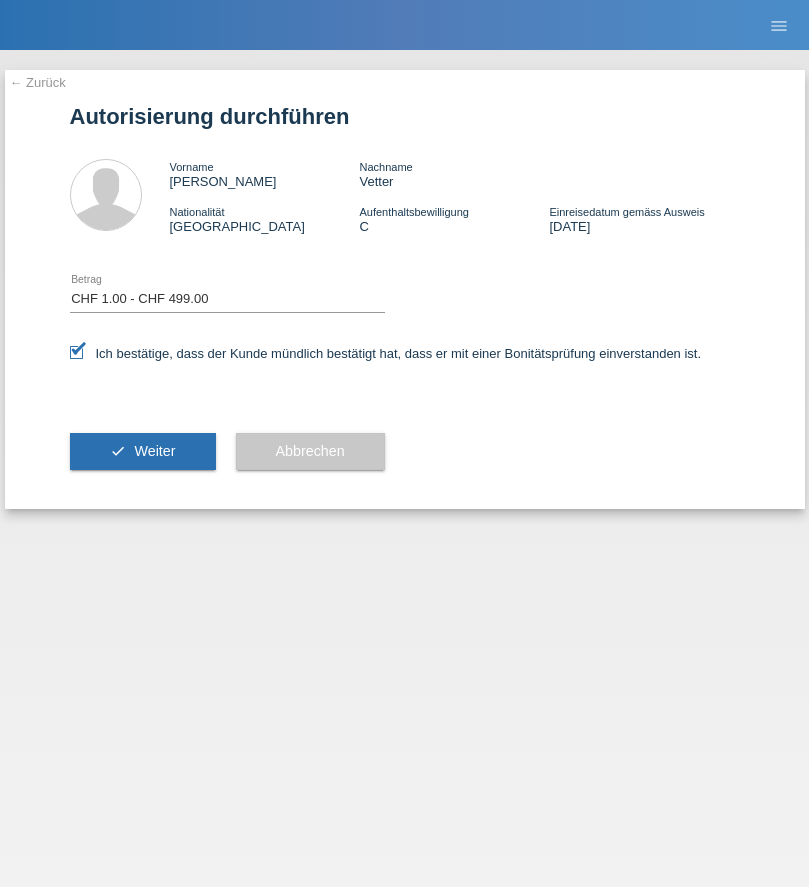 select on "1" 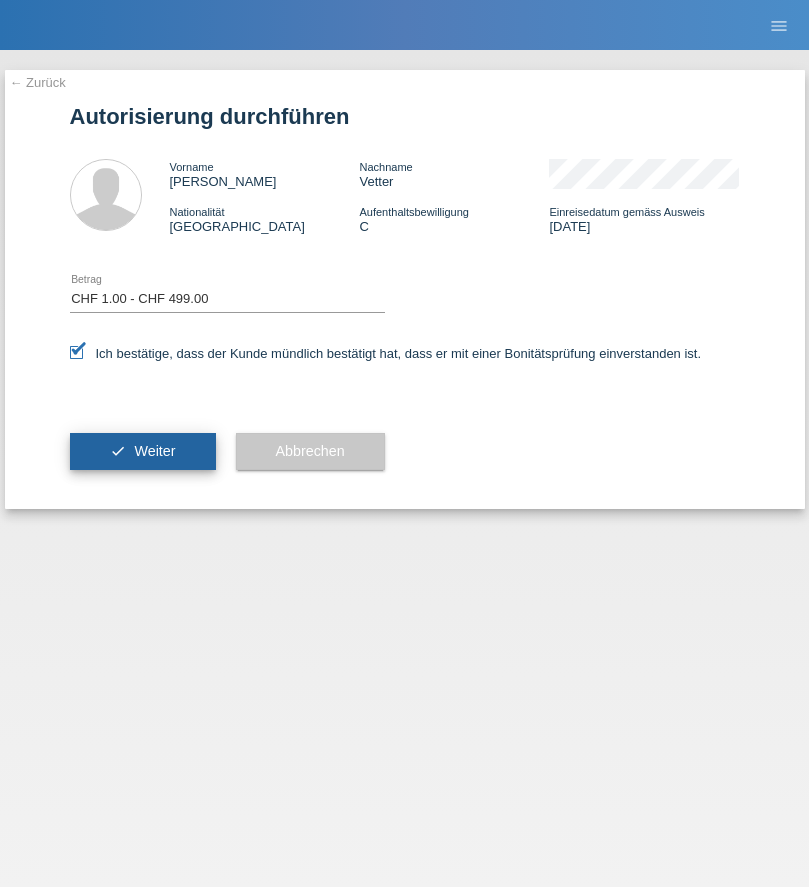 click on "Weiter" at bounding box center (154, 451) 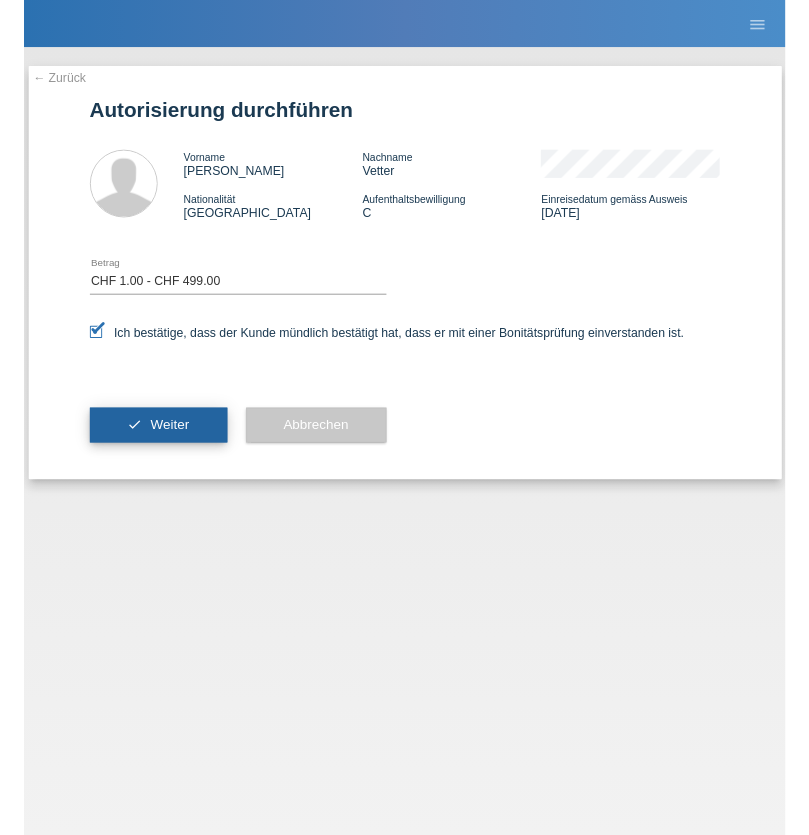scroll, scrollTop: 0, scrollLeft: 0, axis: both 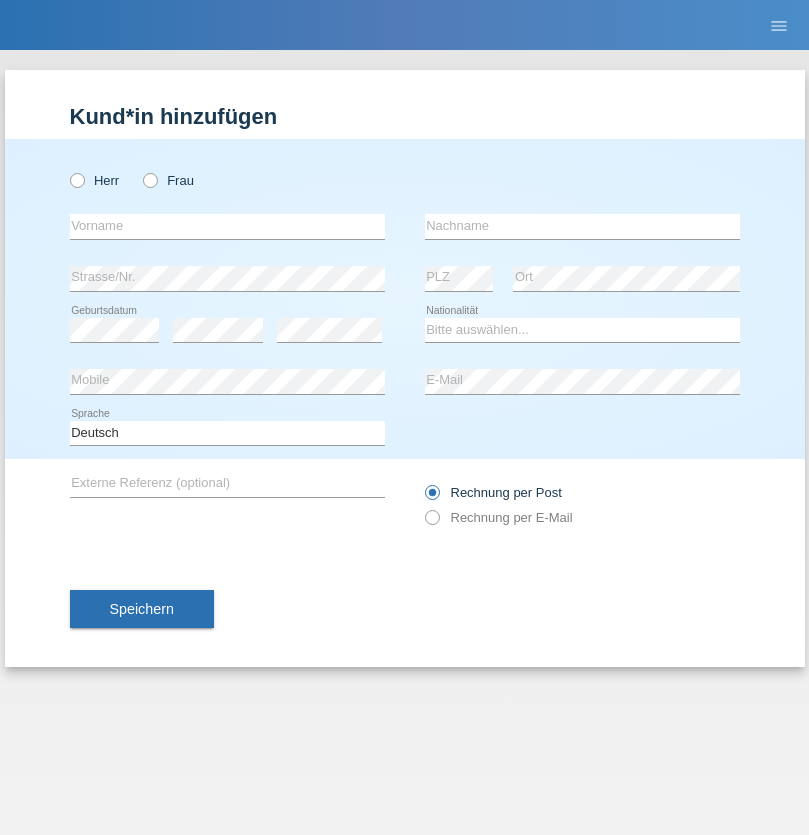 radio on "true" 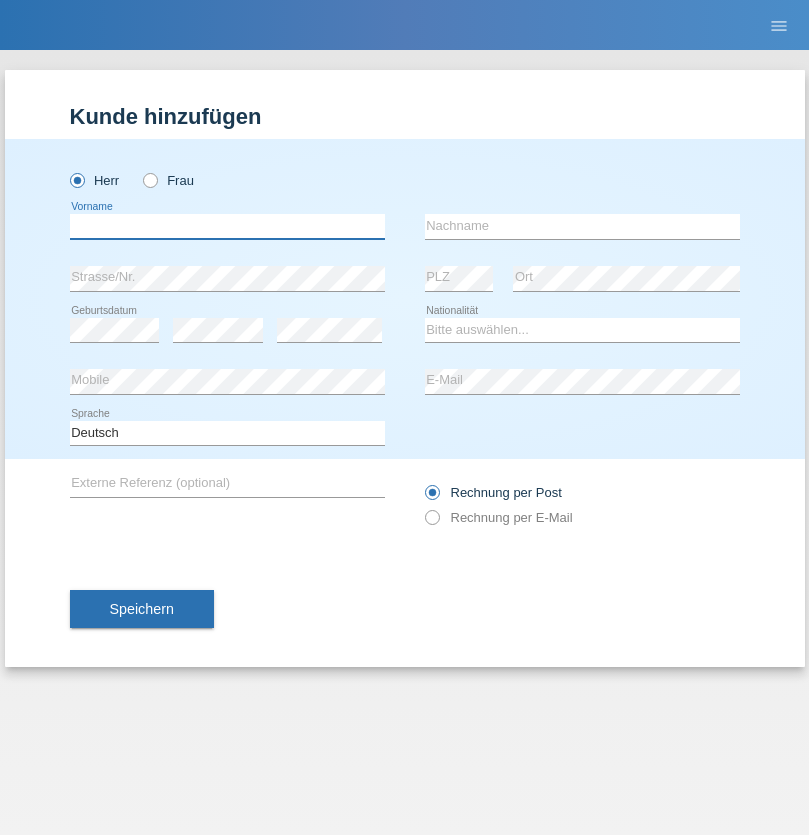 click at bounding box center [227, 226] 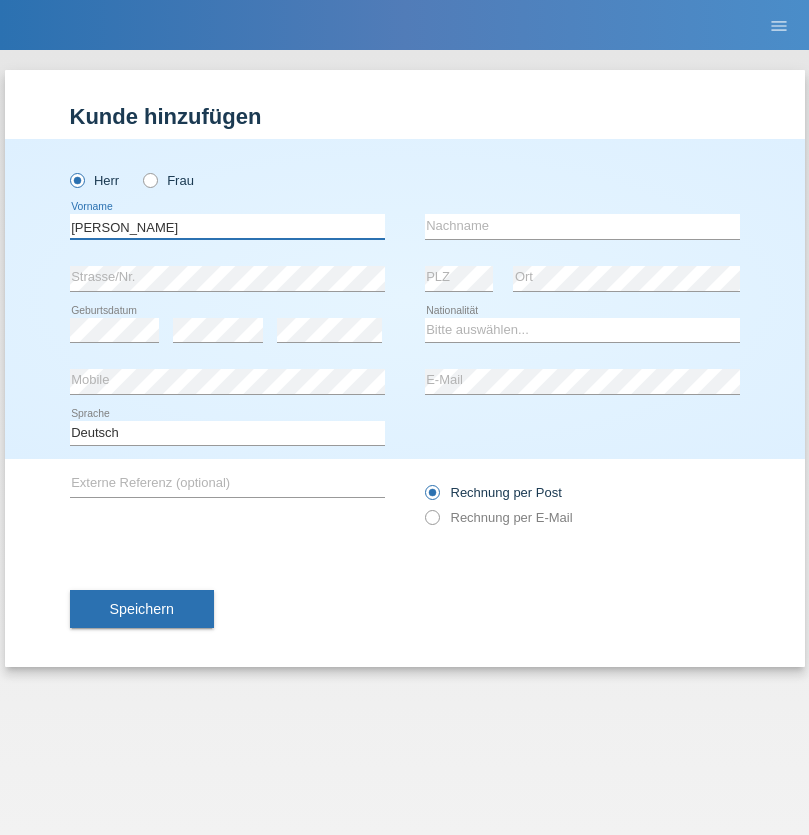 type on "[PERSON_NAME]" 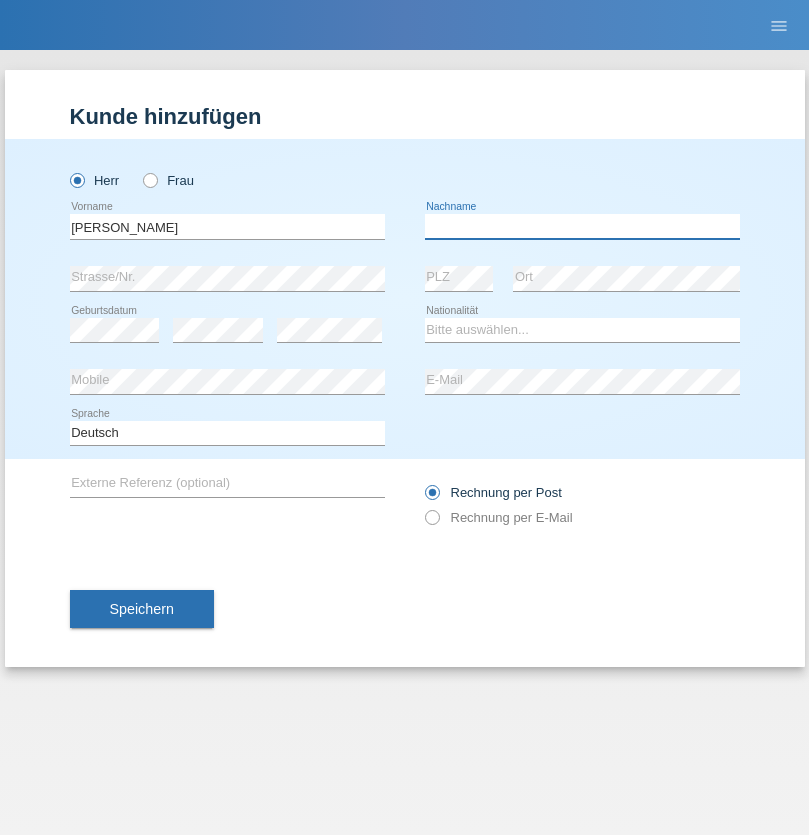 click at bounding box center [582, 226] 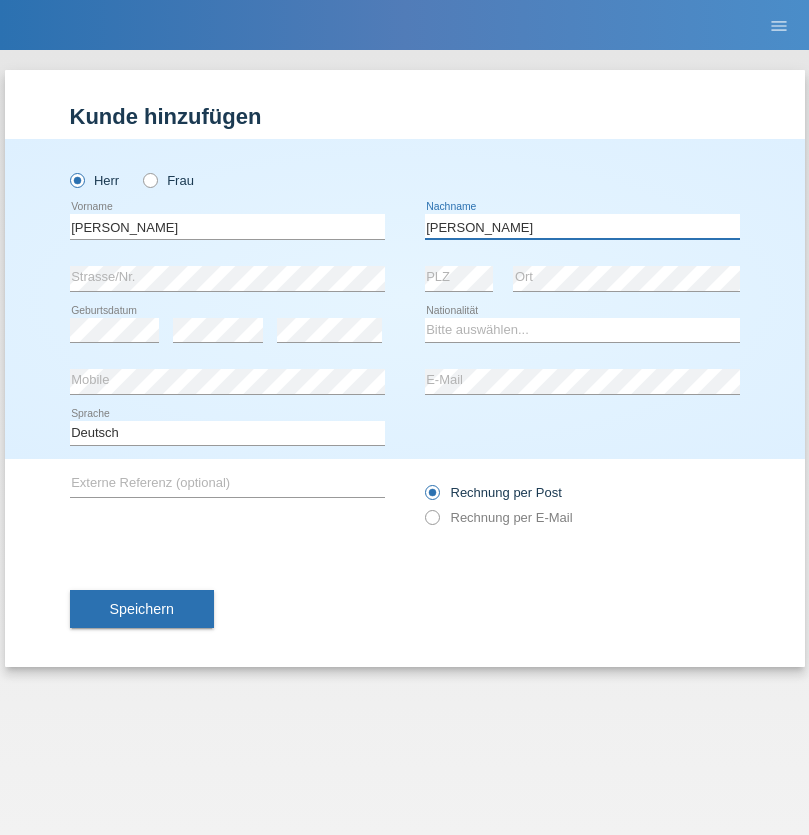 type on "[PERSON_NAME]" 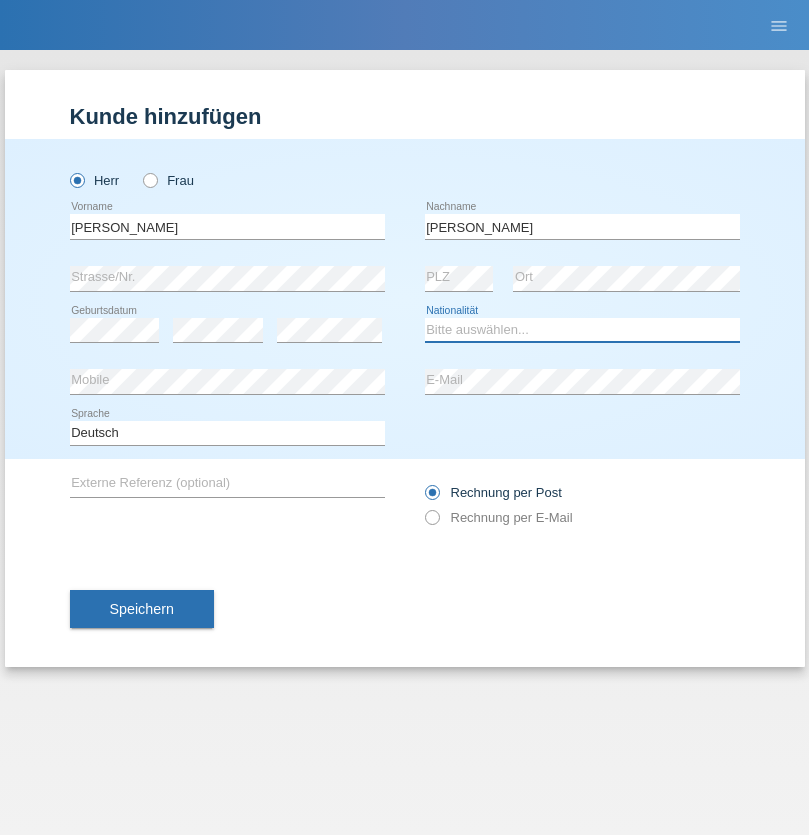 select on "NP" 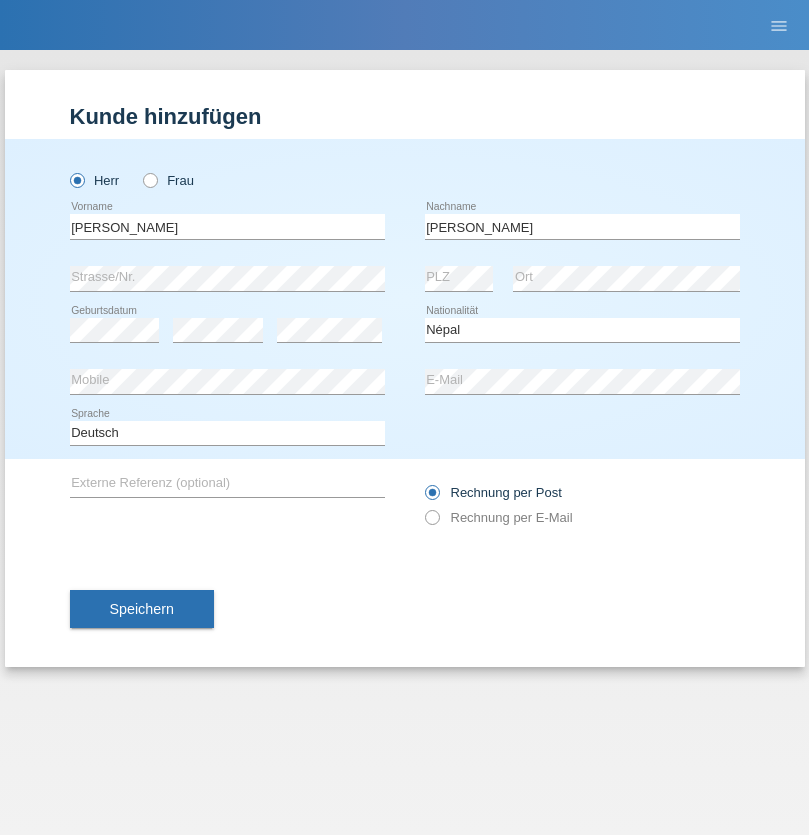 select on "C" 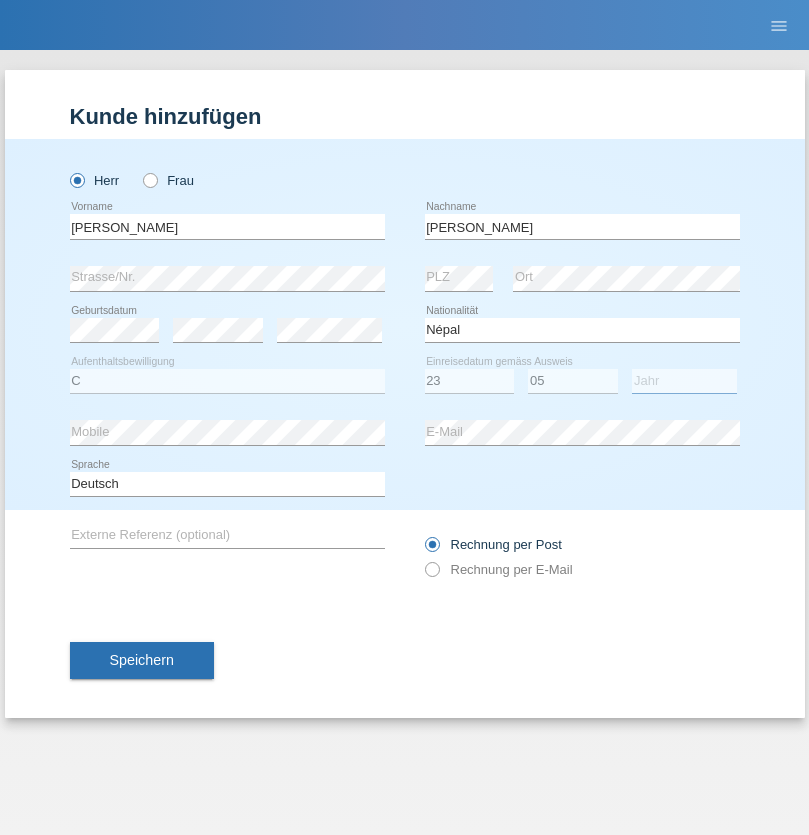 select on "2011" 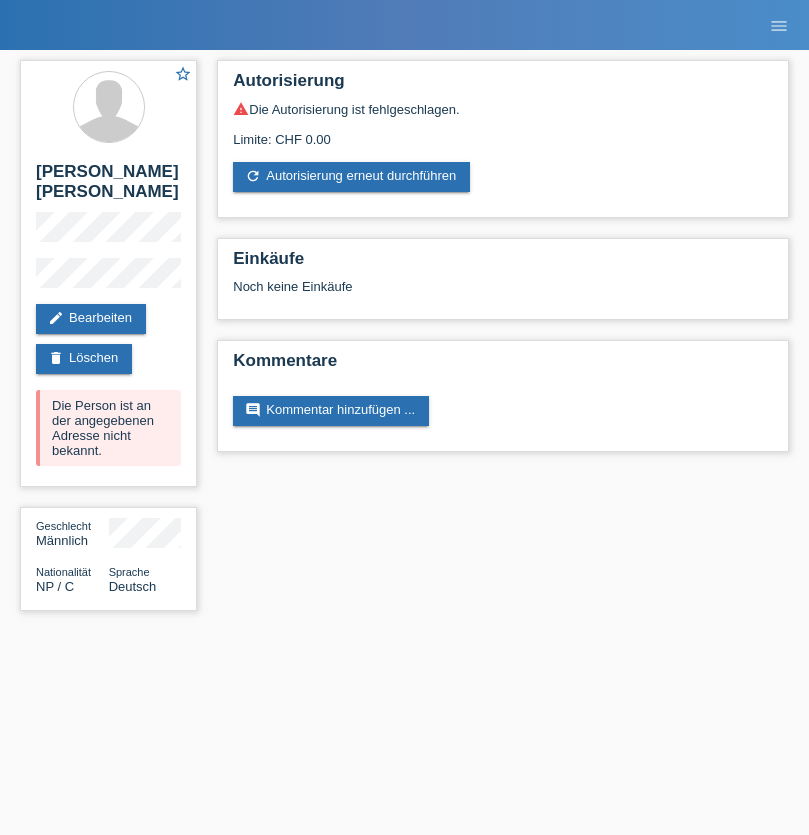 scroll, scrollTop: 0, scrollLeft: 0, axis: both 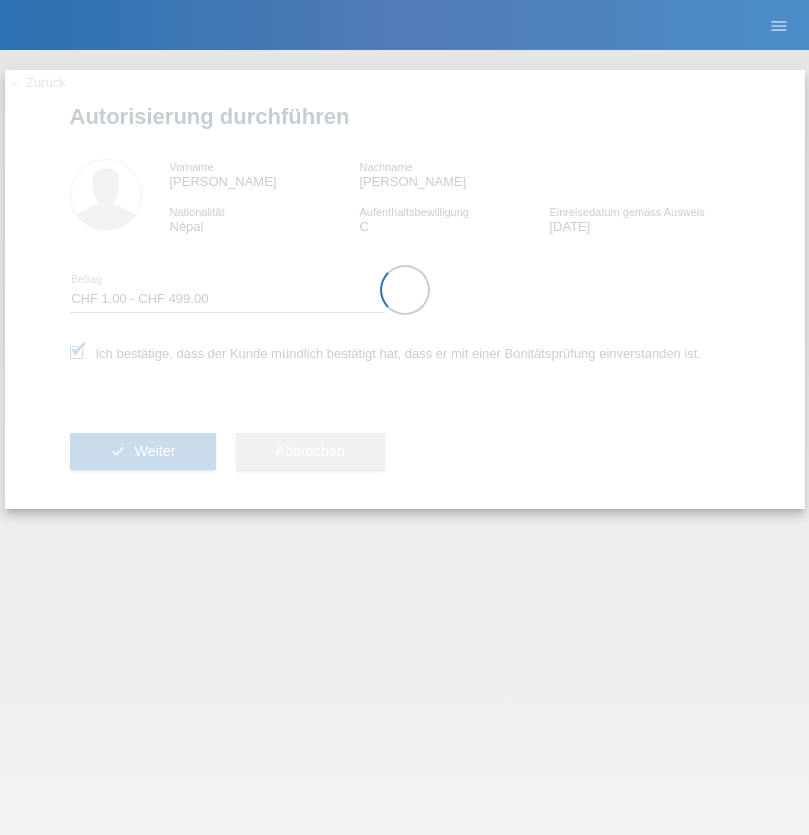 select on "1" 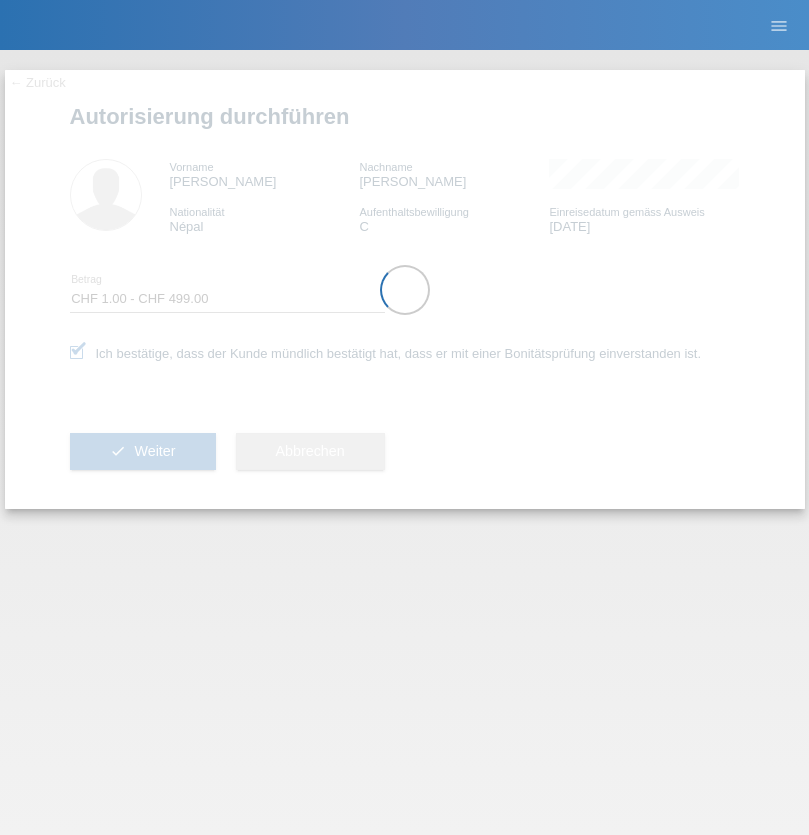 scroll, scrollTop: 0, scrollLeft: 0, axis: both 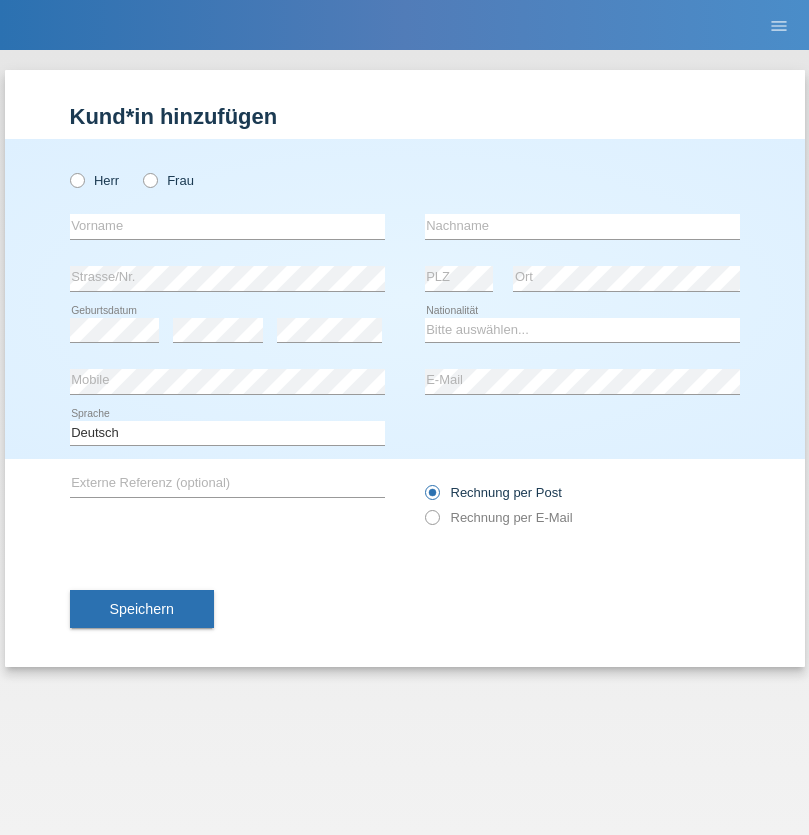 radio on "true" 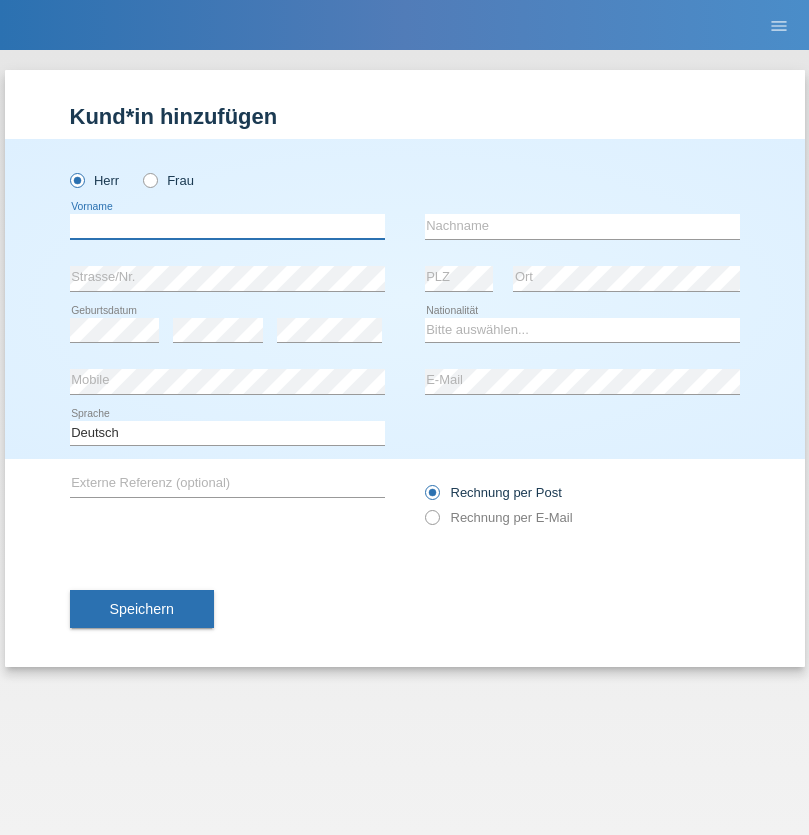 click at bounding box center [227, 226] 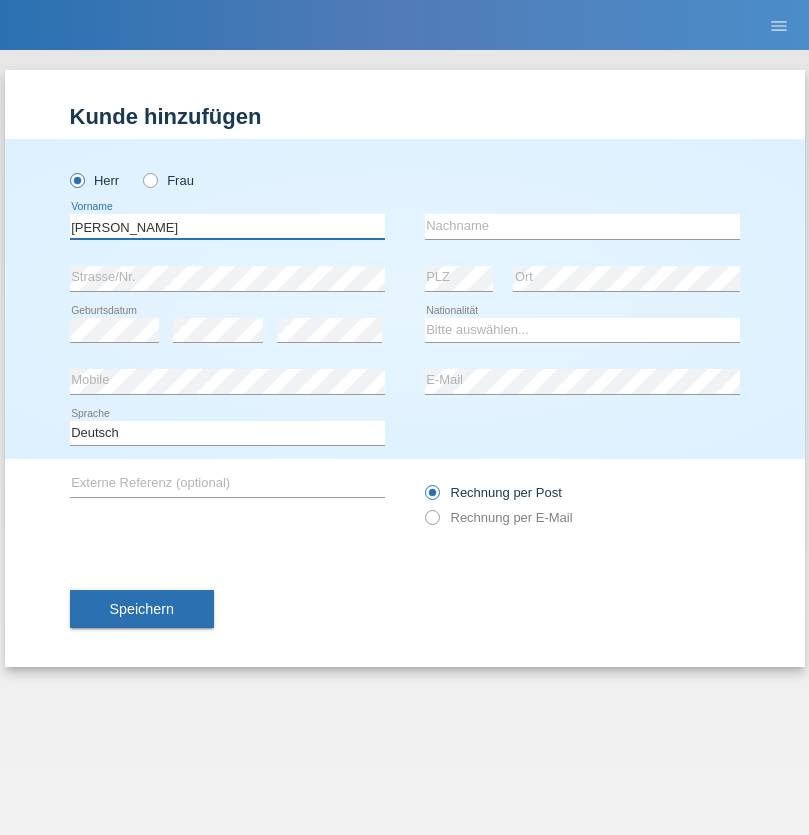type on "Alex" 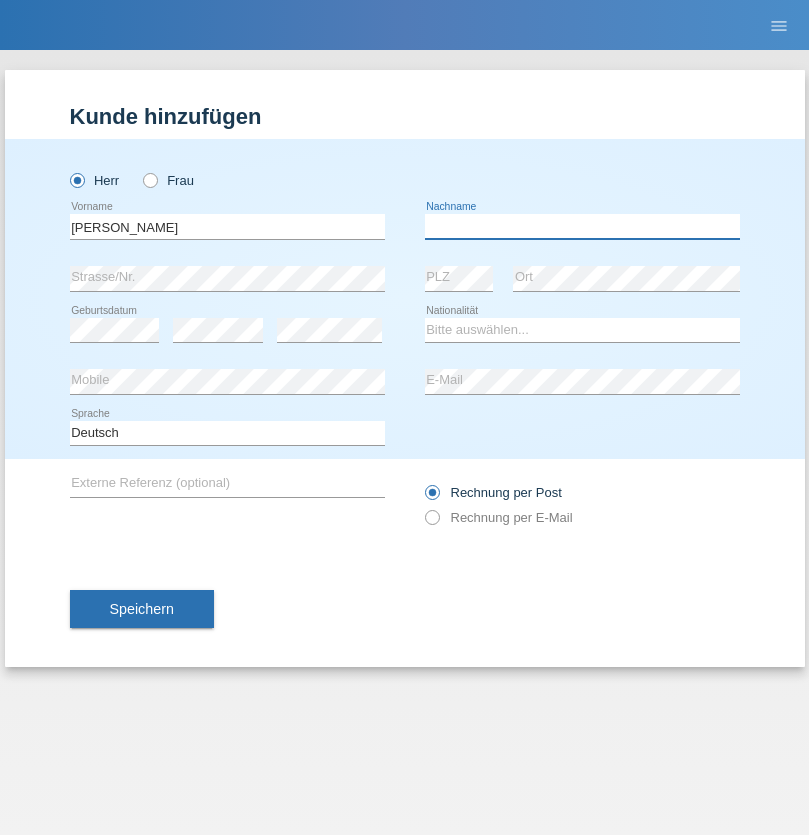 click at bounding box center [582, 226] 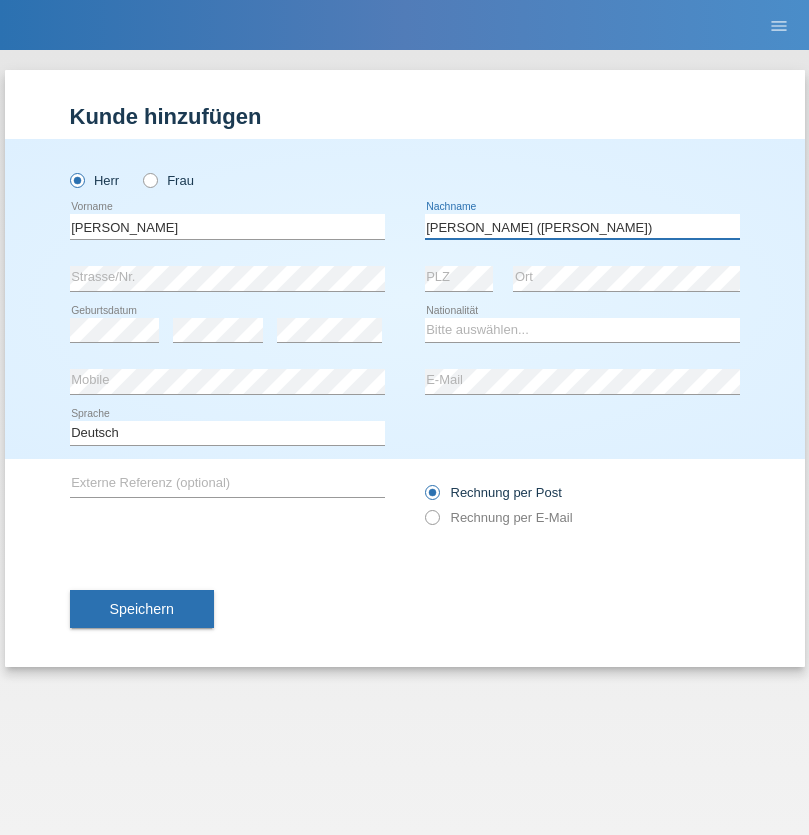 type on "A. Cassiano (Miriã)" 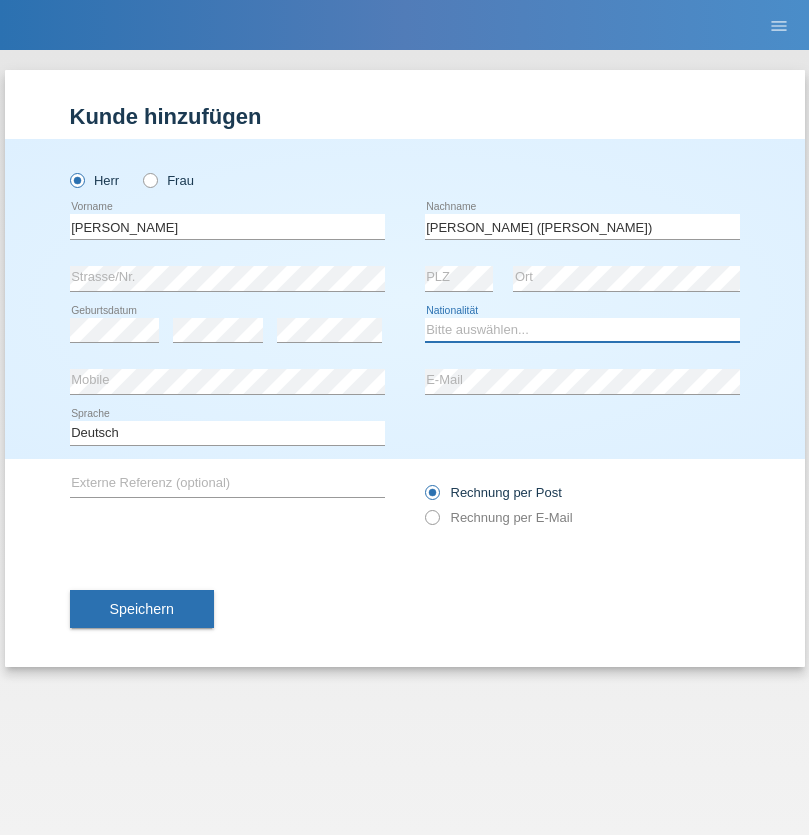 select on "BR" 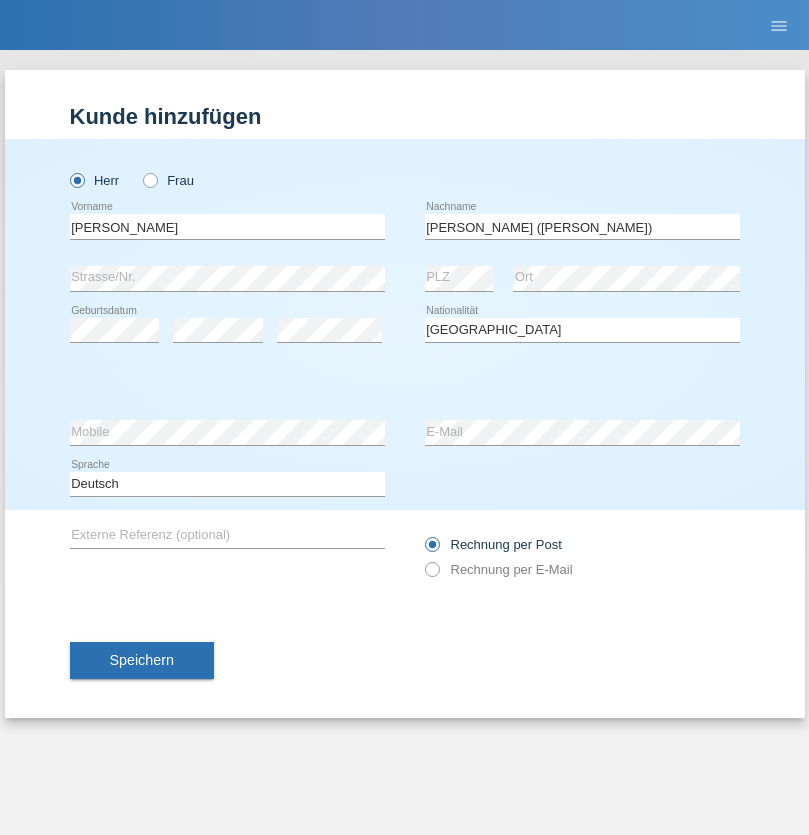 select on "C" 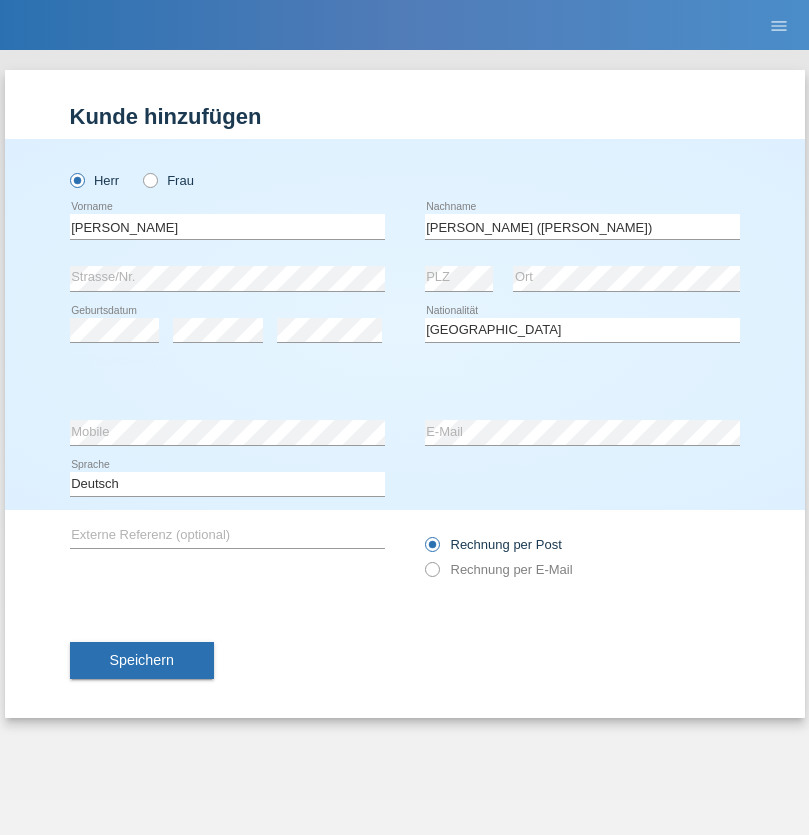 select on "26" 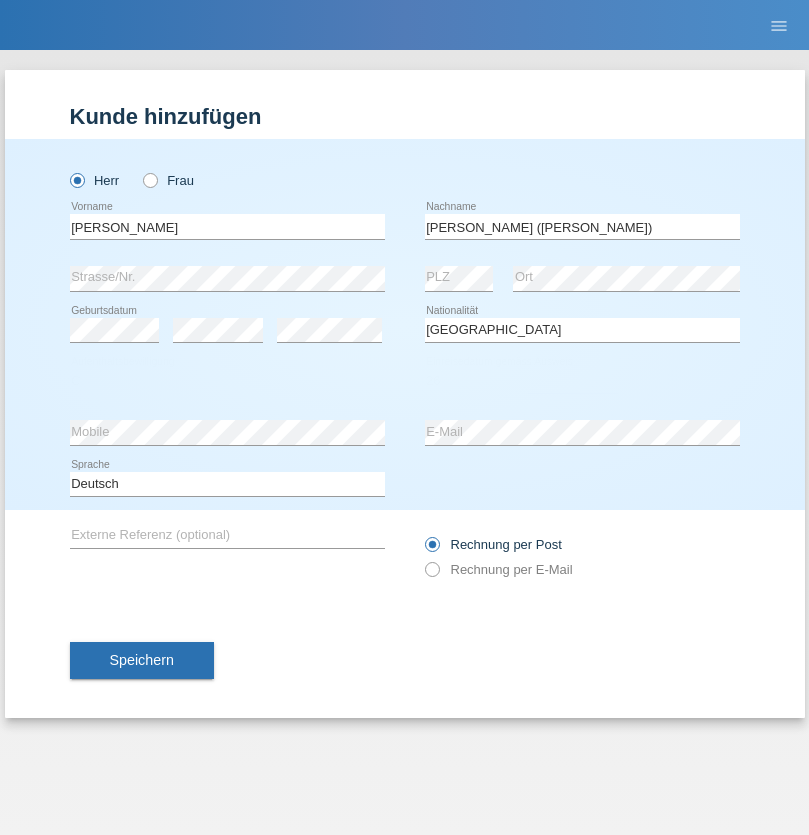 select on "01" 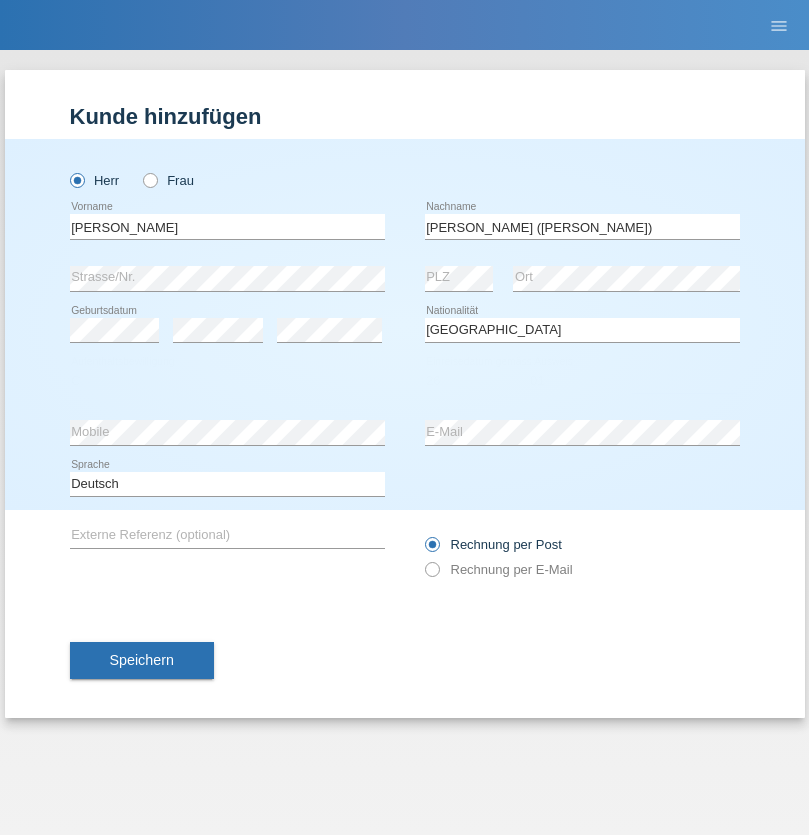 select on "2021" 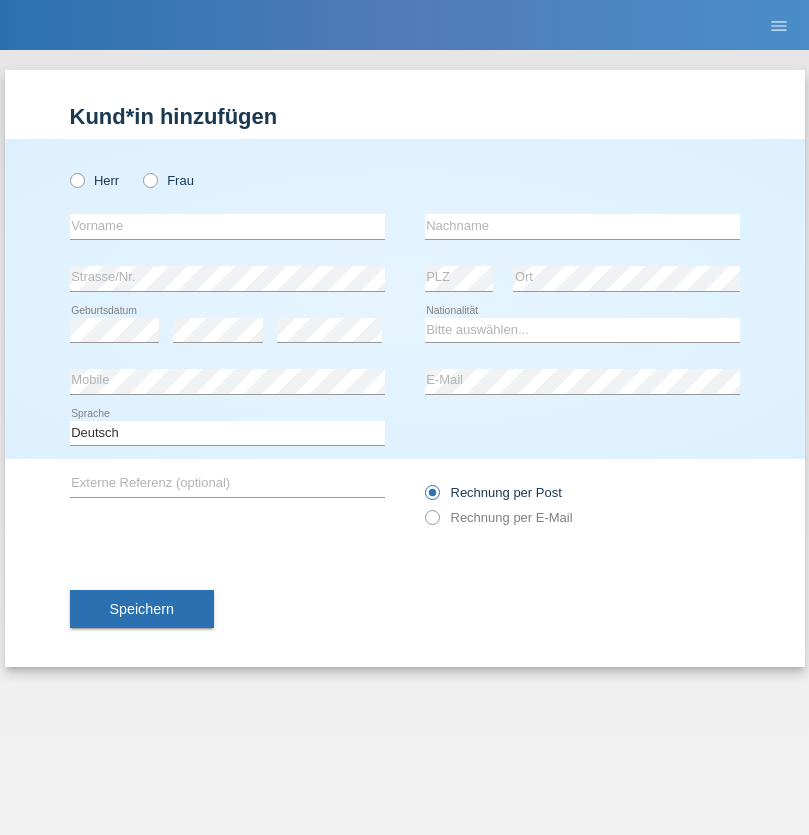 scroll, scrollTop: 0, scrollLeft: 0, axis: both 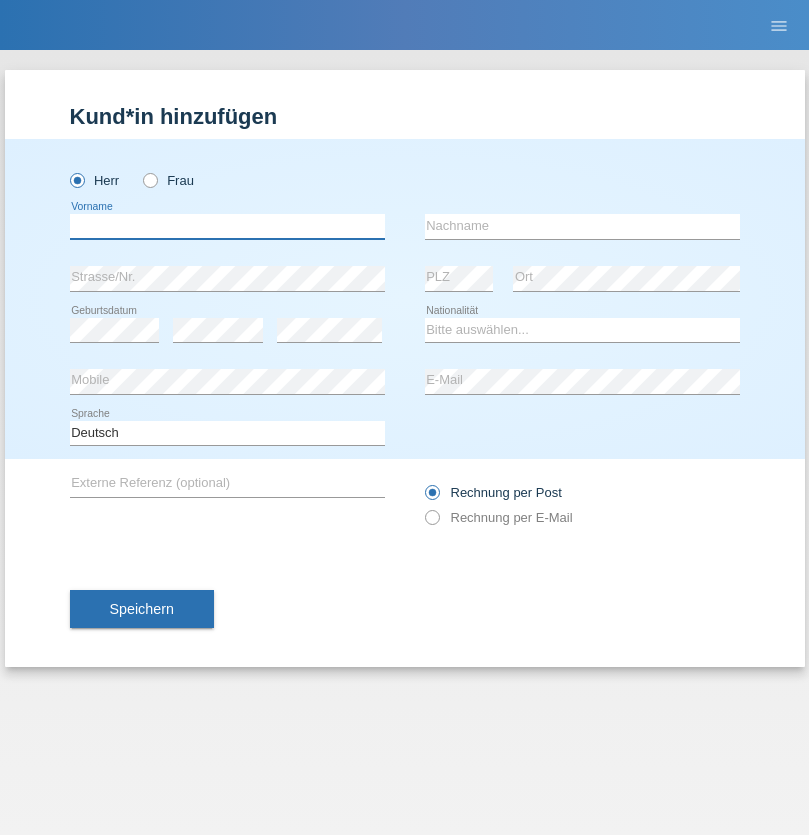 click at bounding box center (227, 226) 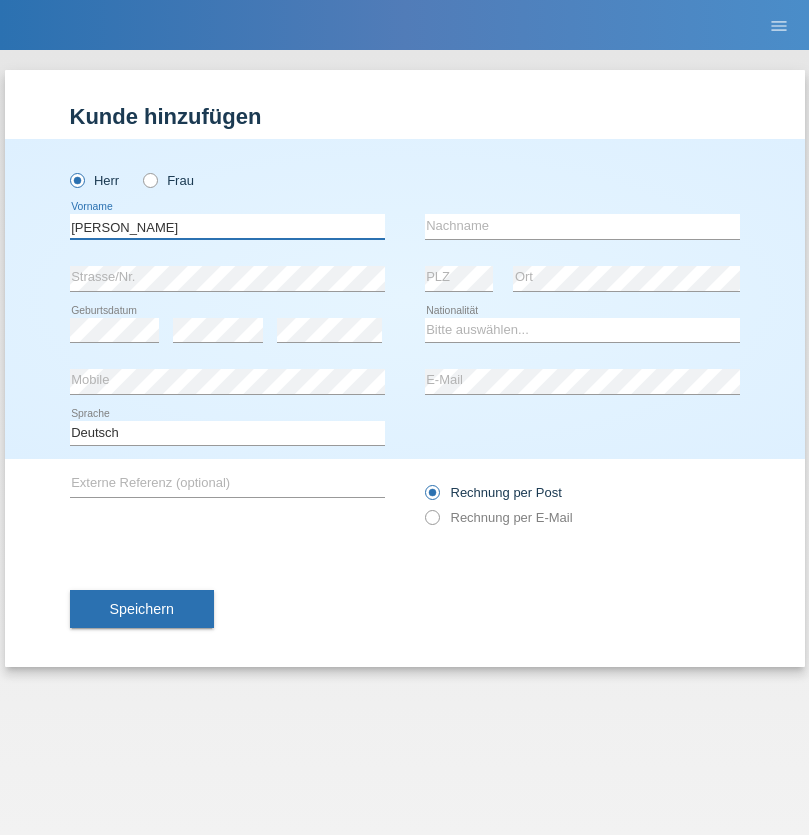type on "[PERSON_NAME]" 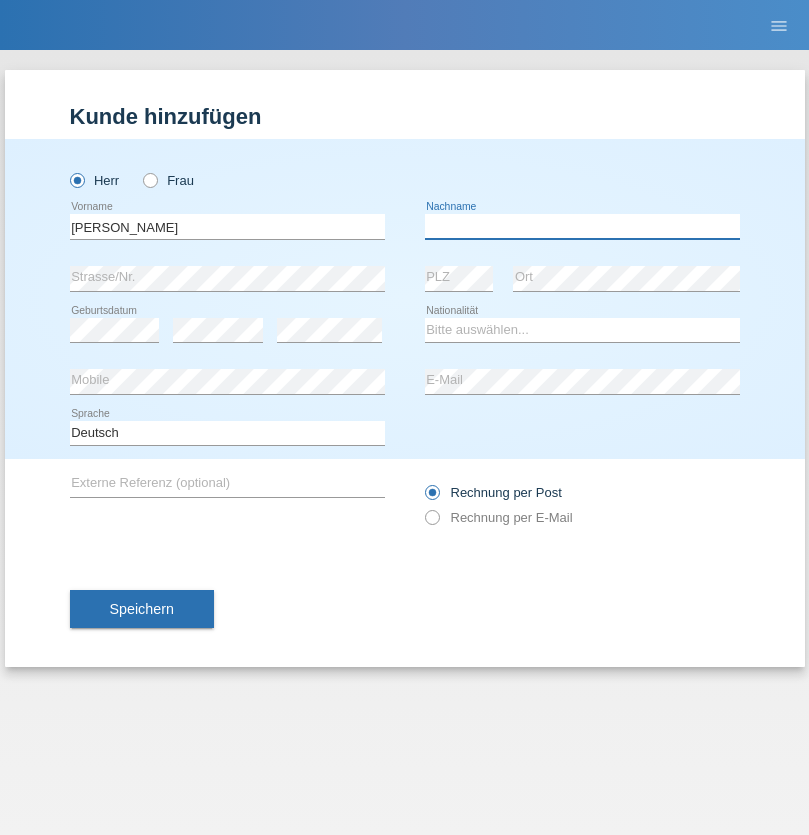 click at bounding box center [582, 226] 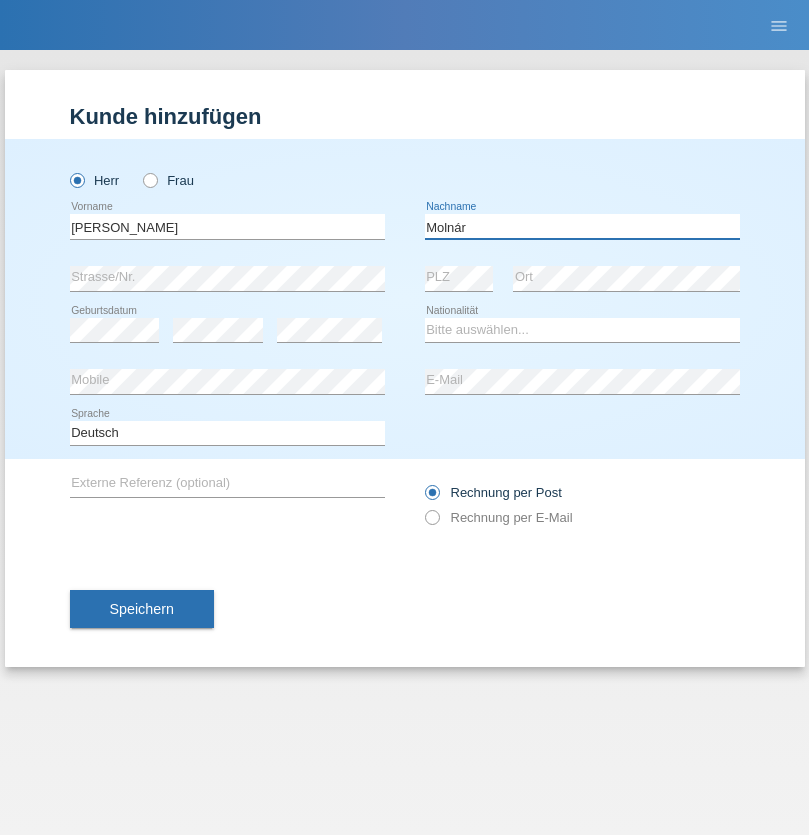 type on "Molnár" 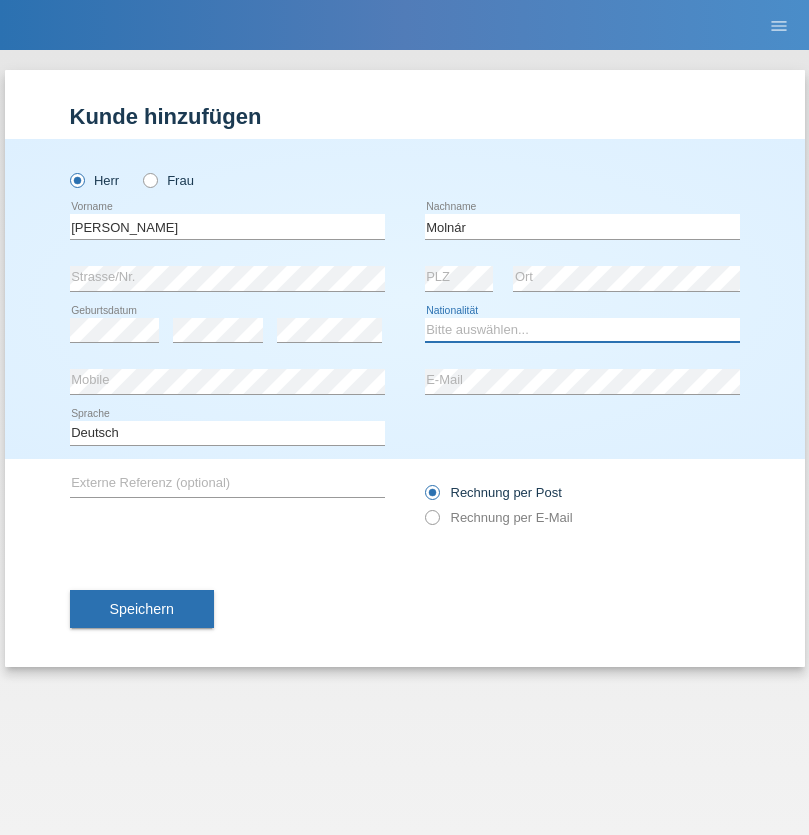 select on "HU" 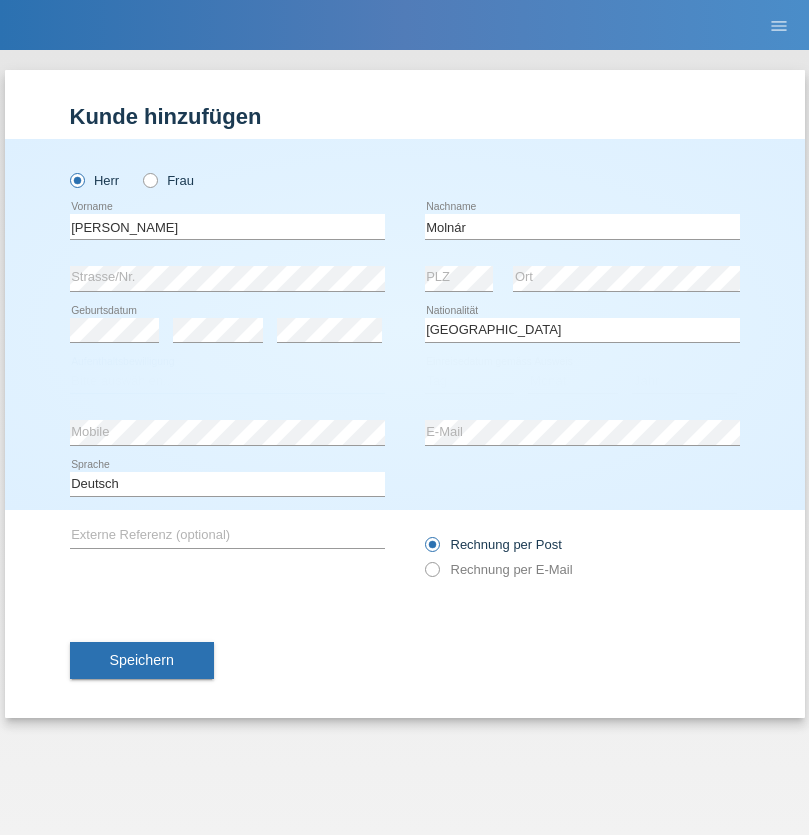 select on "C" 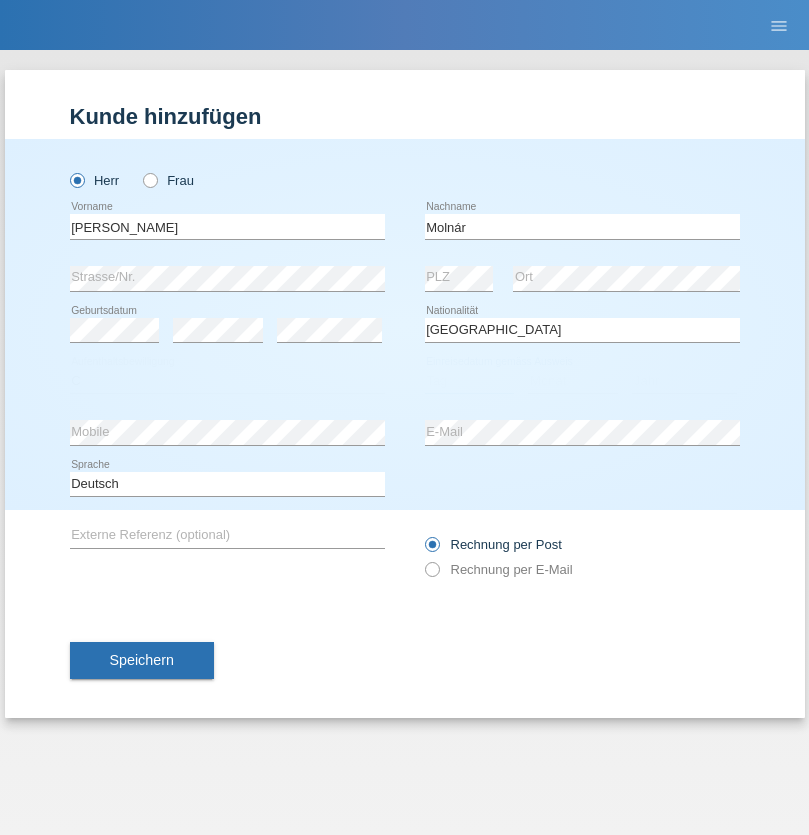 select on "14" 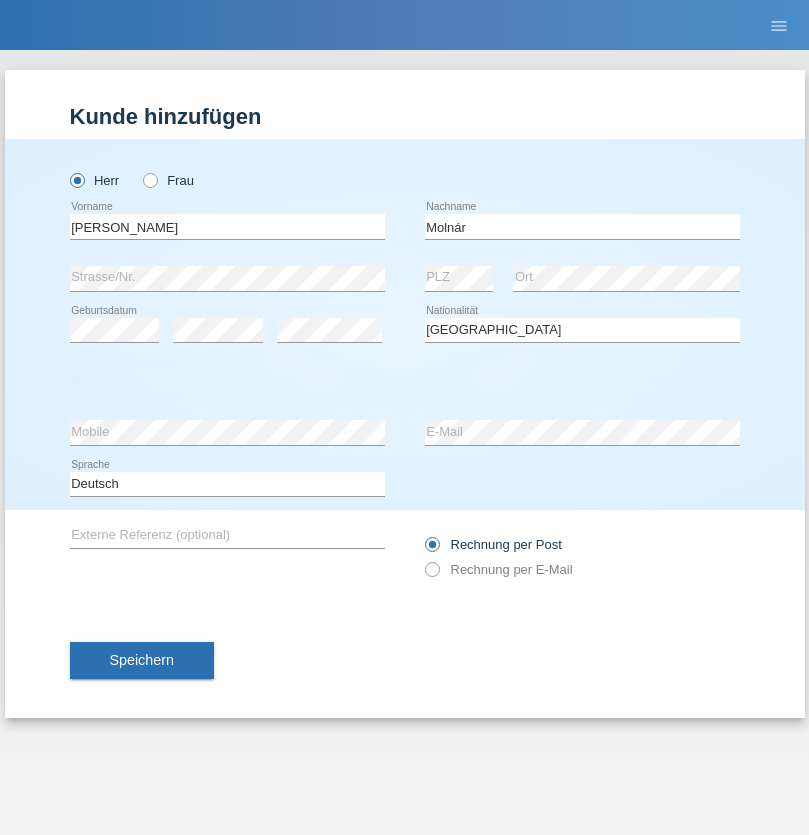 select on "03" 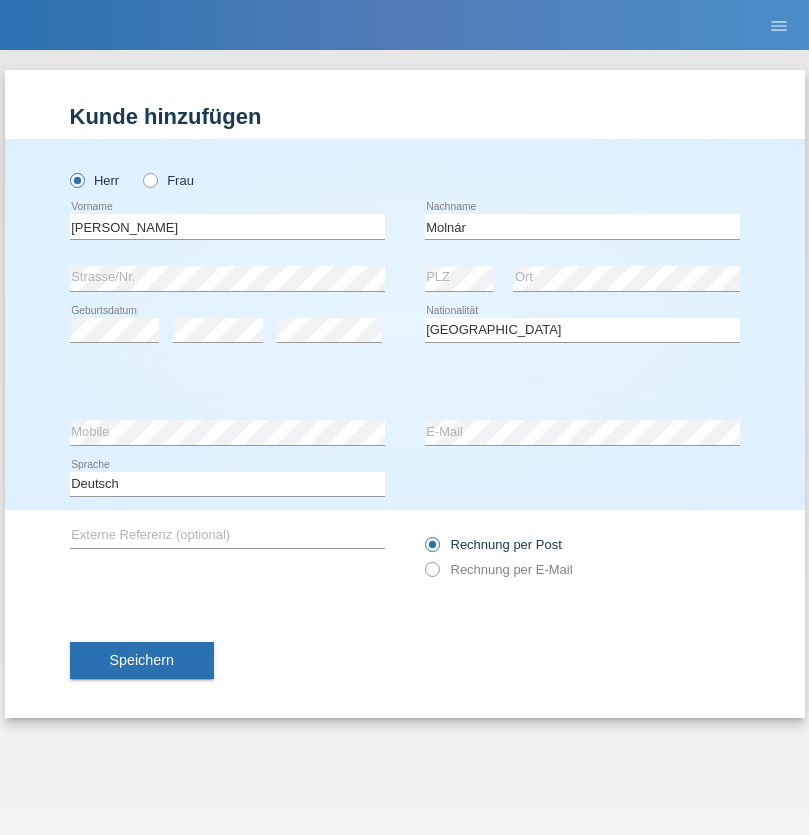 select on "2021" 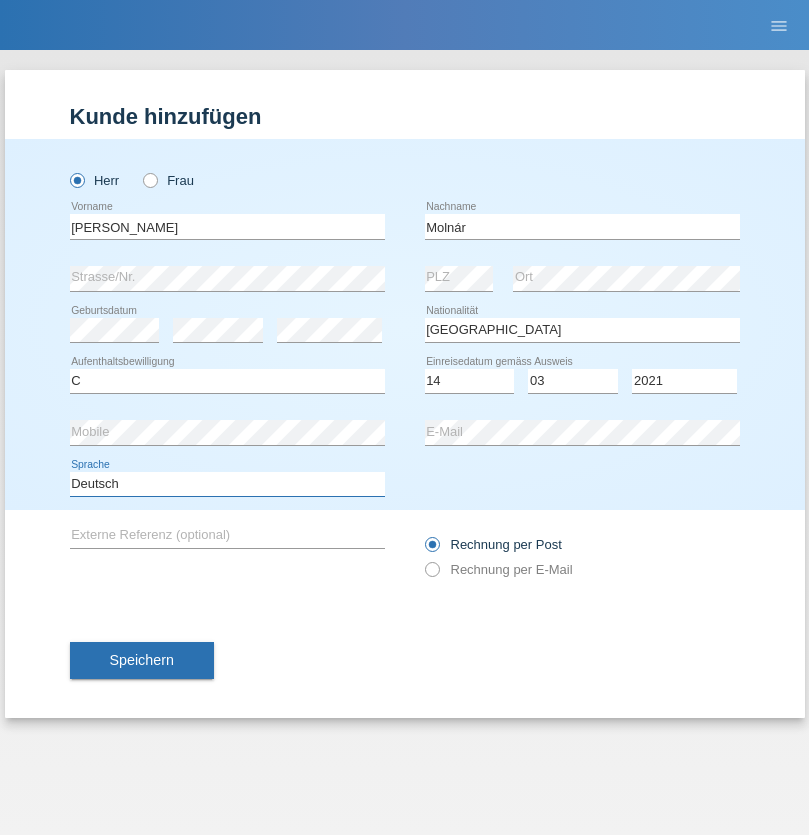 select on "en" 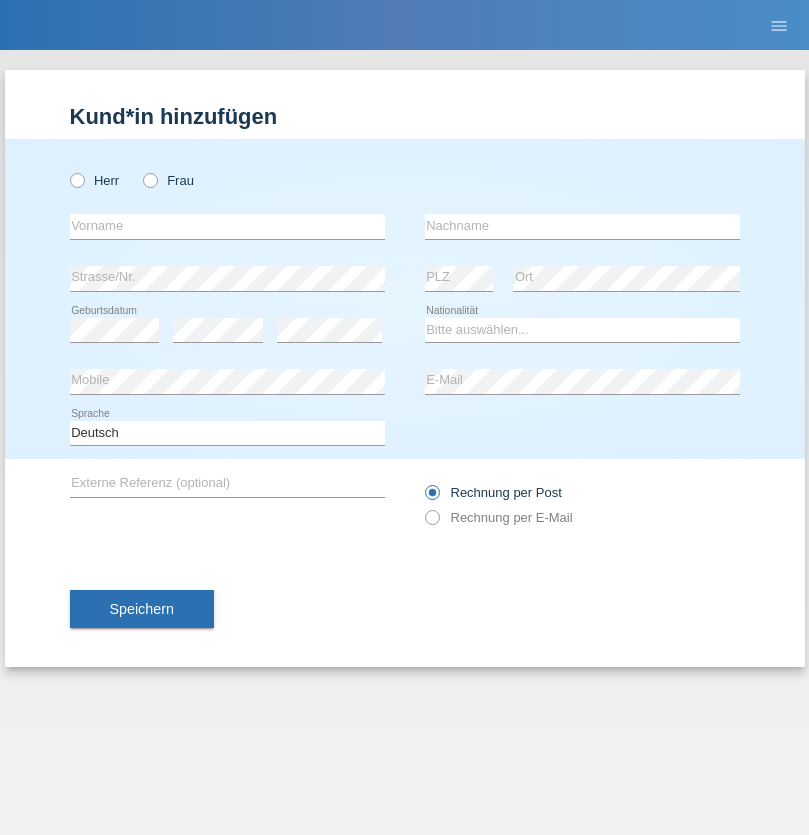 scroll, scrollTop: 0, scrollLeft: 0, axis: both 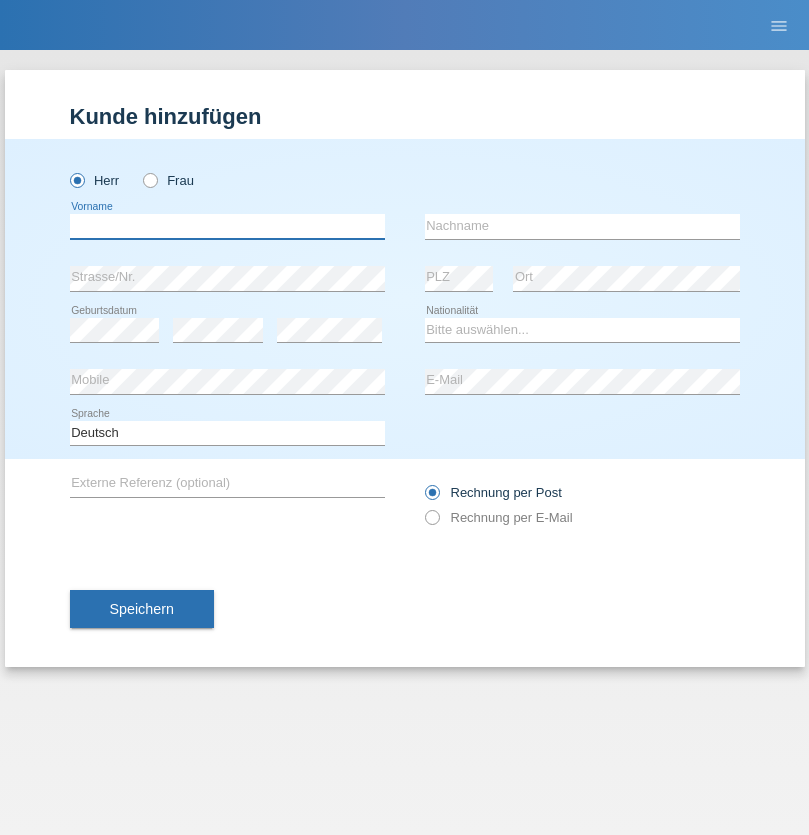 click at bounding box center (227, 226) 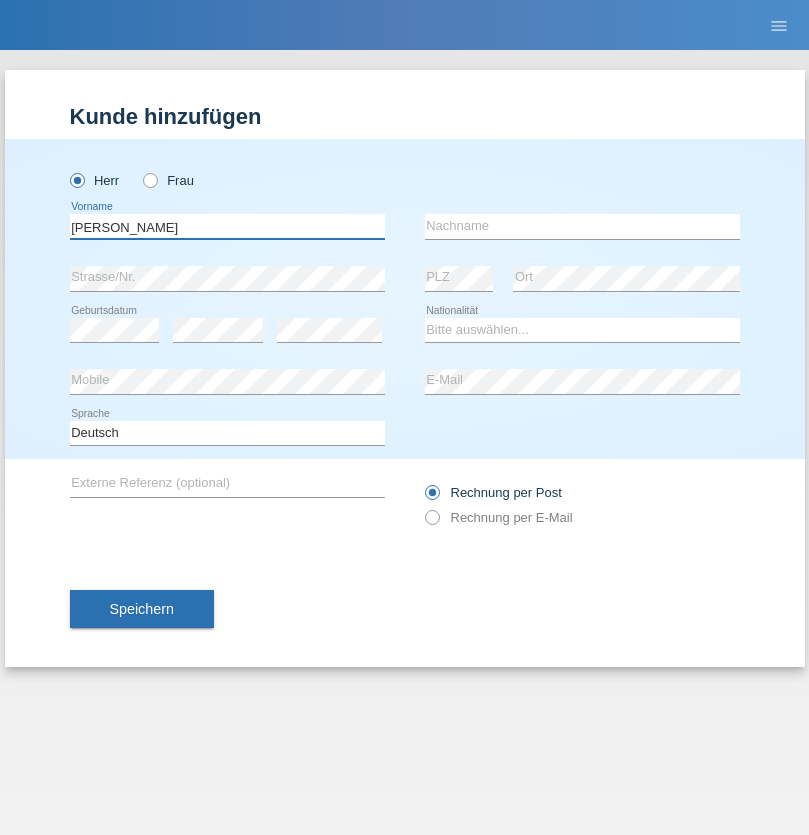 type on "Viktor" 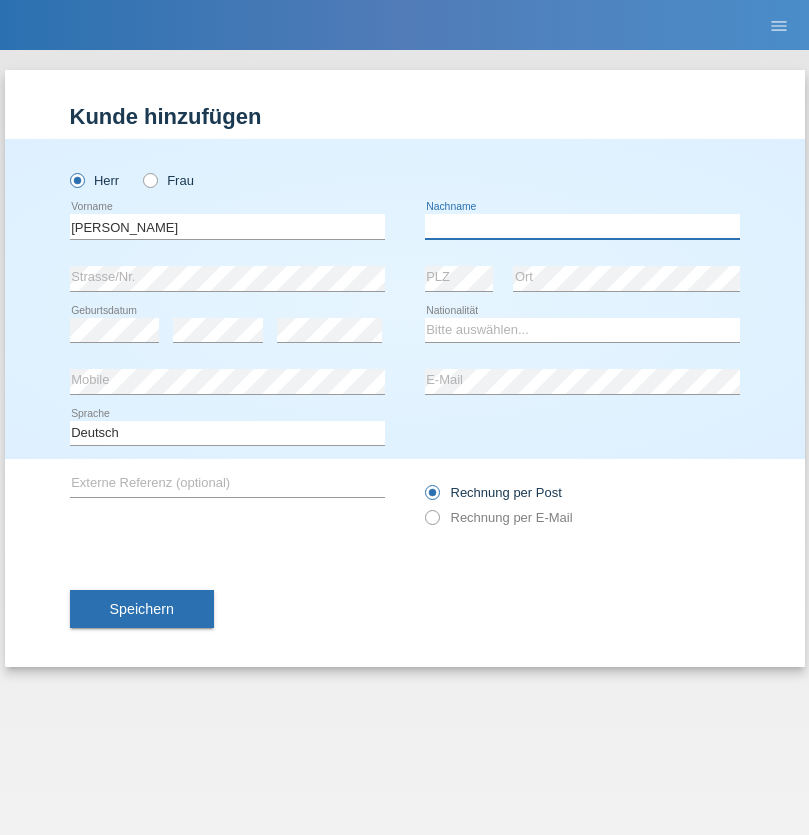 click at bounding box center (582, 226) 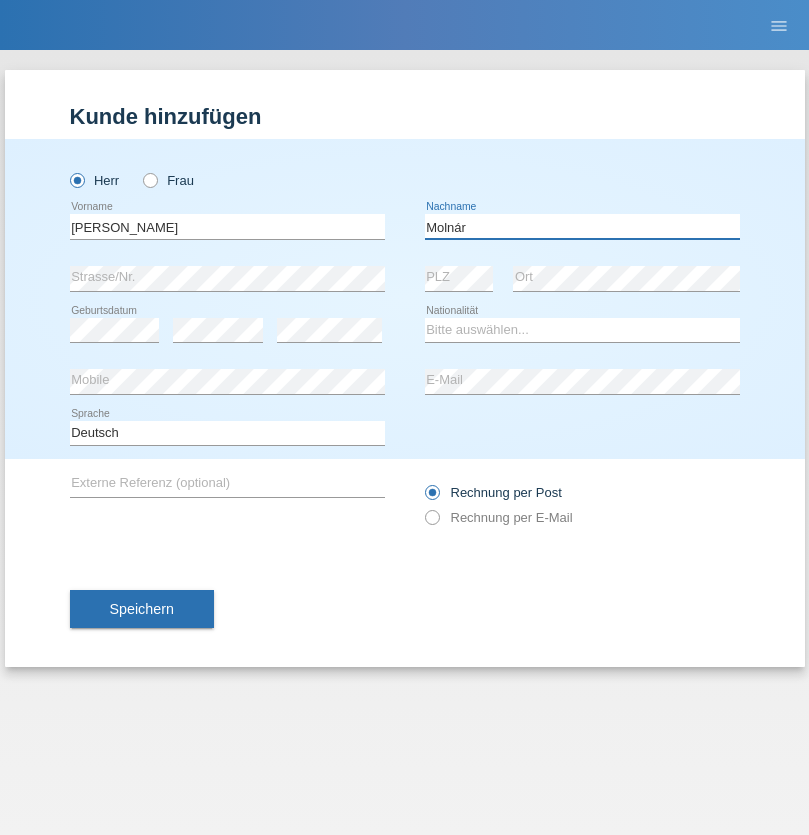 type on "Molnár" 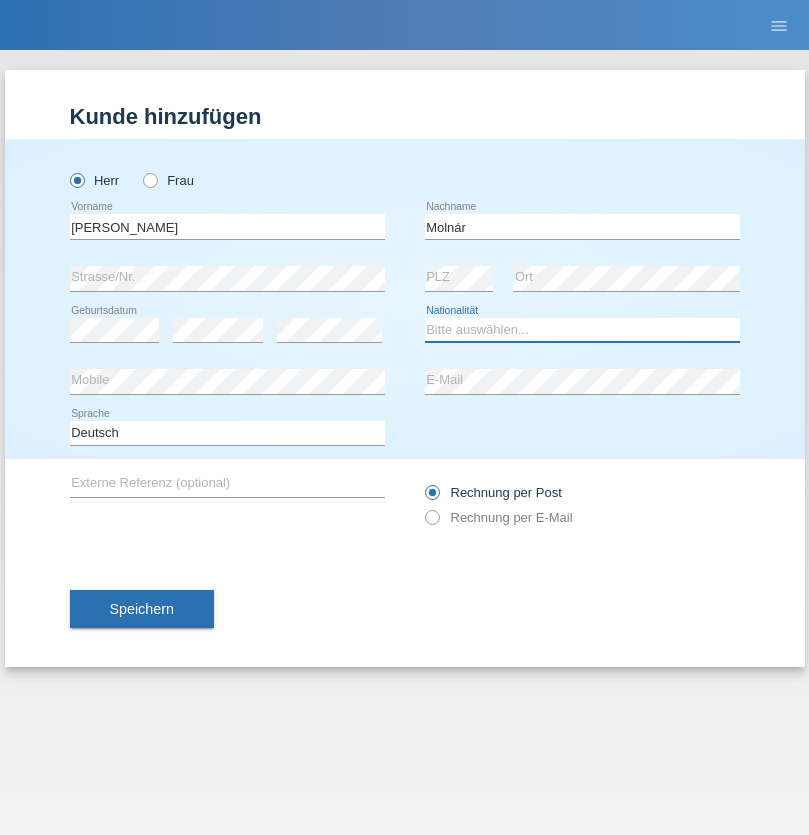 select on "HU" 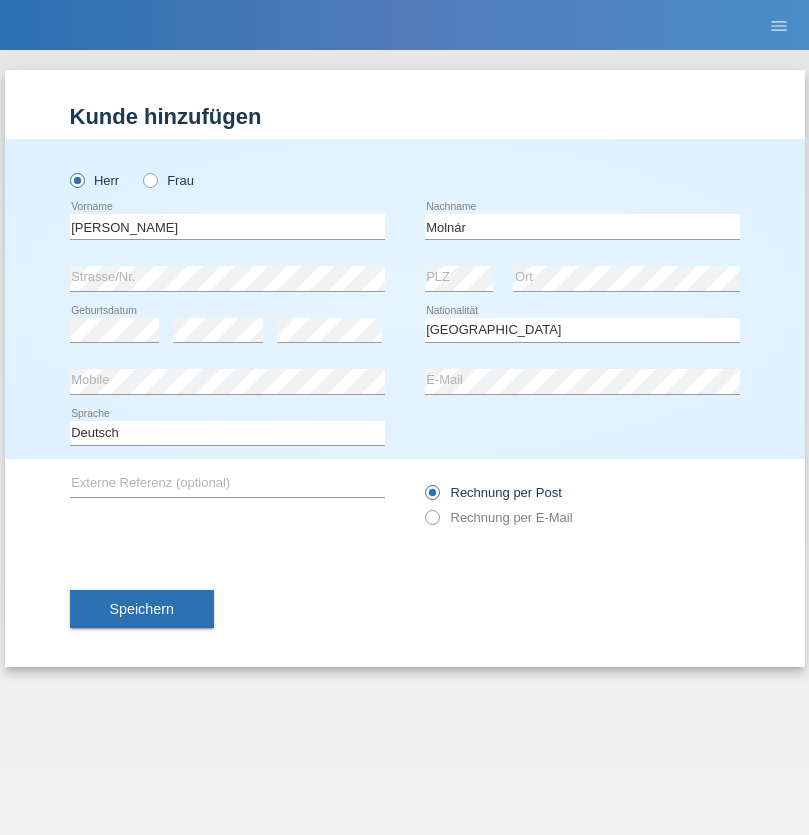 select on "C" 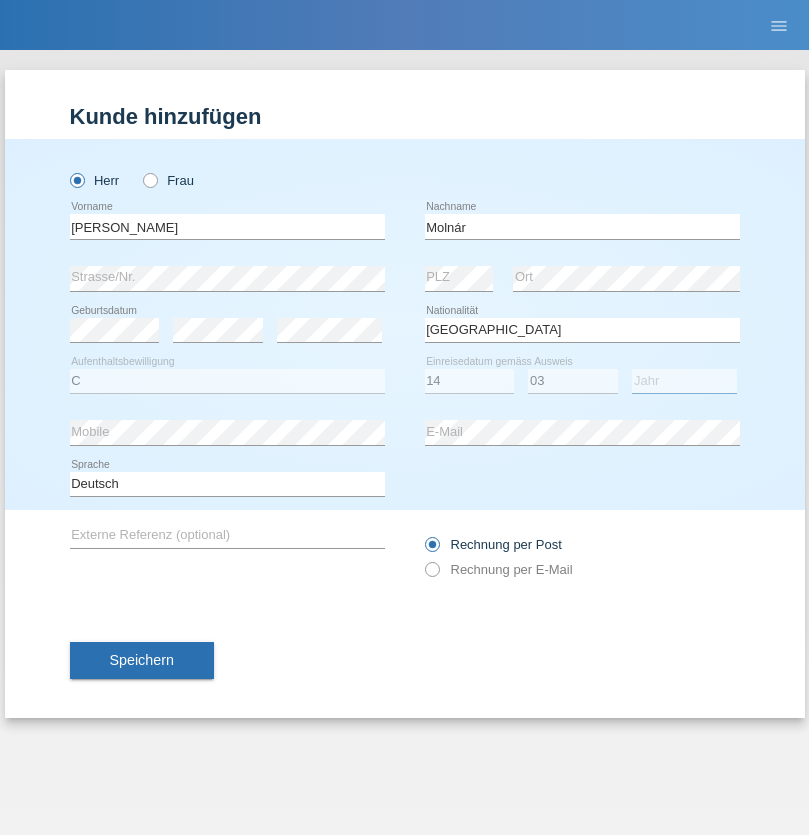 select on "2021" 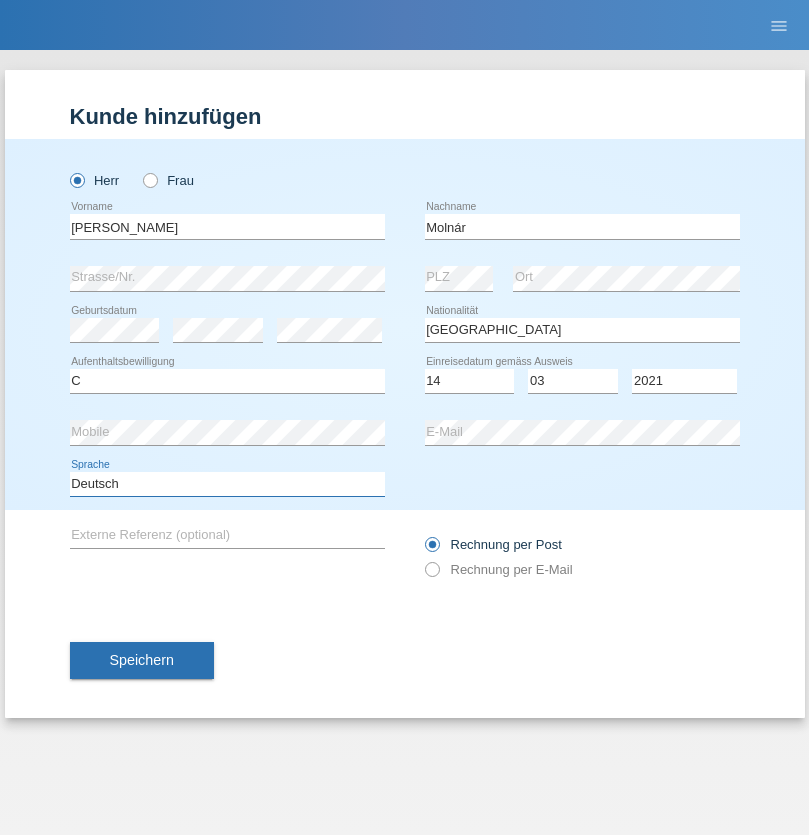 select on "en" 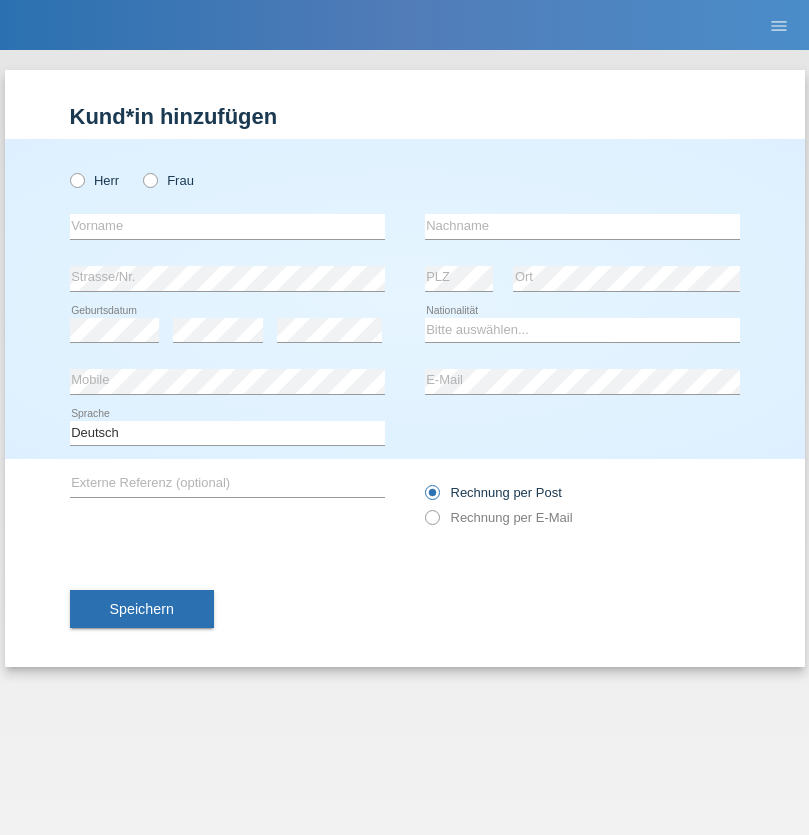 scroll, scrollTop: 0, scrollLeft: 0, axis: both 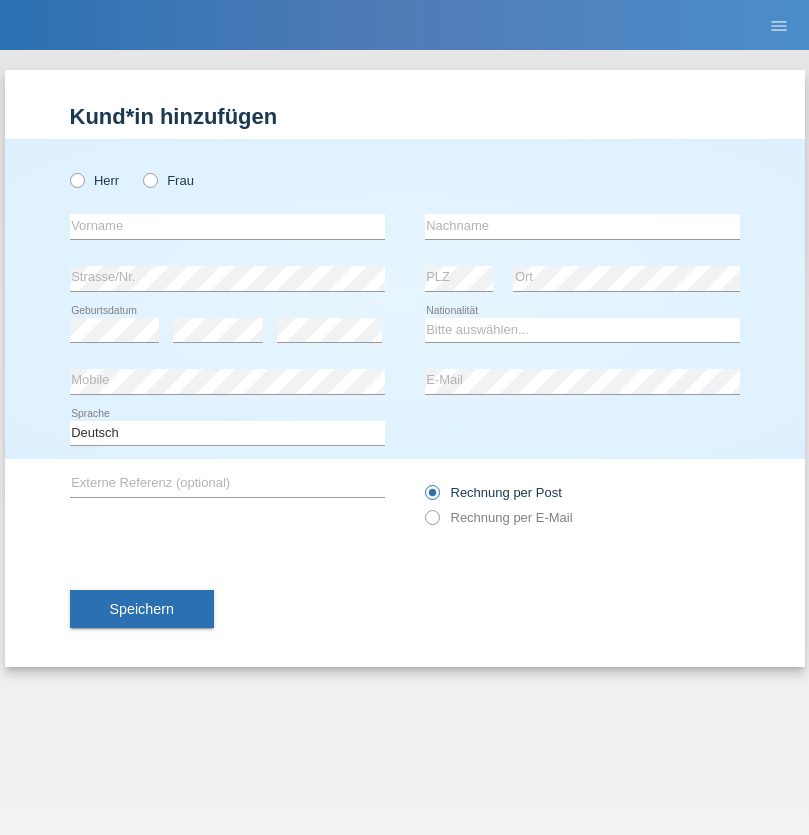 radio on "true" 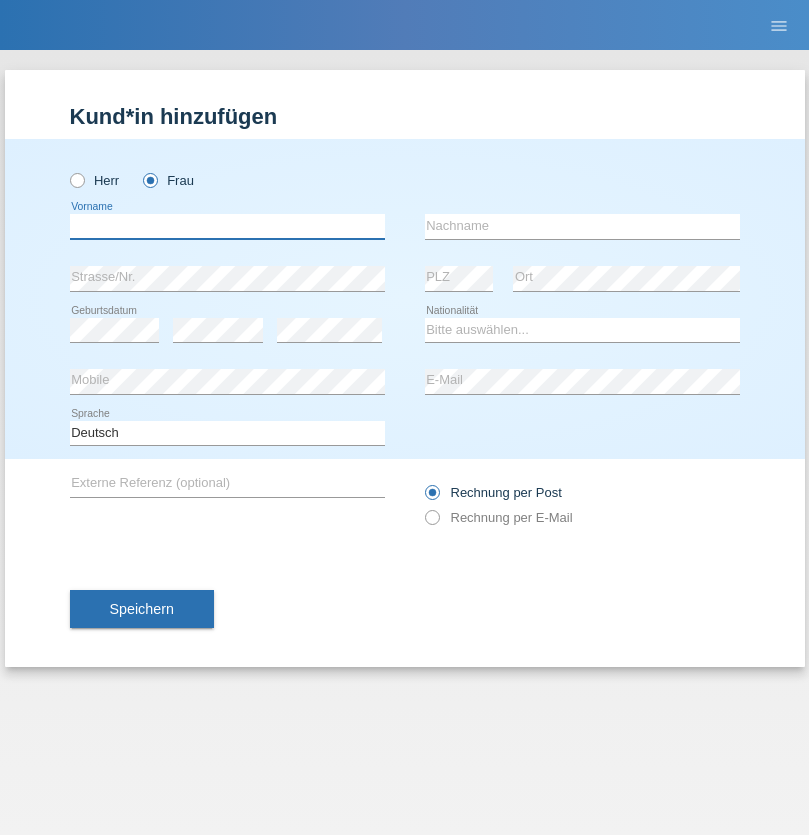 click at bounding box center (227, 226) 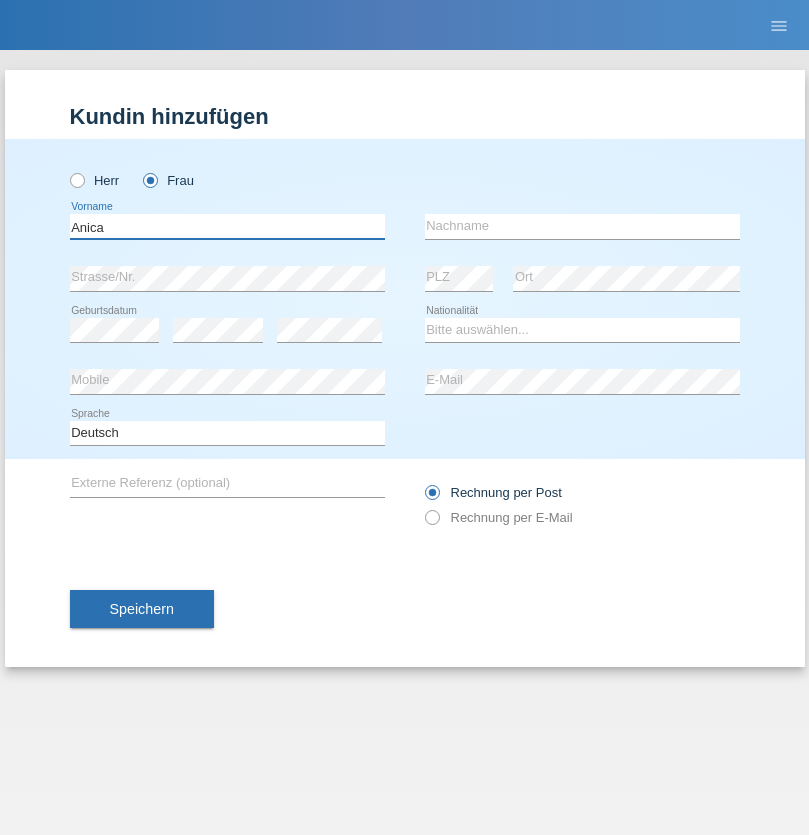 type on "Anica" 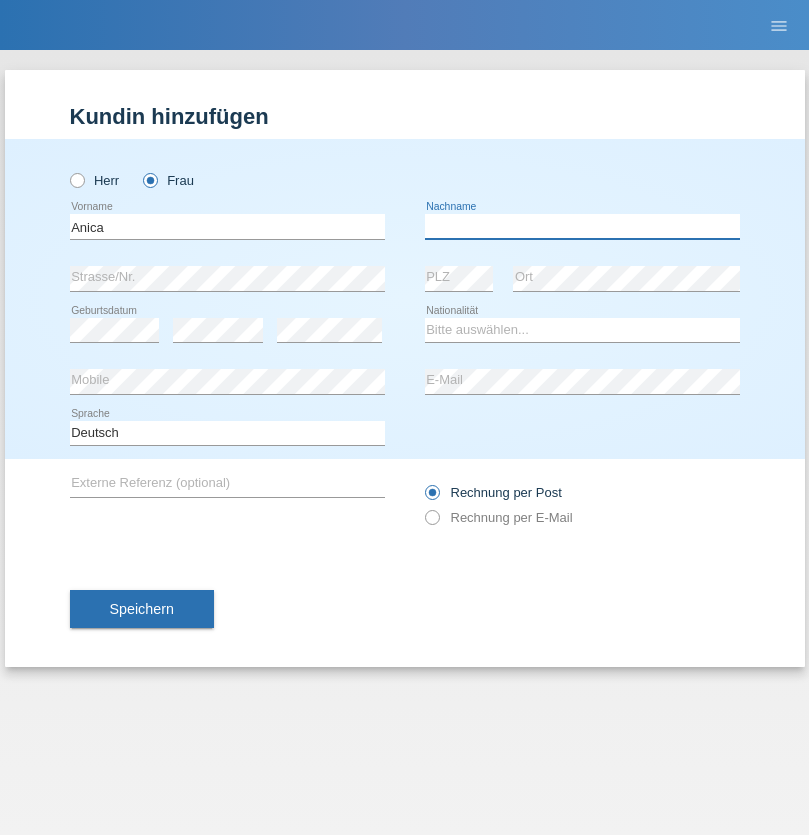 click at bounding box center (582, 226) 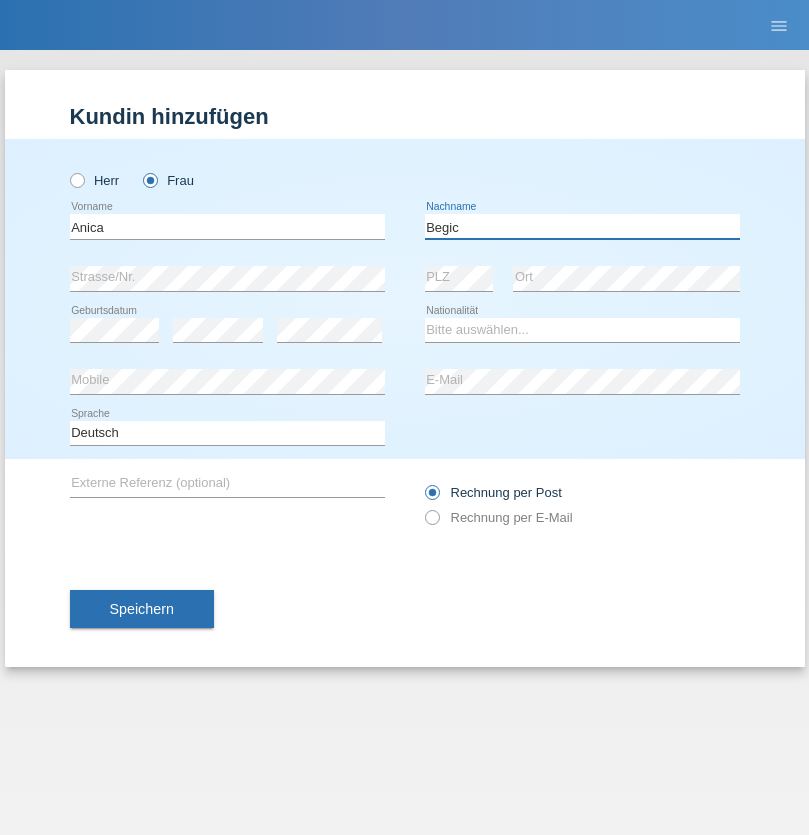 type on "Begic" 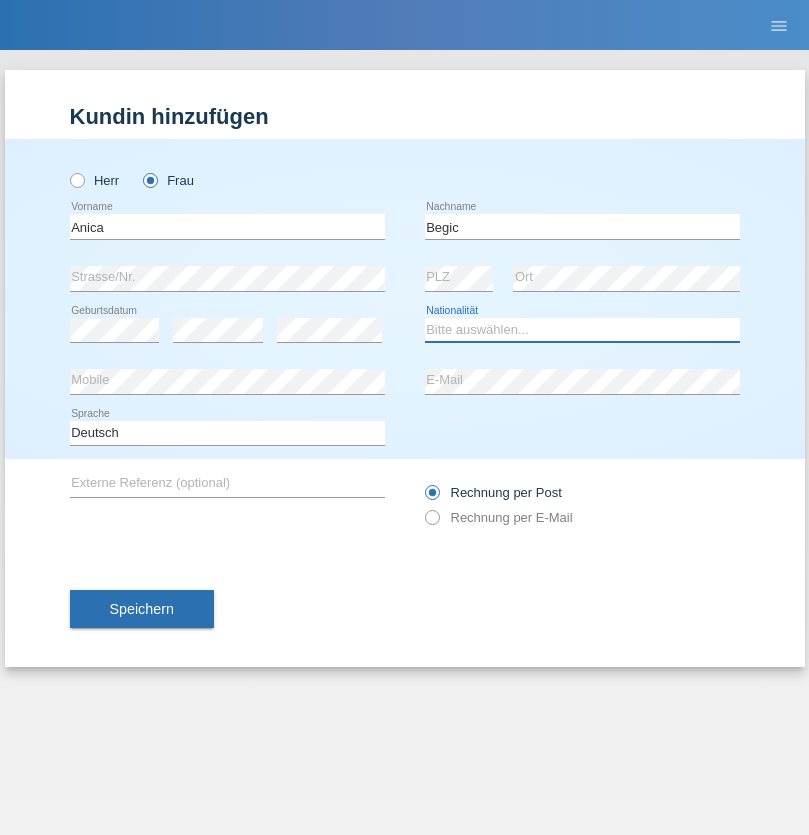 select on "CH" 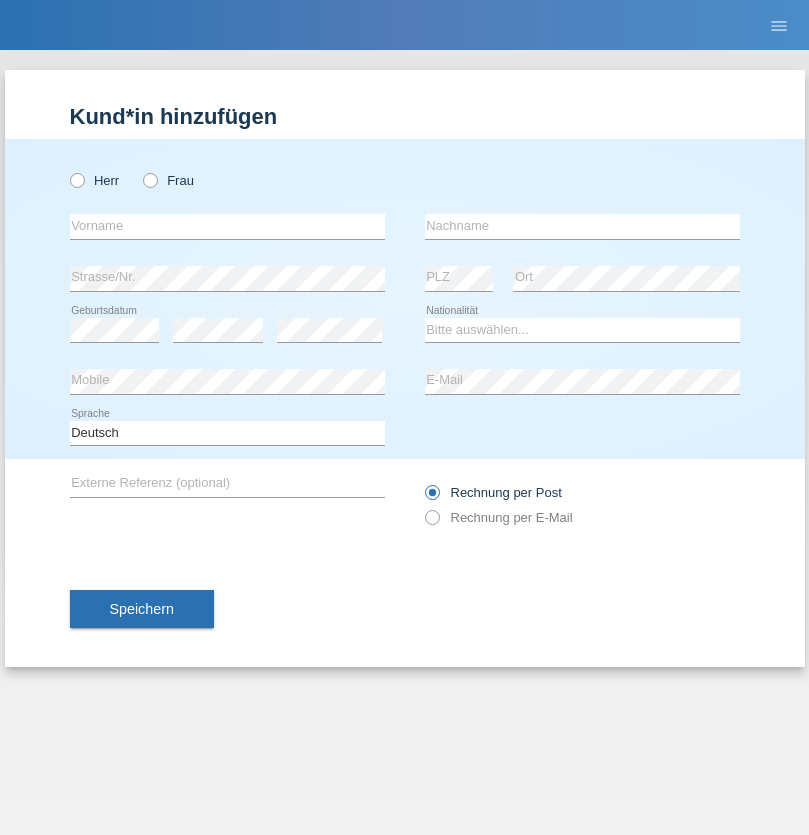 scroll, scrollTop: 0, scrollLeft: 0, axis: both 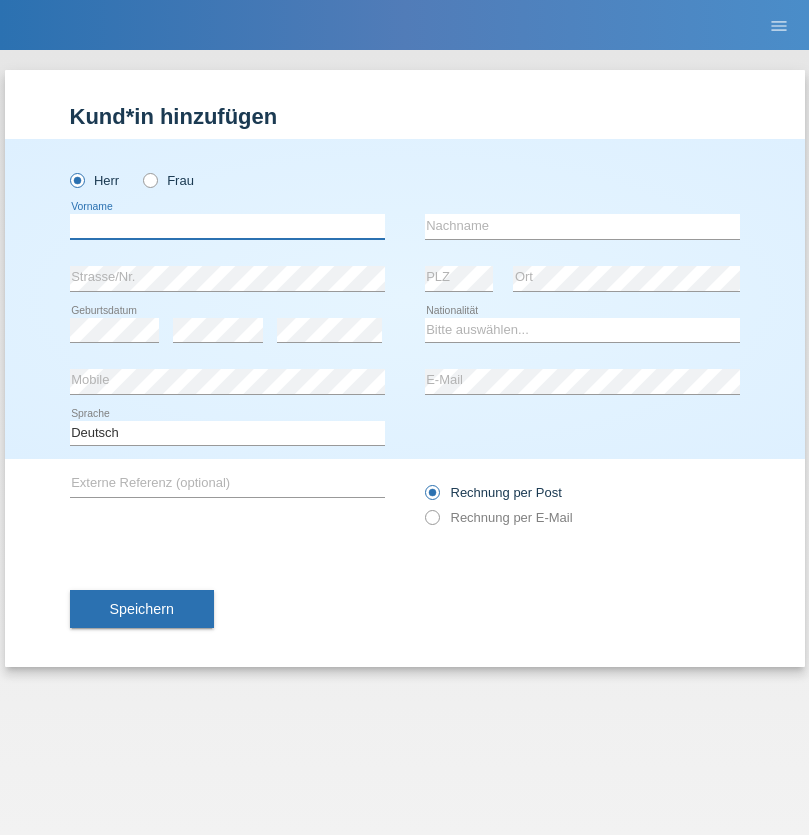 click at bounding box center (227, 226) 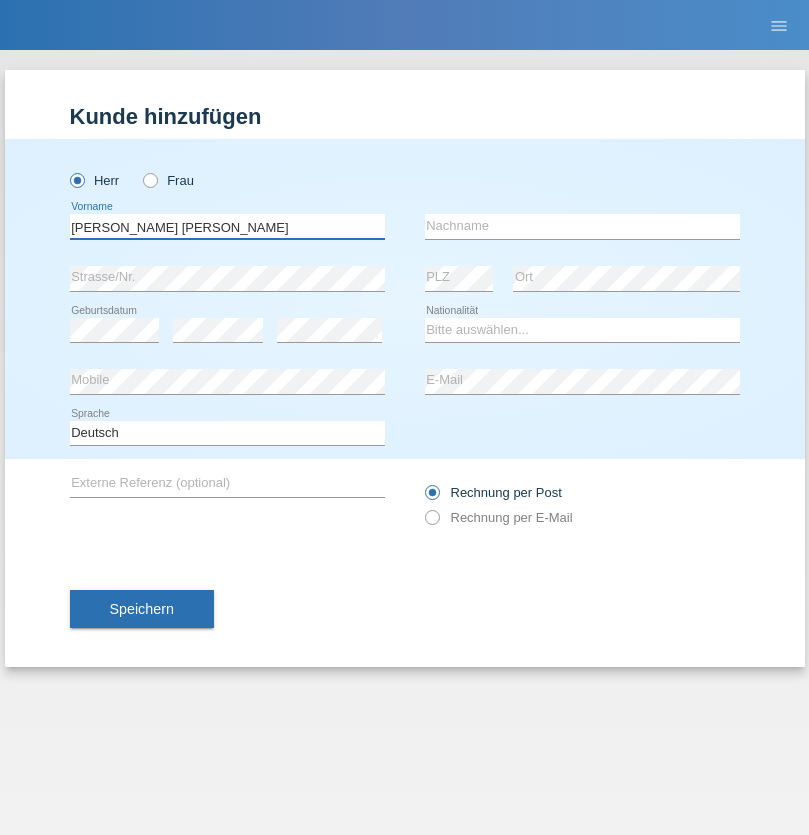 type on "Pereira de oliveira" 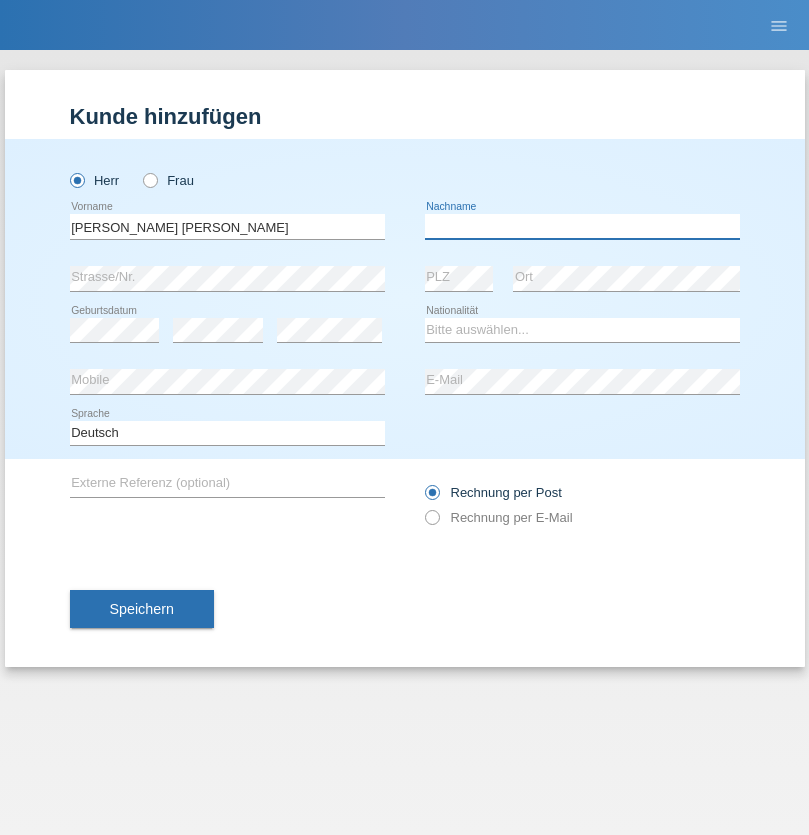 click at bounding box center [582, 226] 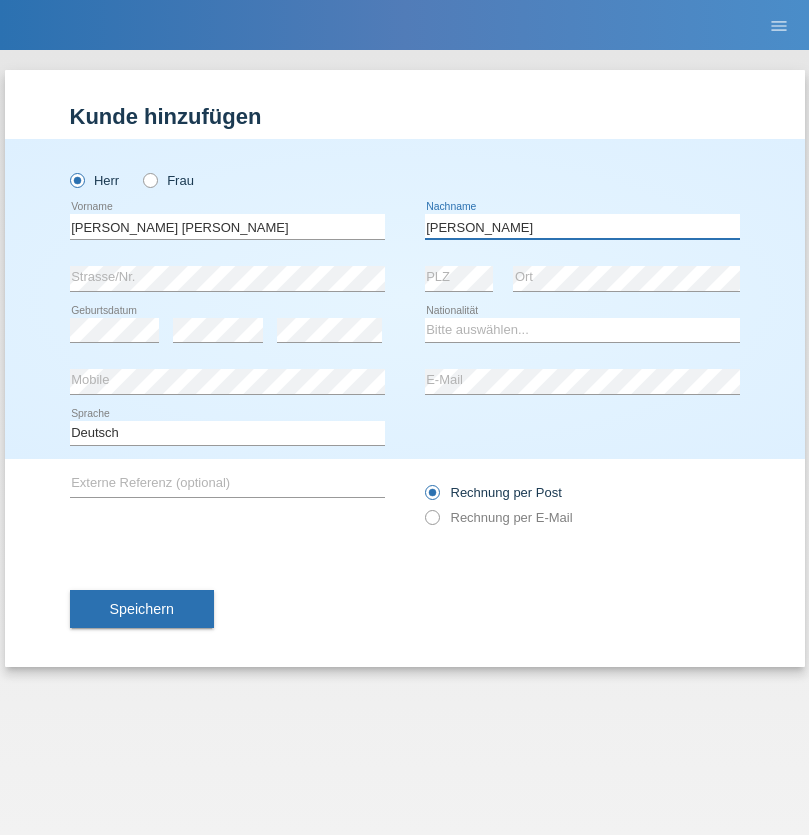 type on "Luis jose" 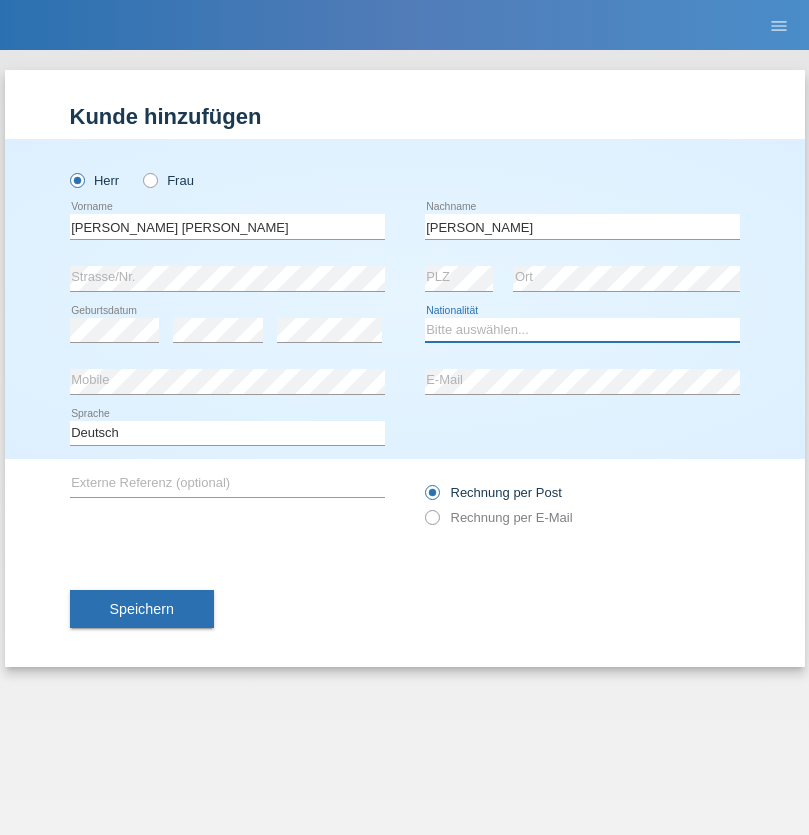 select on "CH" 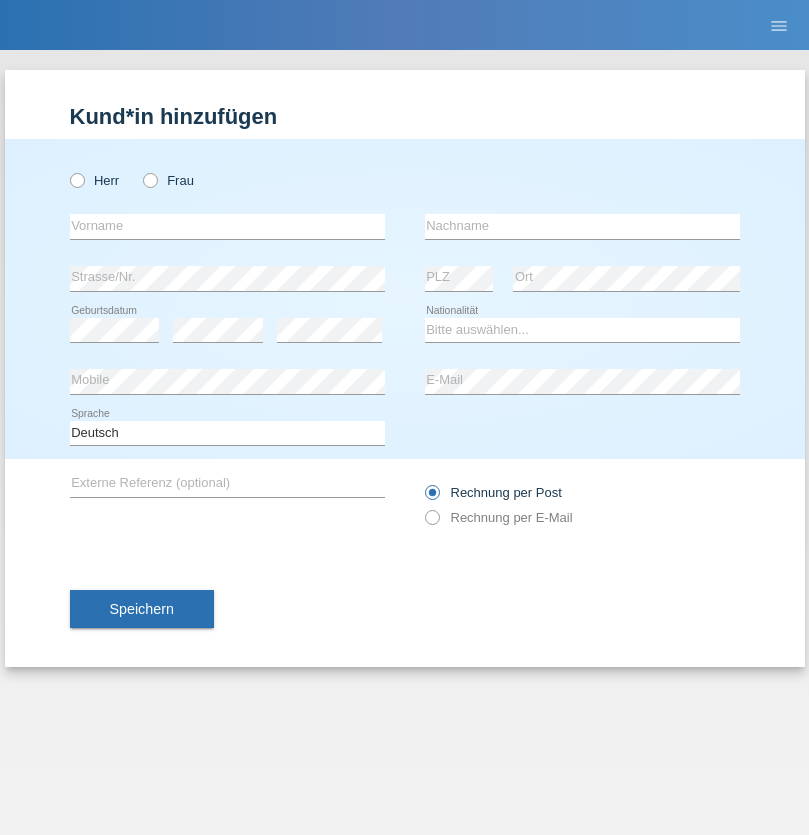 scroll, scrollTop: 0, scrollLeft: 0, axis: both 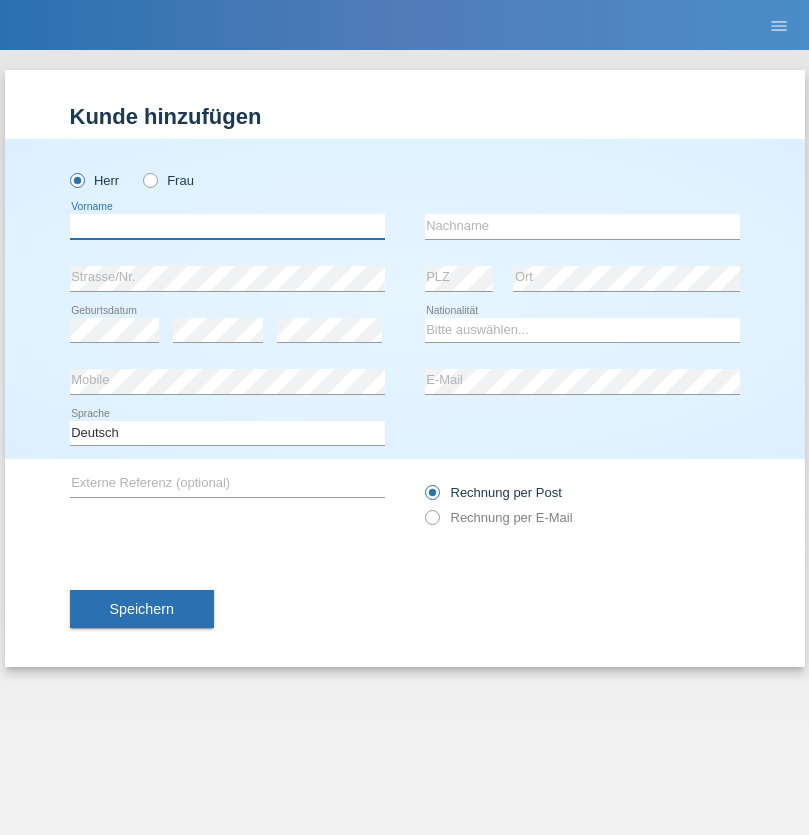 click at bounding box center [227, 226] 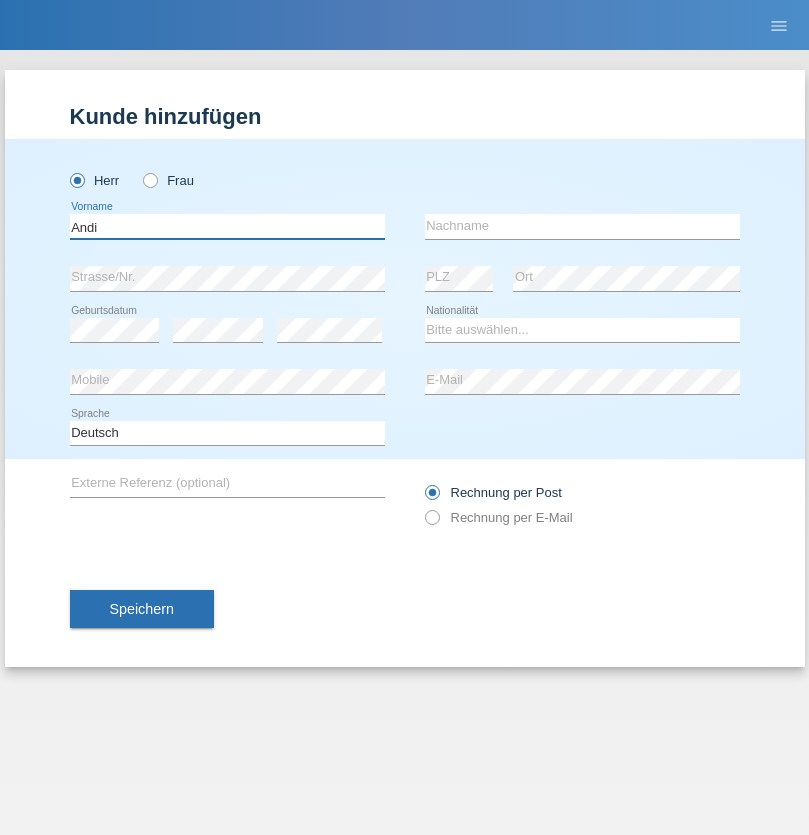 type on "Andi" 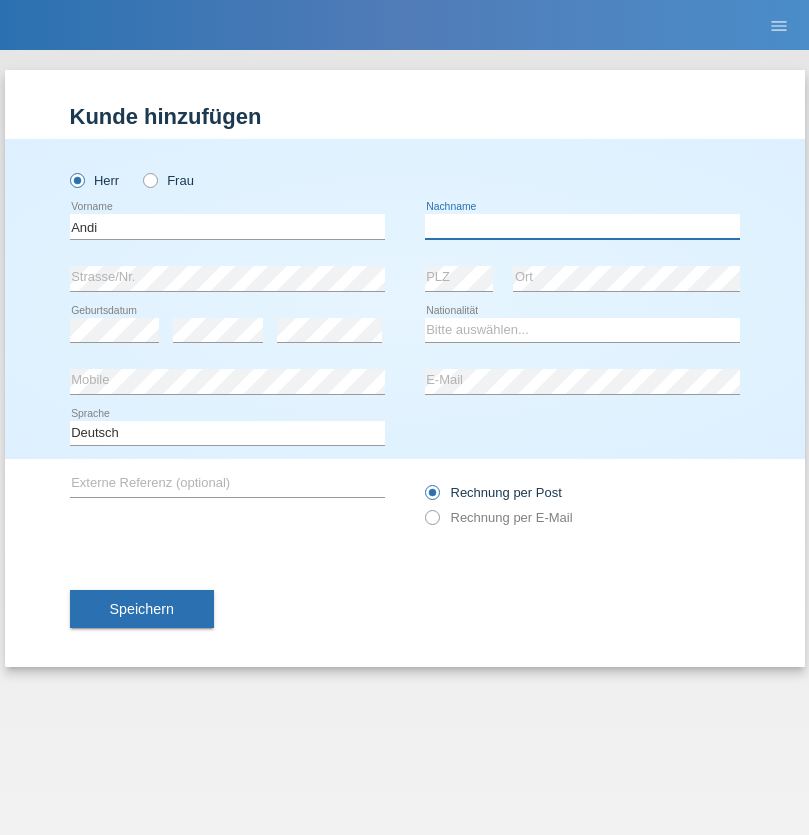 click at bounding box center [582, 226] 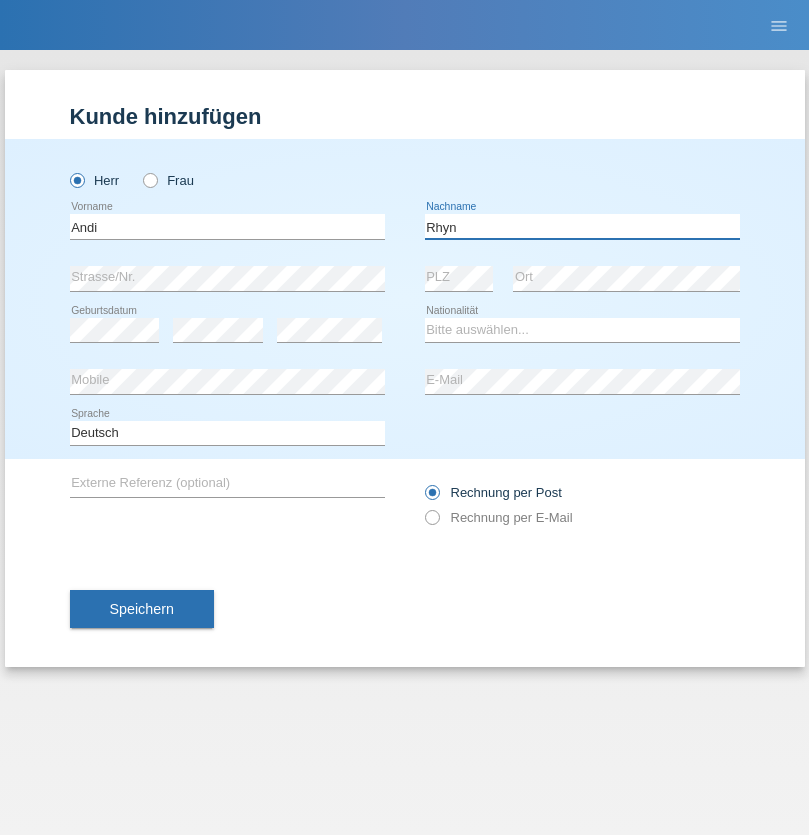 type on "Rhyn" 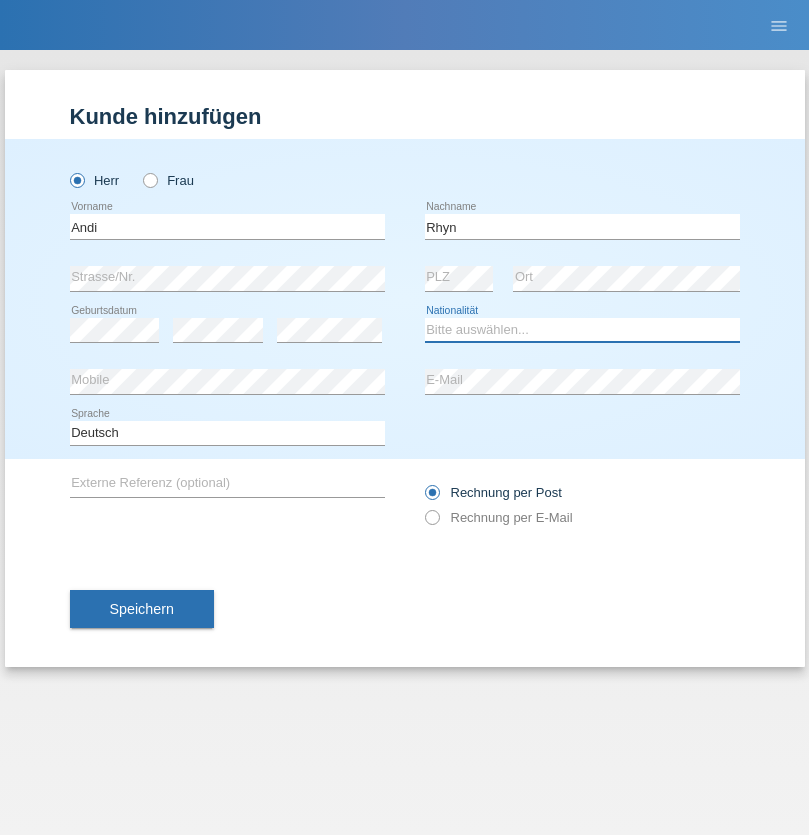 select on "CH" 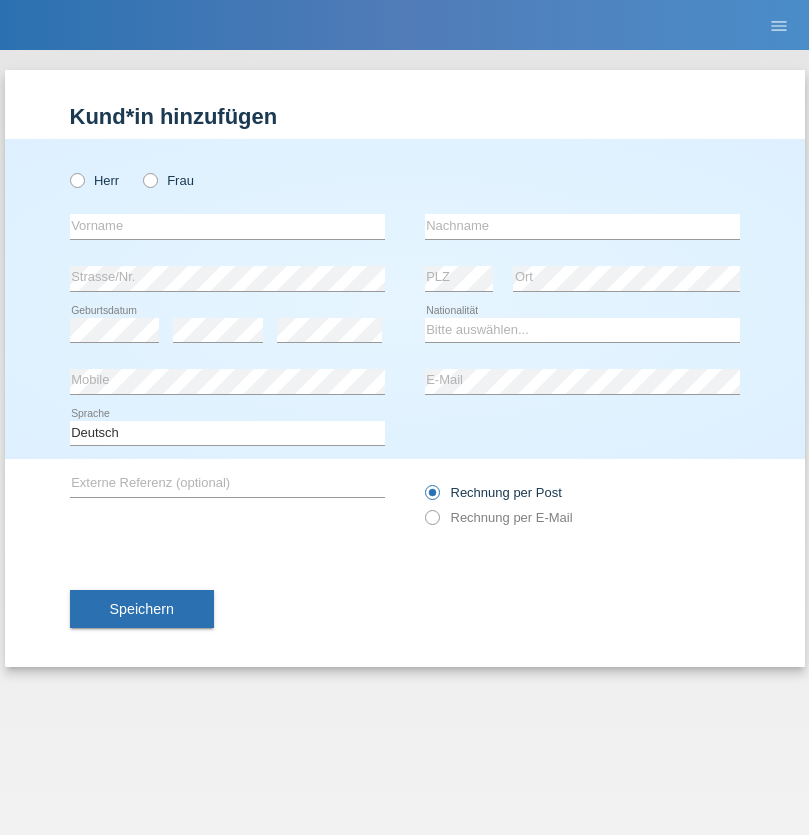 scroll, scrollTop: 0, scrollLeft: 0, axis: both 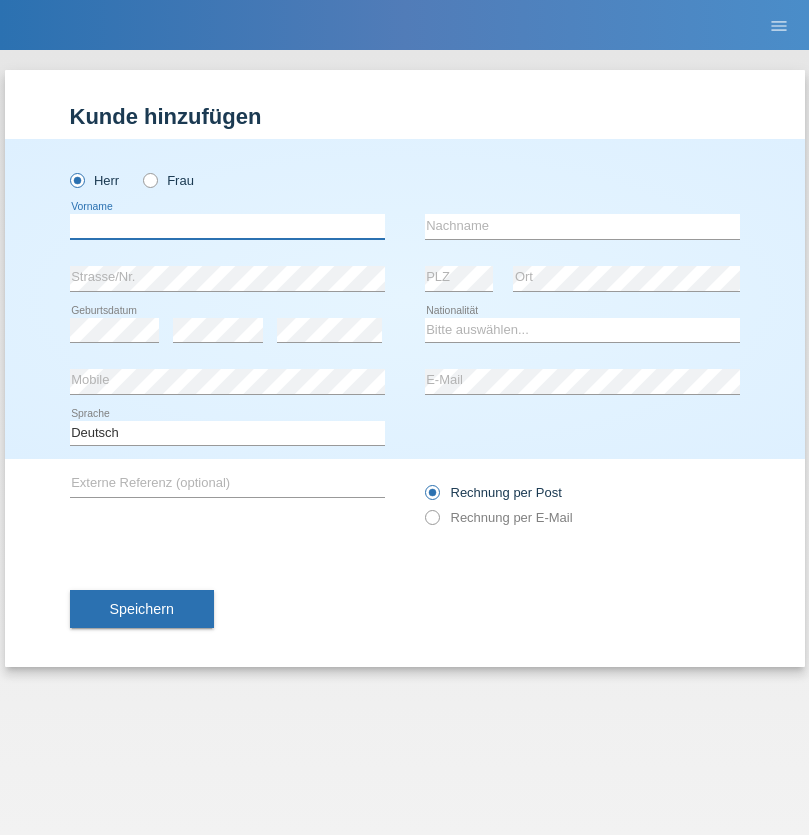 click at bounding box center (227, 226) 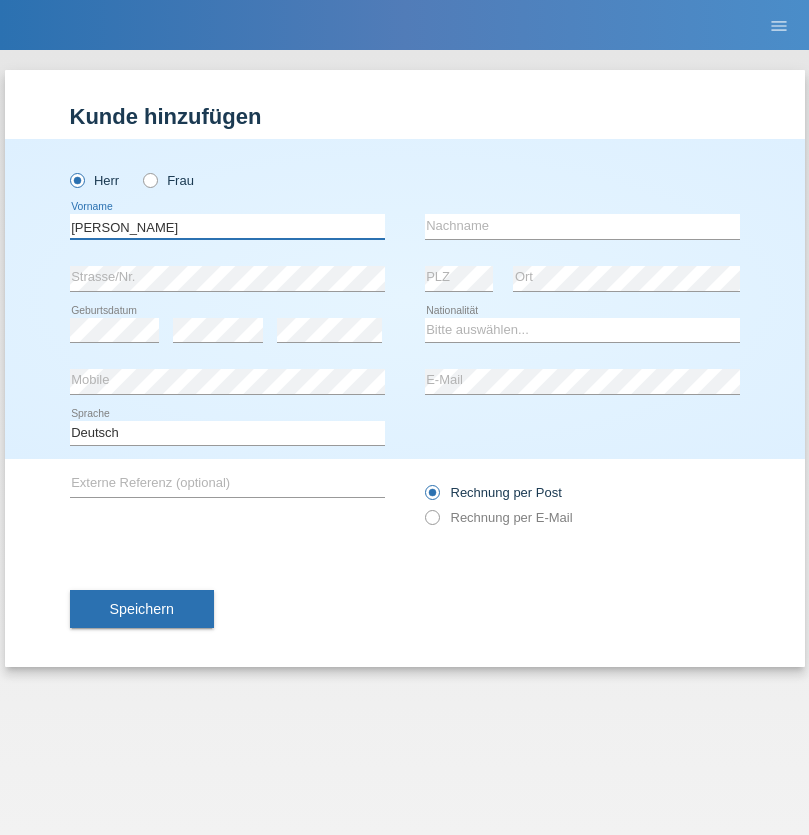 type on "[PERSON_NAME]" 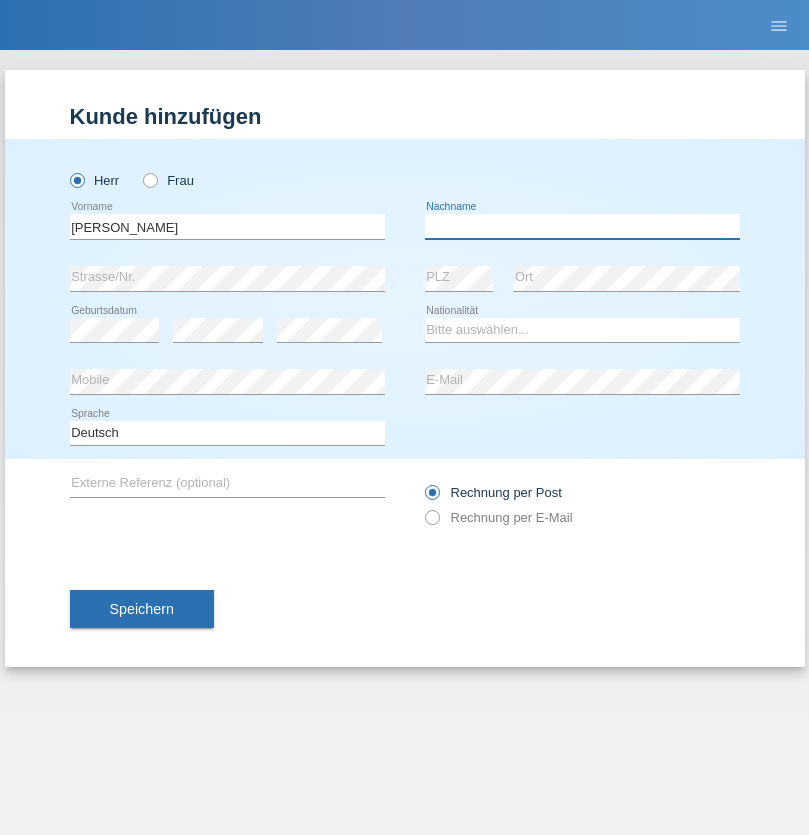 click at bounding box center [582, 226] 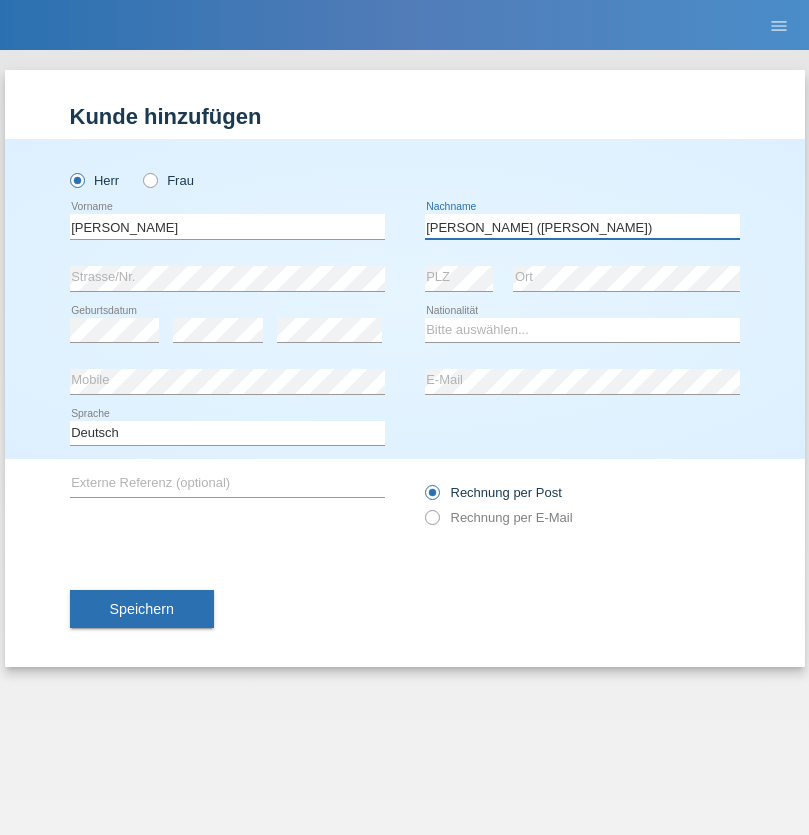 type on "[PERSON_NAME] ([PERSON_NAME])" 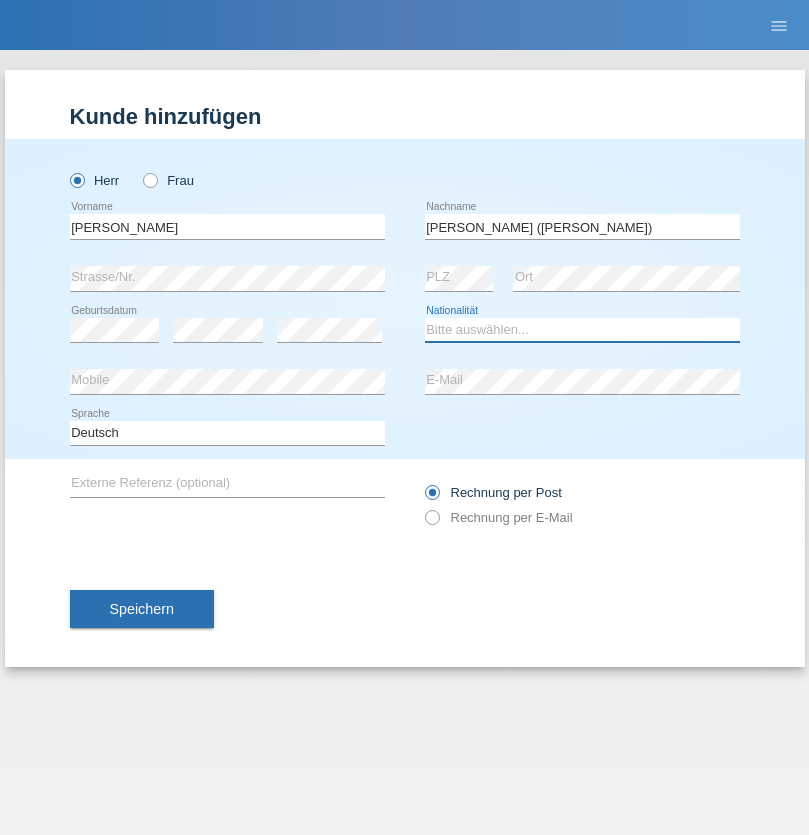 select on "BR" 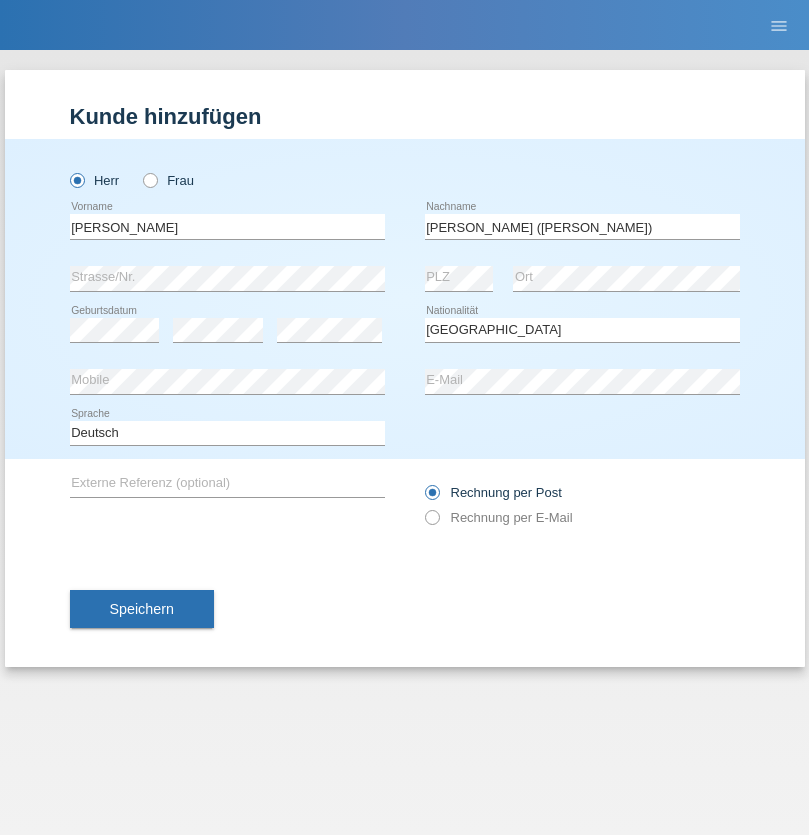 select on "C" 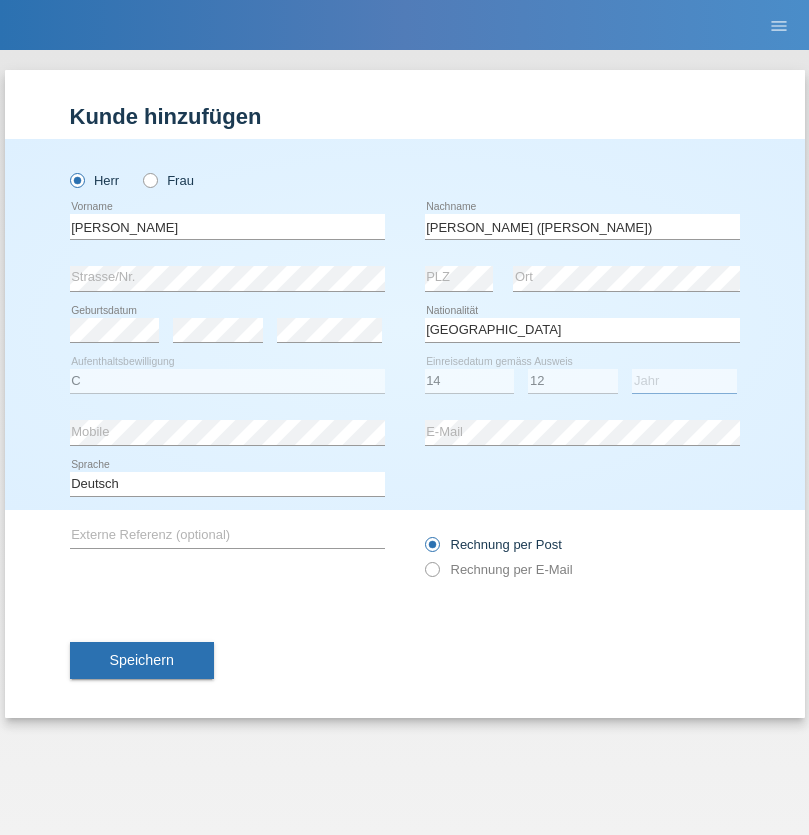 select on "2001" 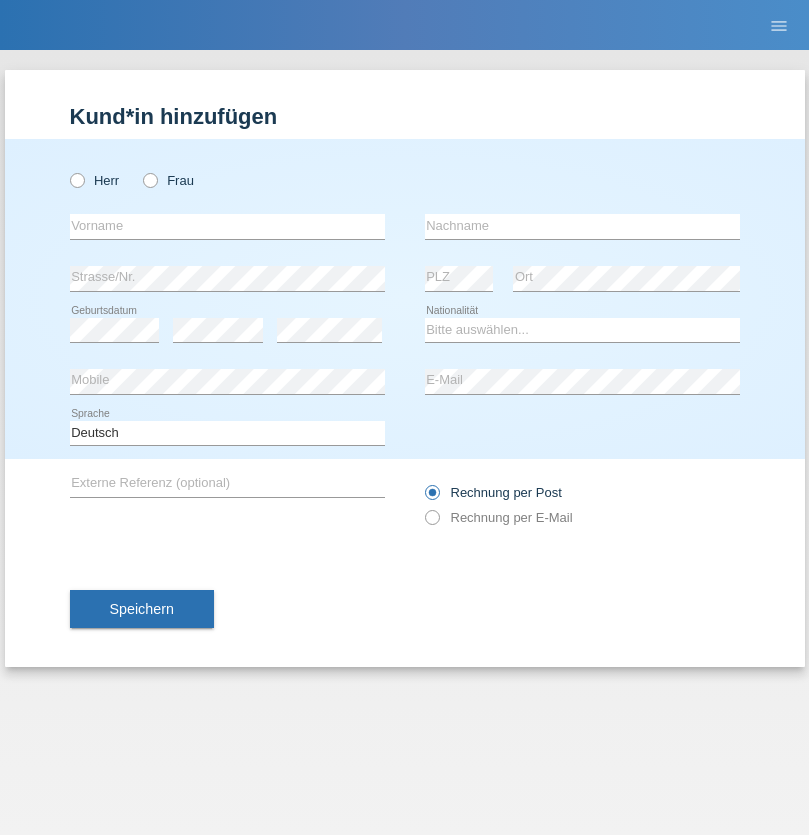 scroll, scrollTop: 0, scrollLeft: 0, axis: both 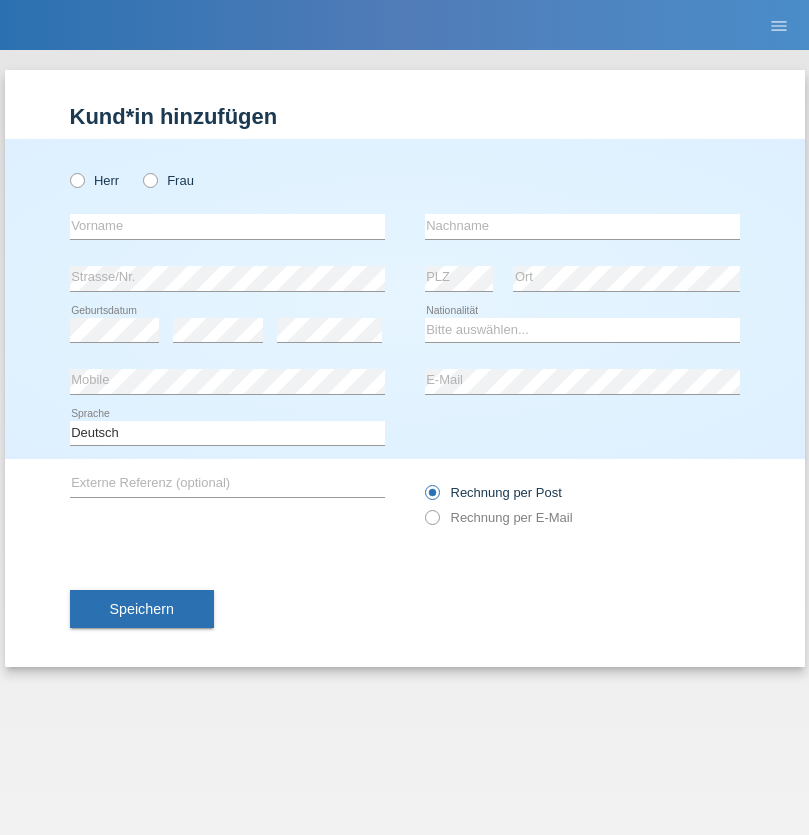 radio on "true" 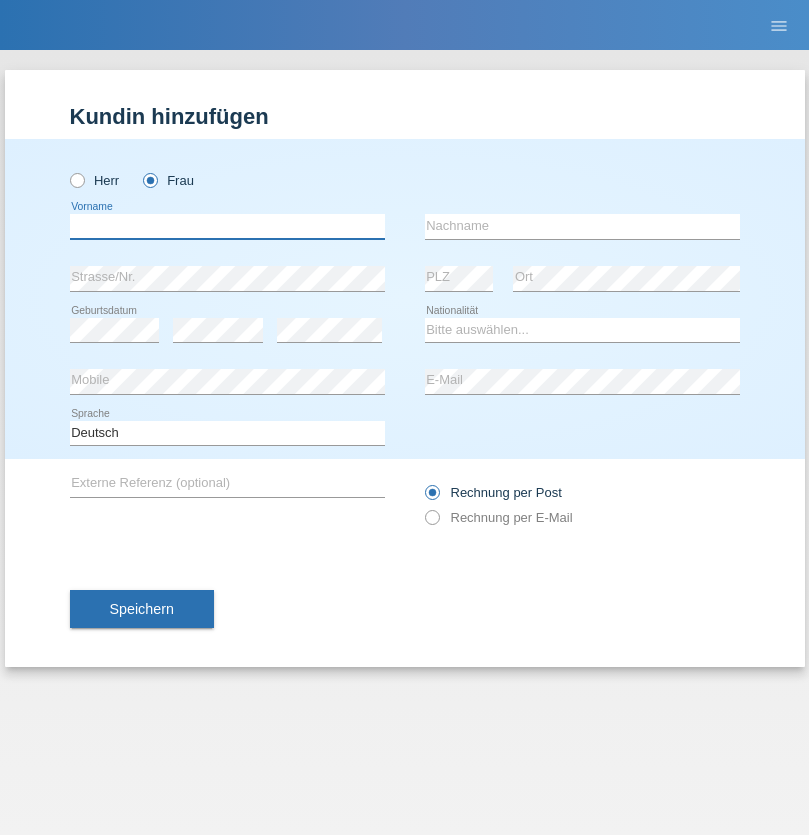 click at bounding box center [227, 226] 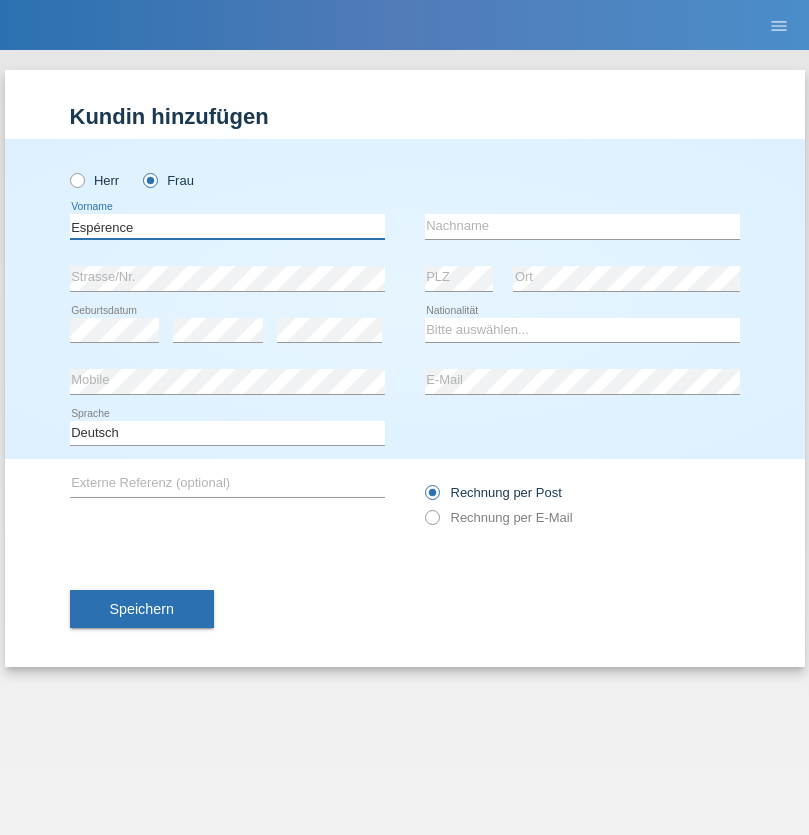 type on "Espérence" 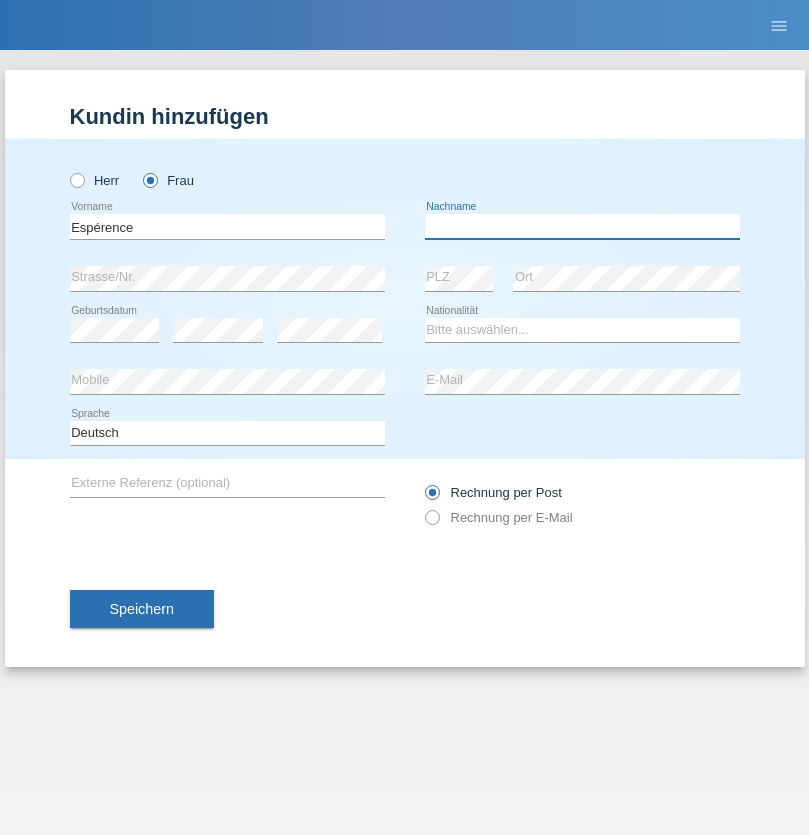 click at bounding box center [582, 226] 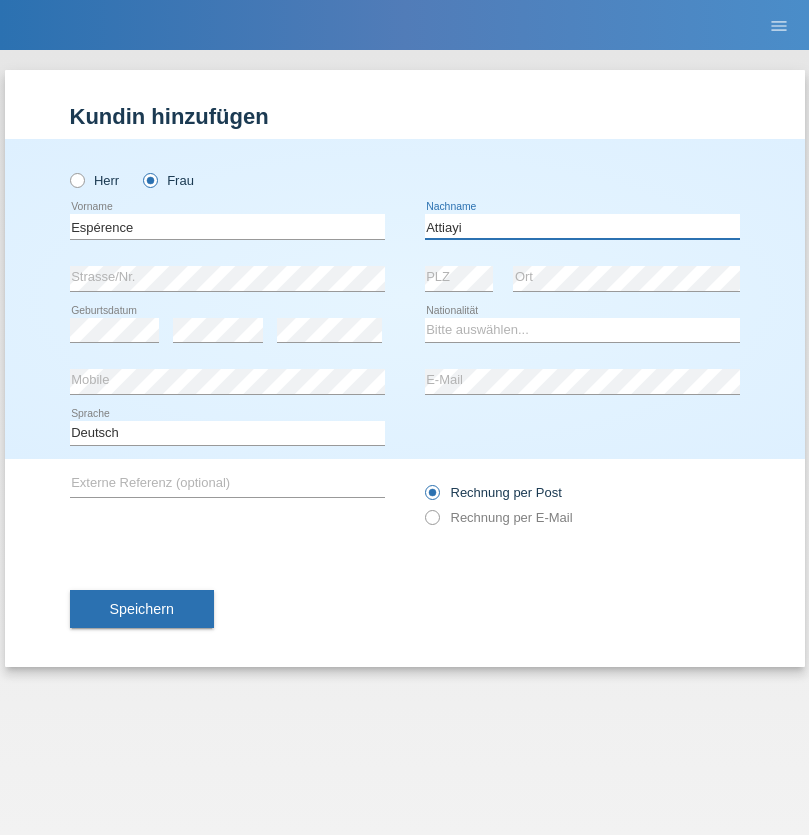 type on "Attiayi" 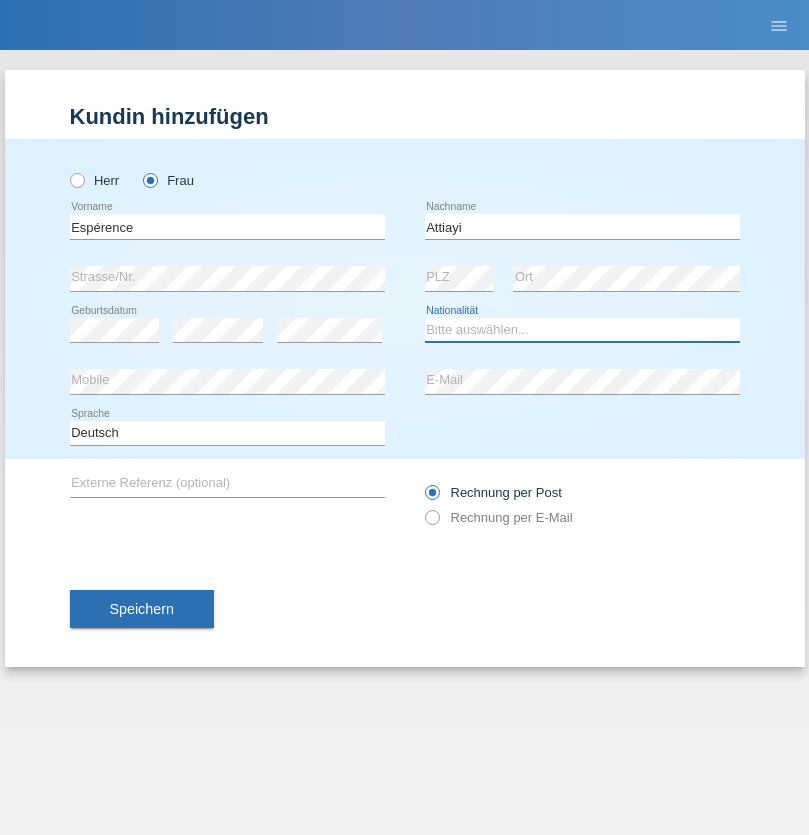 select on "CH" 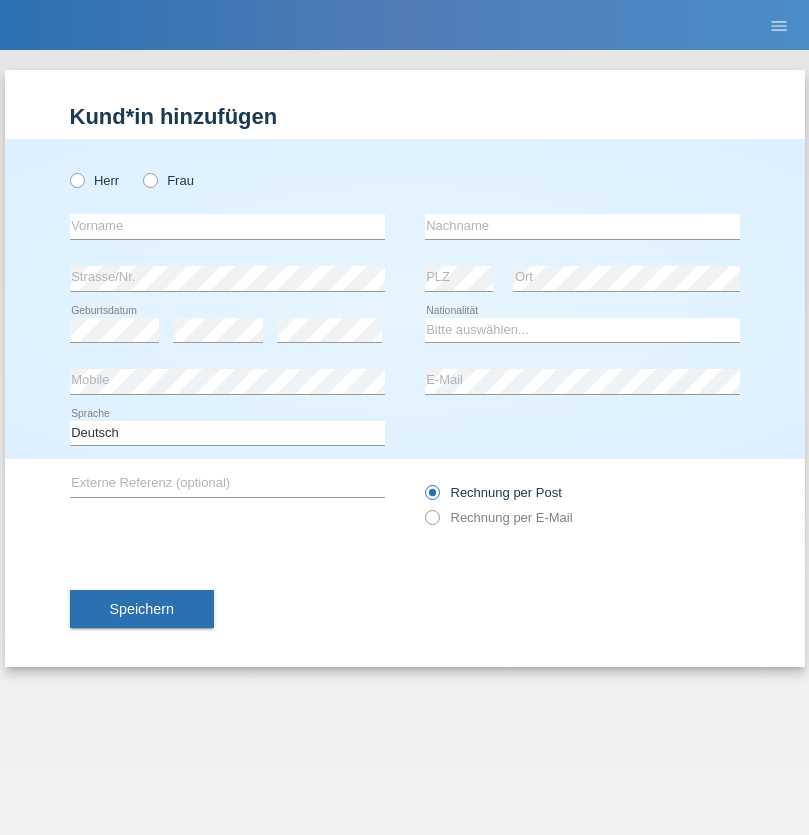 scroll, scrollTop: 0, scrollLeft: 0, axis: both 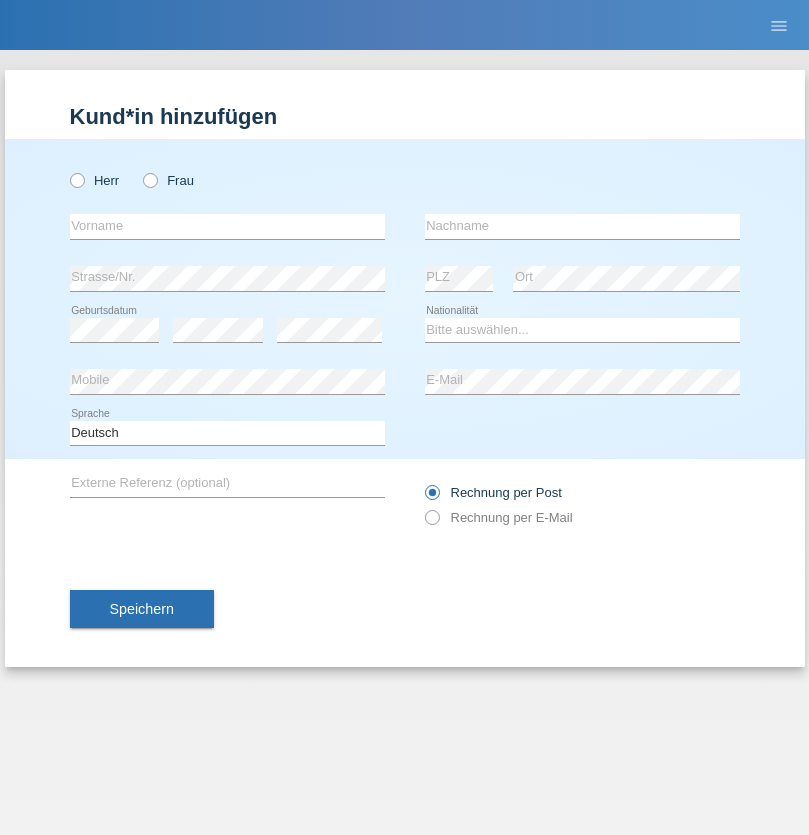 radio on "true" 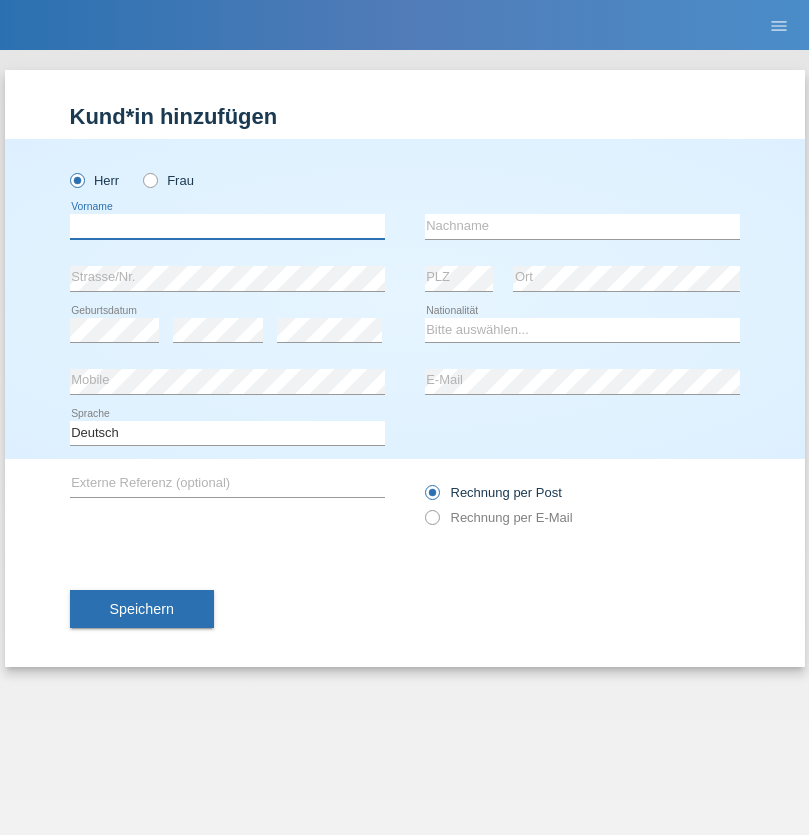 click at bounding box center (227, 226) 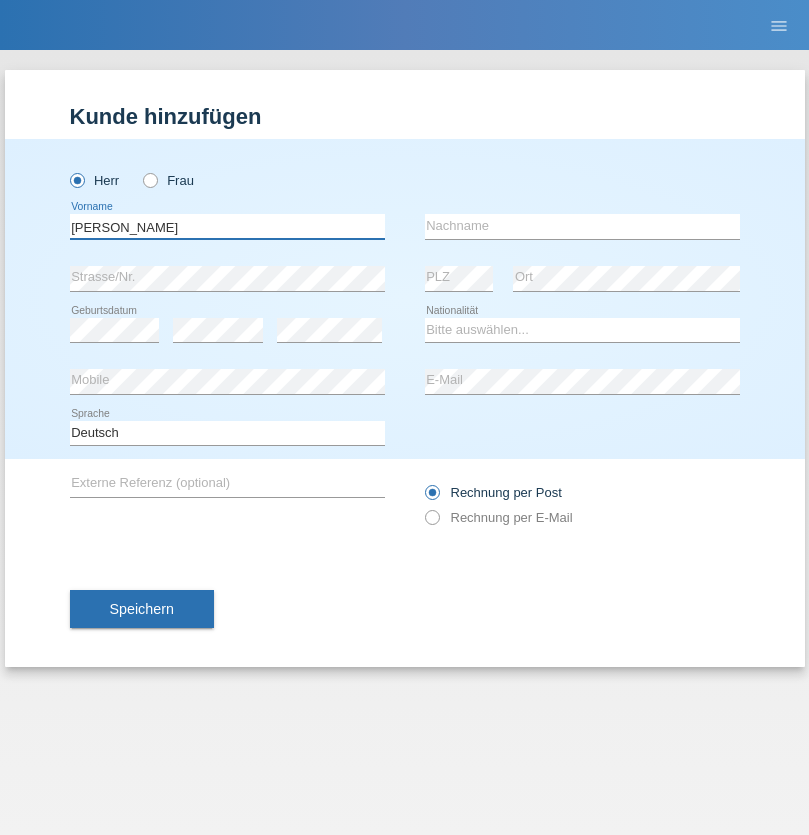 type on "[PERSON_NAME]" 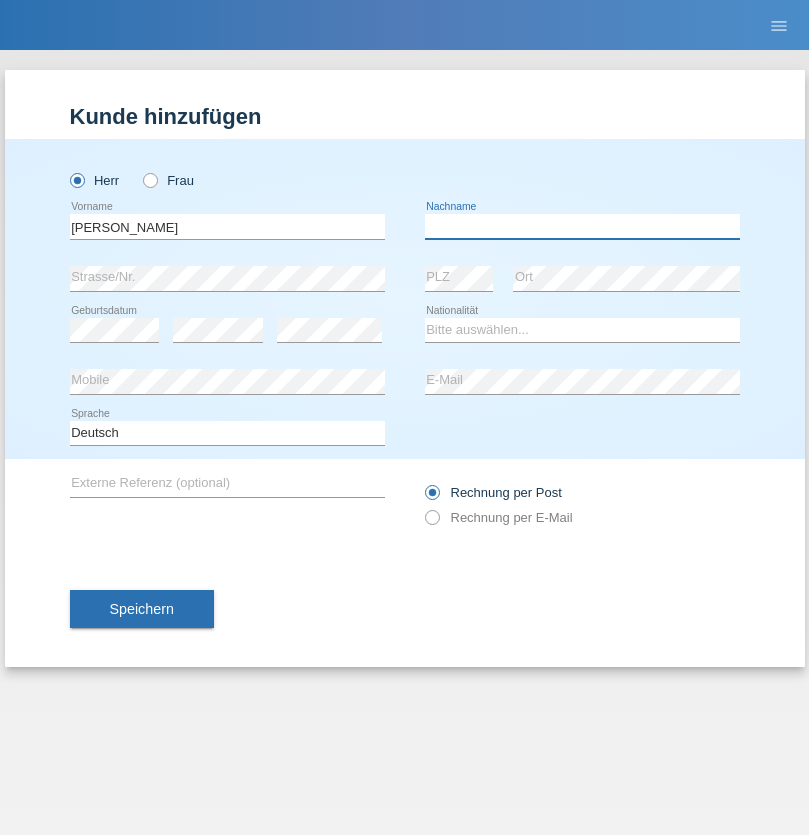 click at bounding box center (582, 226) 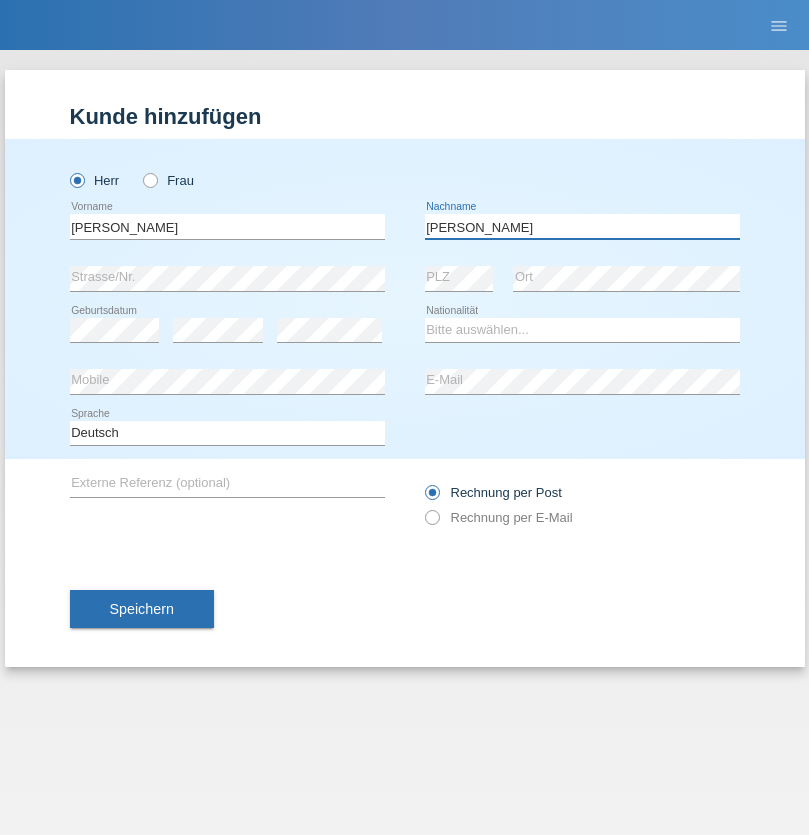 type on "[PERSON_NAME]" 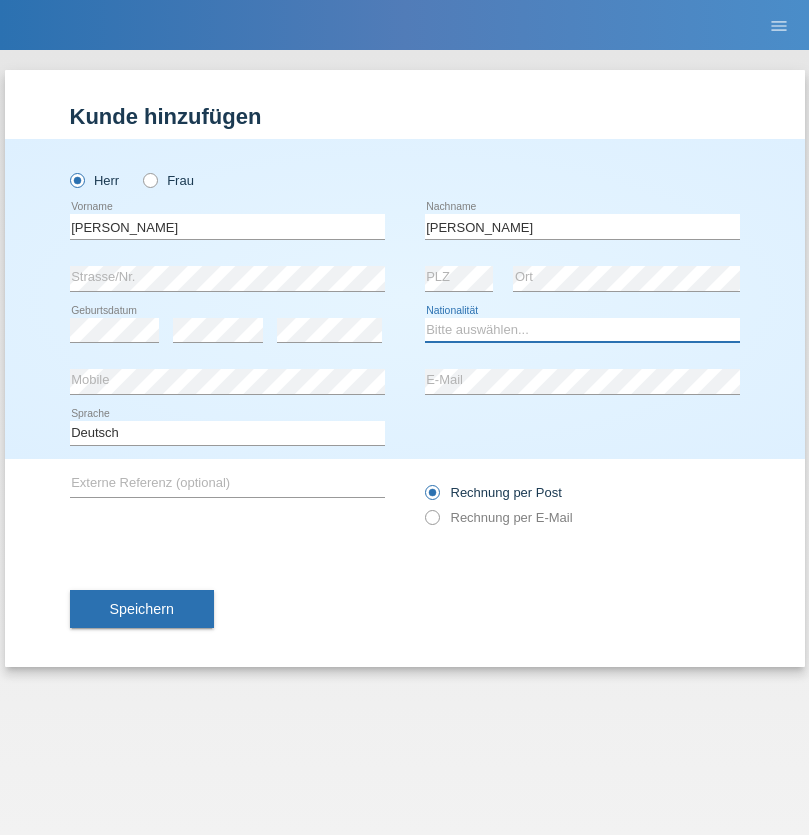 select on "CH" 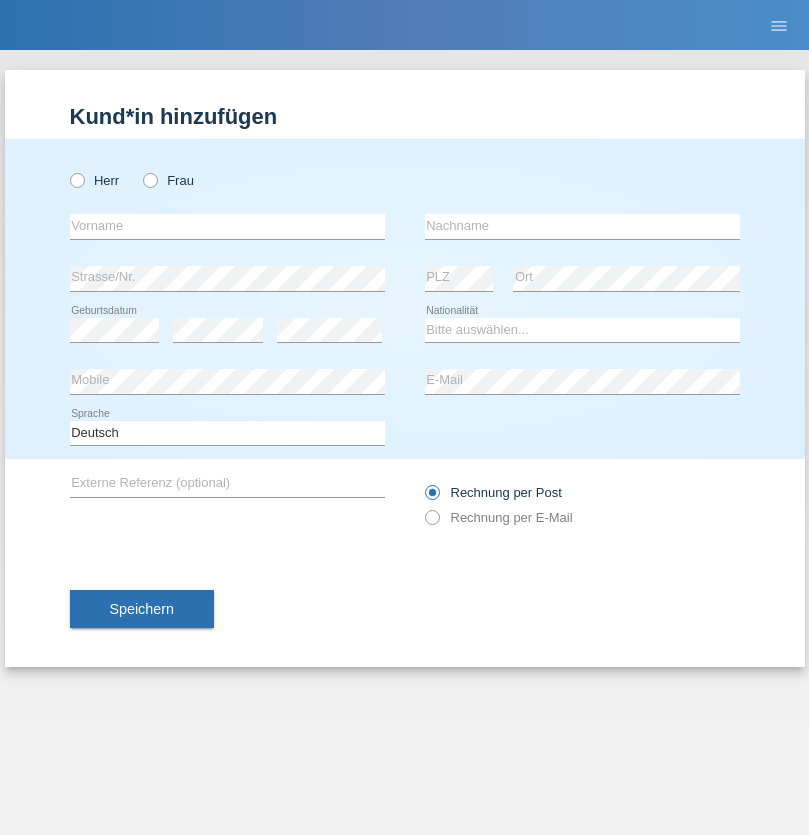 scroll, scrollTop: 0, scrollLeft: 0, axis: both 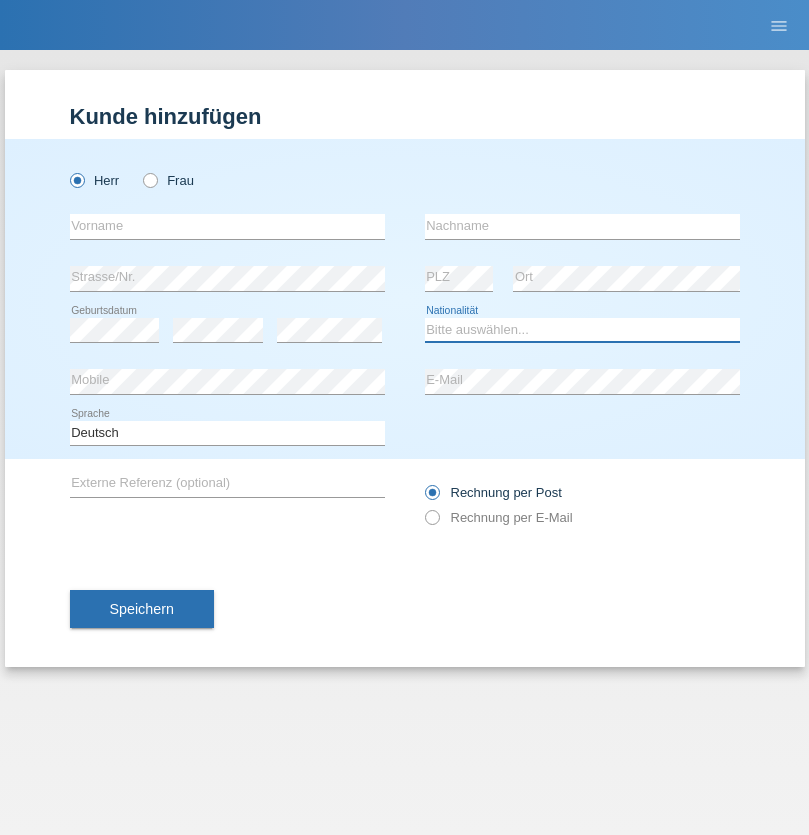select on "XK" 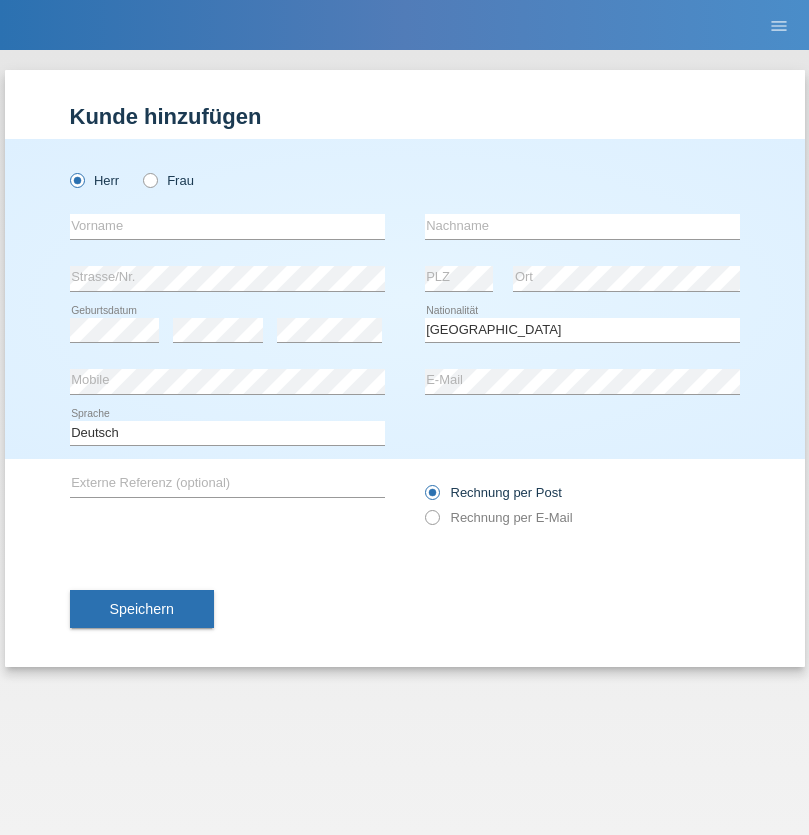 select on "C" 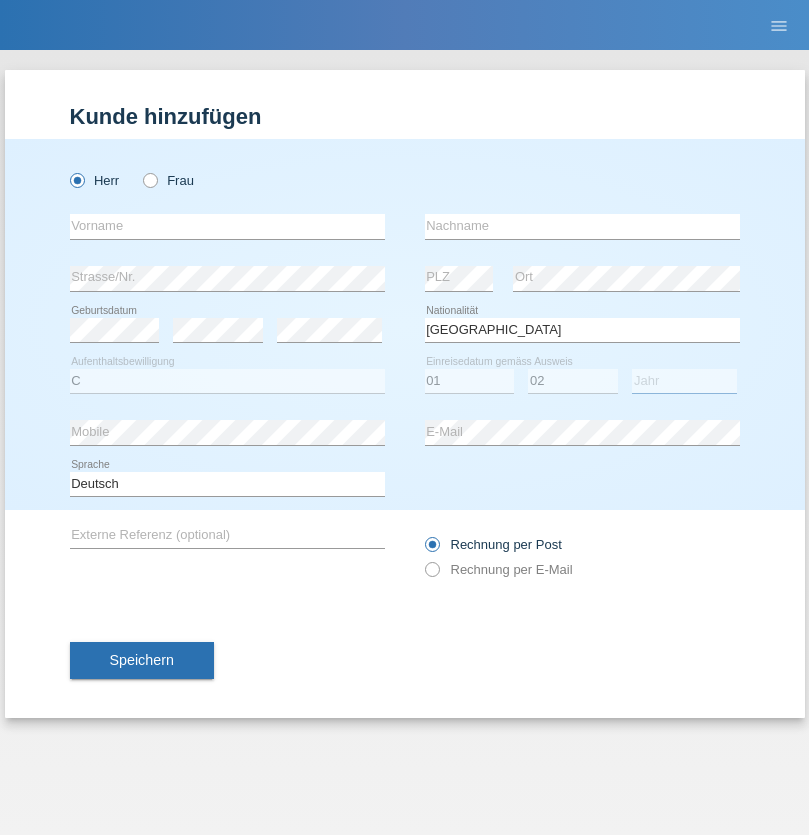 select on "1980" 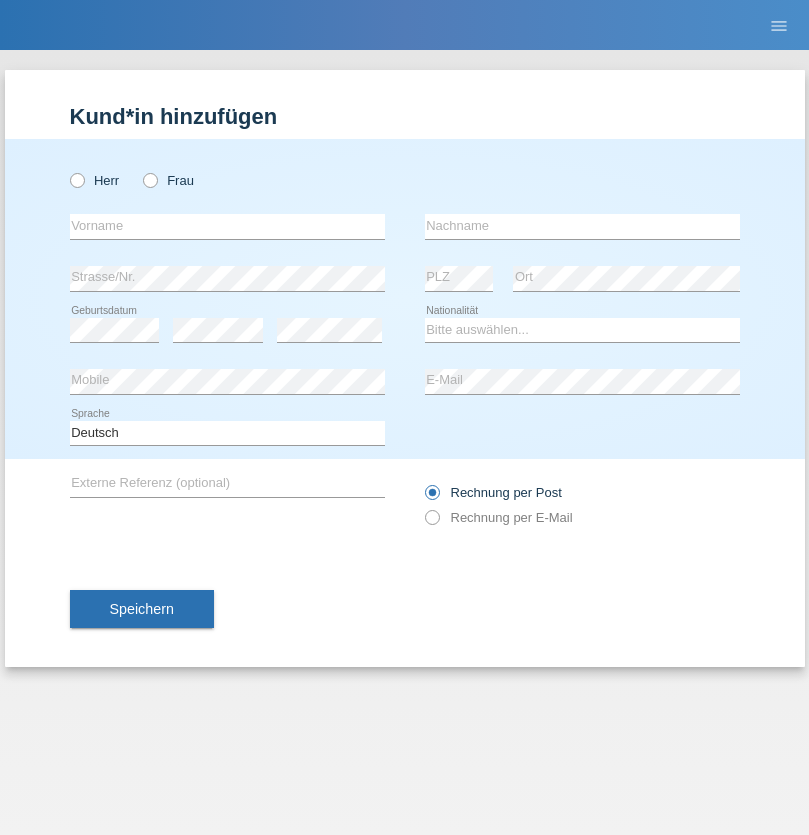 scroll, scrollTop: 0, scrollLeft: 0, axis: both 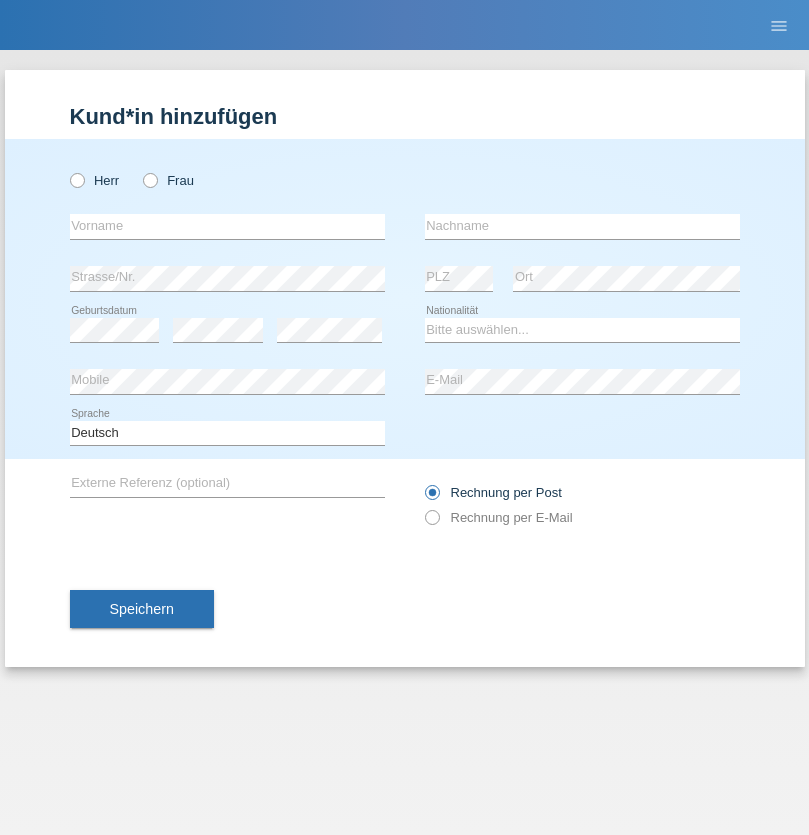 radio on "true" 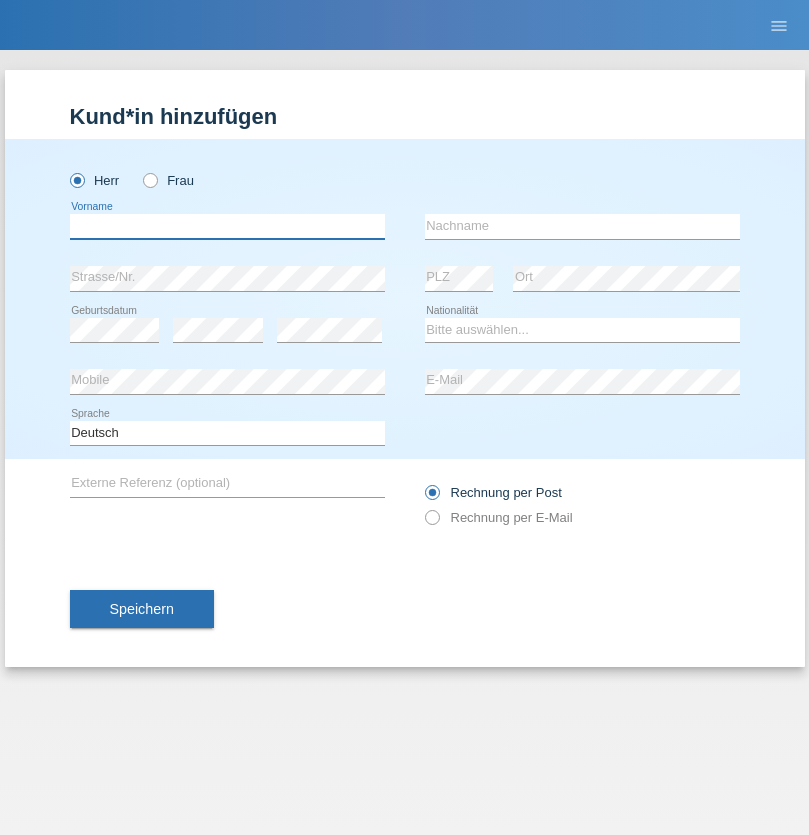 click at bounding box center [227, 226] 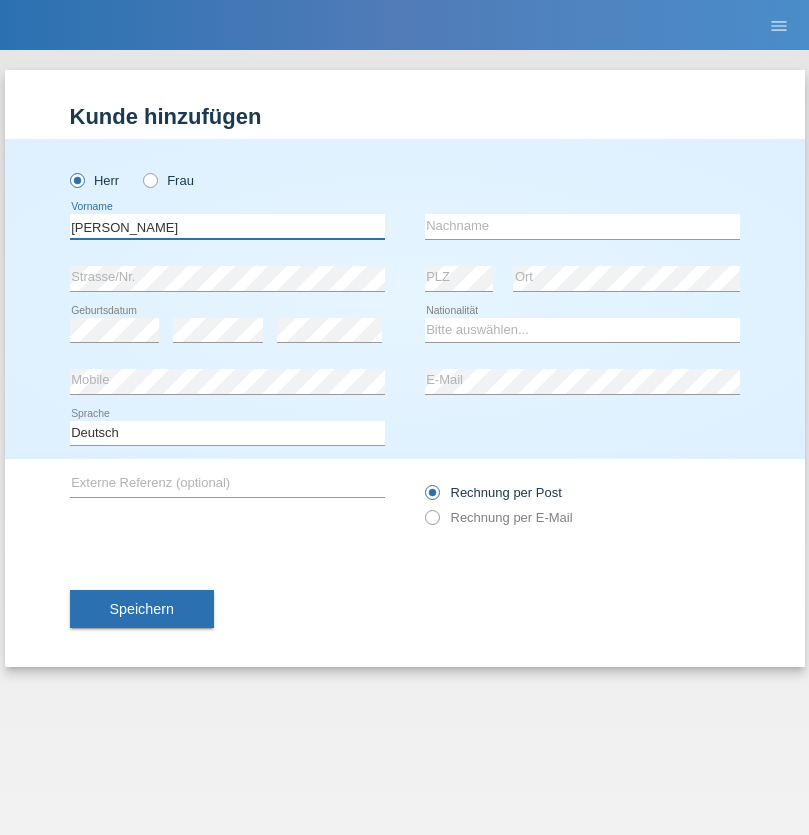 type on "Josip" 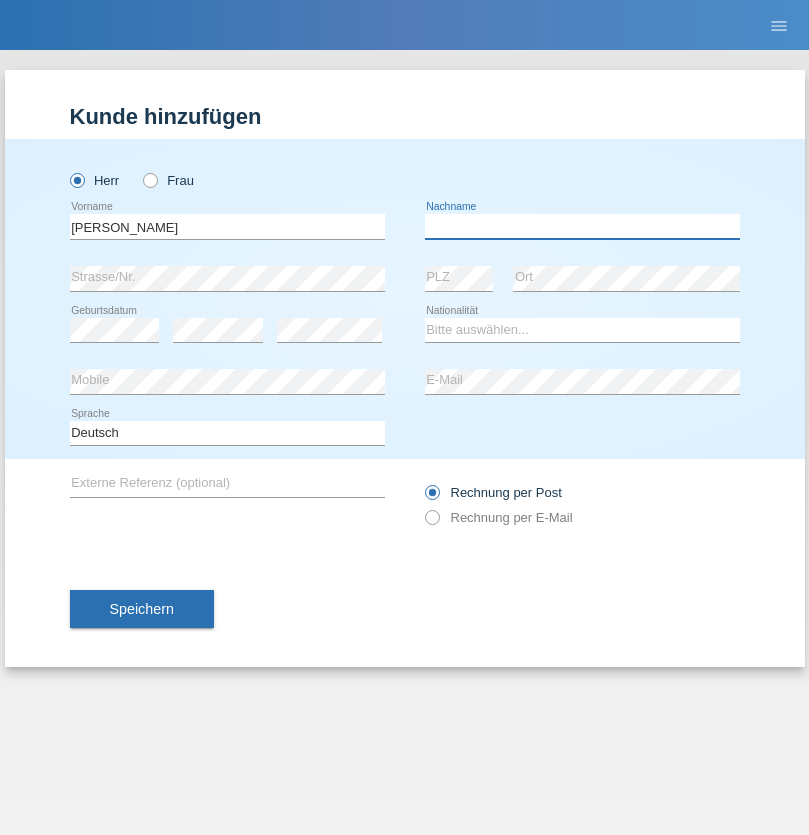 click at bounding box center [582, 226] 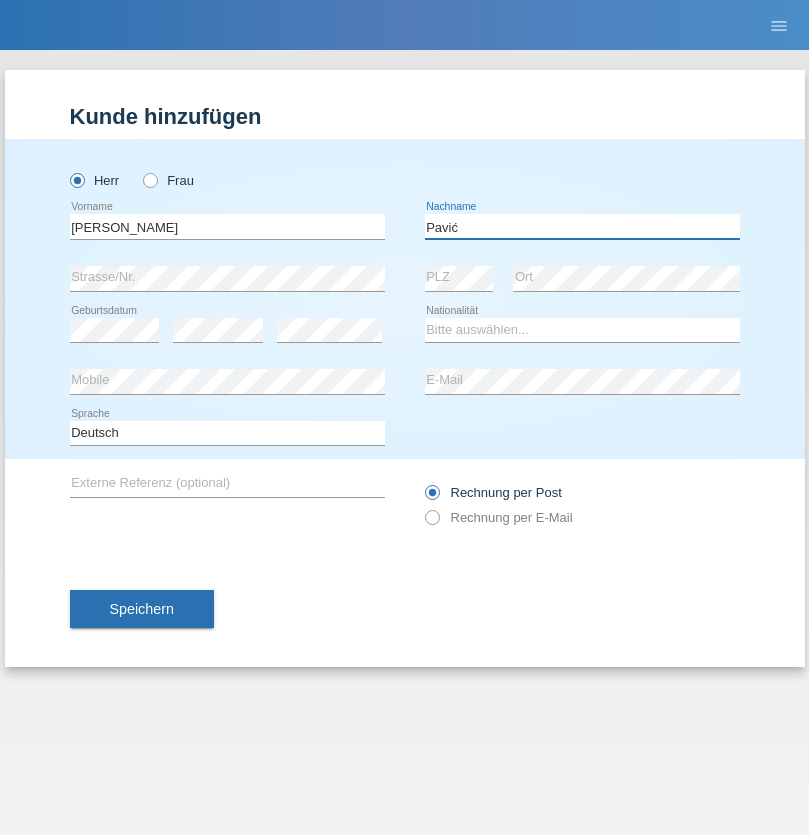 type on "Pavić" 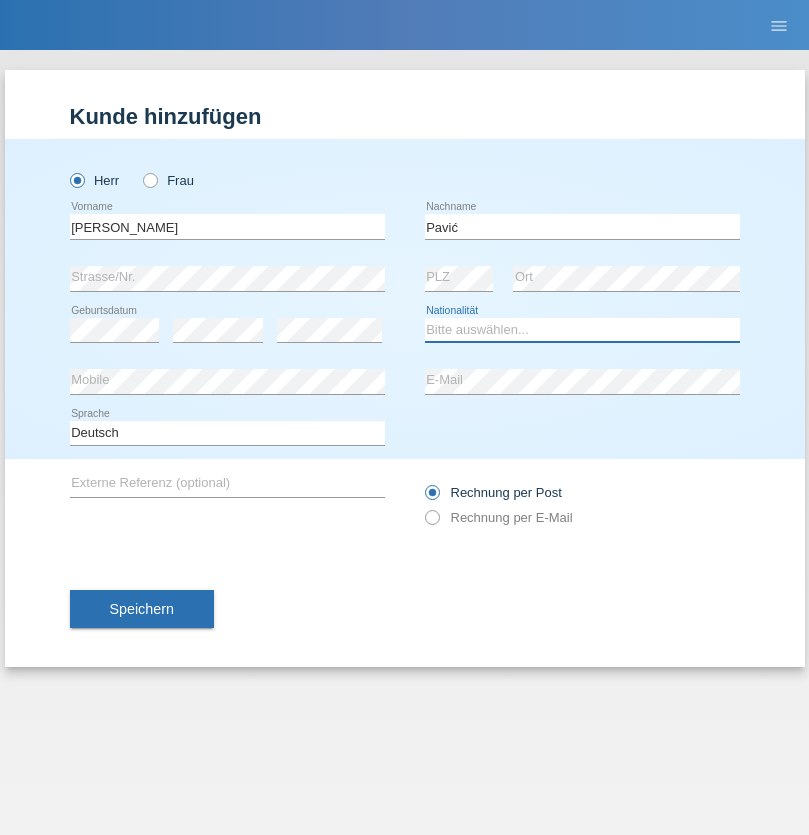 select on "HR" 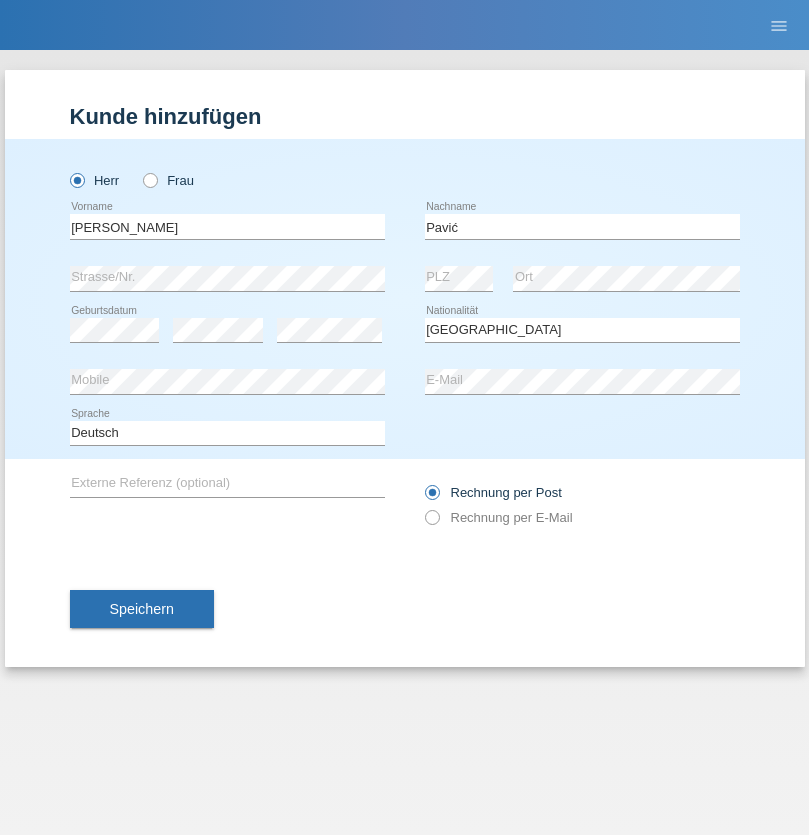 select on "C" 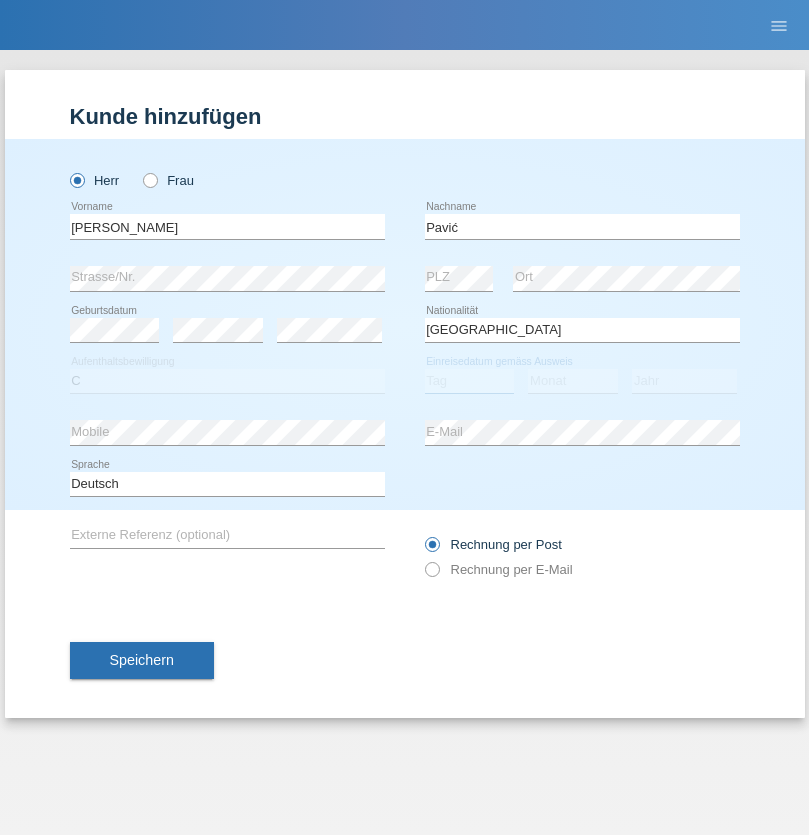 select on "21" 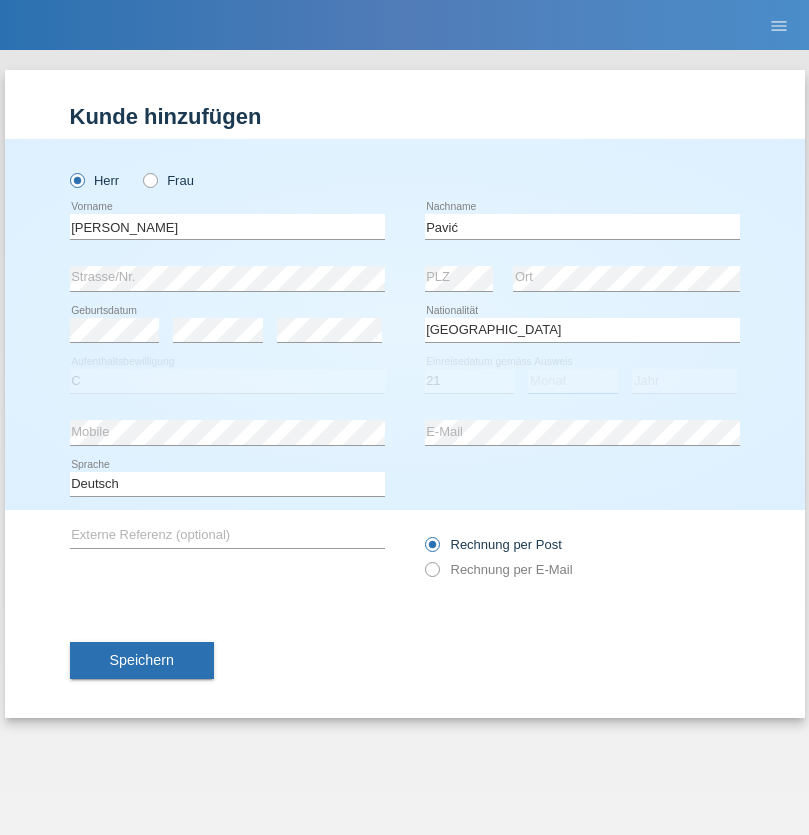 select on "04" 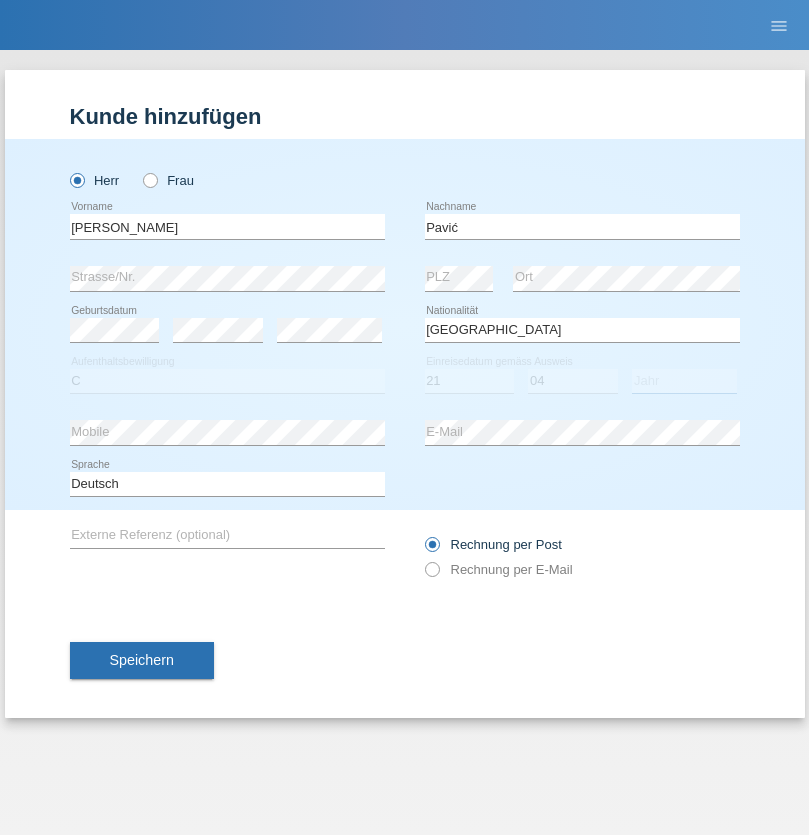 select on "2006" 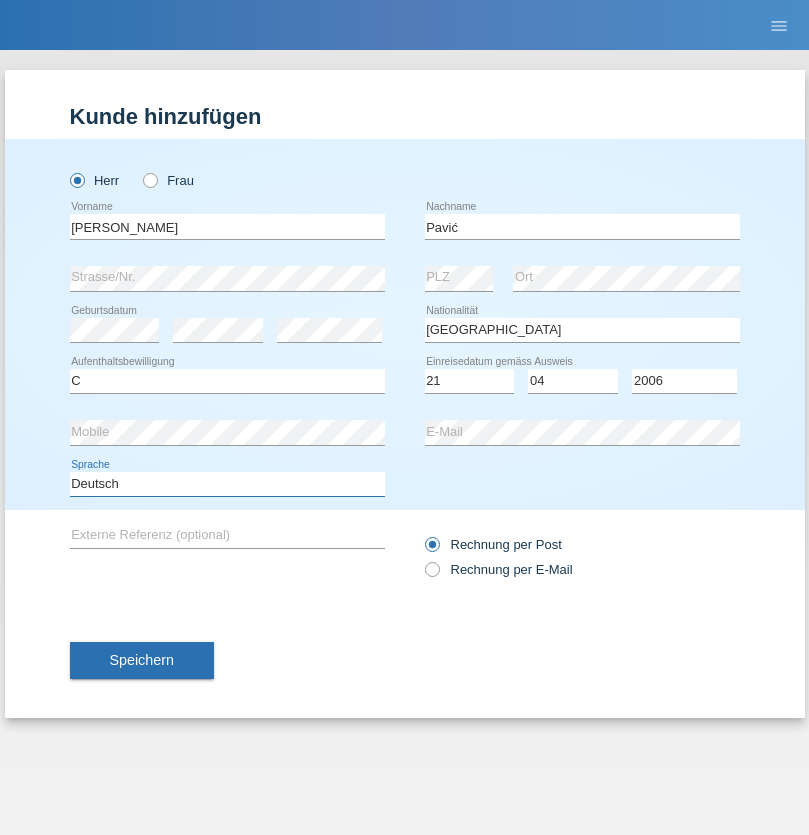 select on "en" 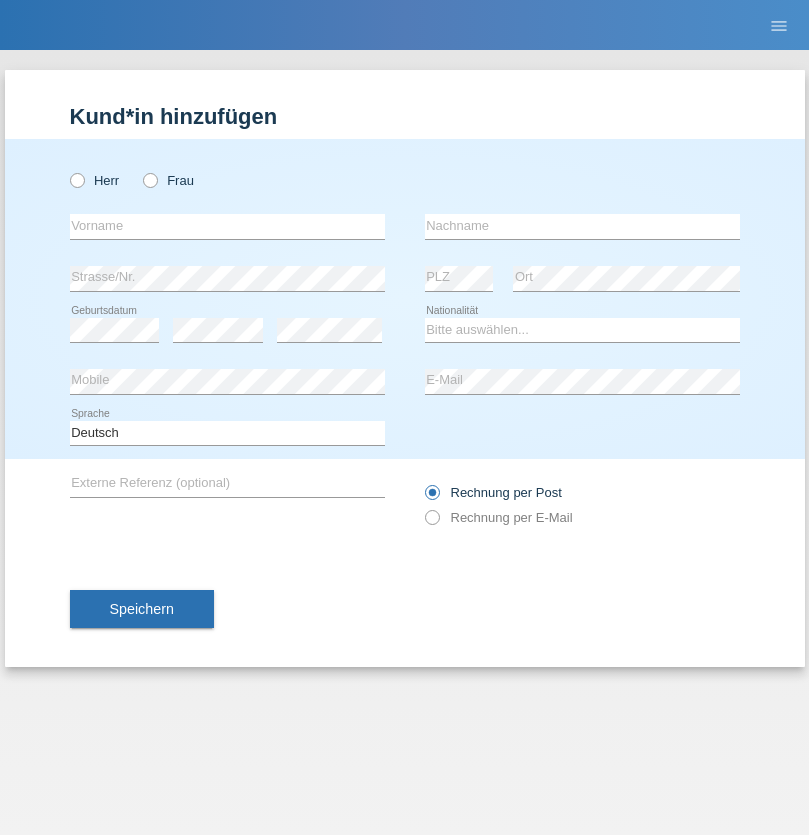 scroll, scrollTop: 0, scrollLeft: 0, axis: both 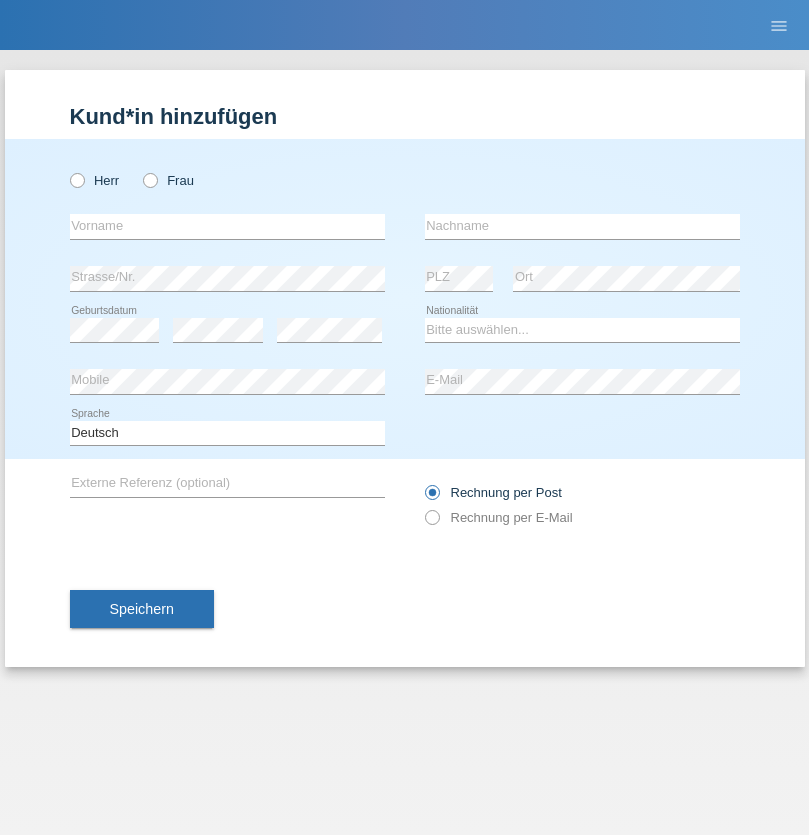 radio on "true" 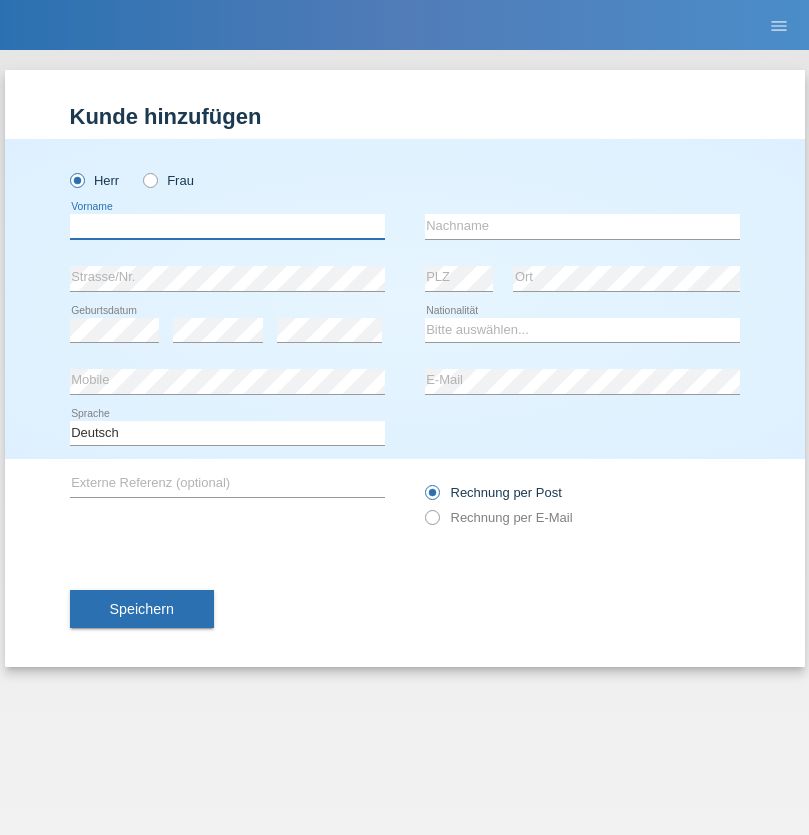 click at bounding box center [227, 226] 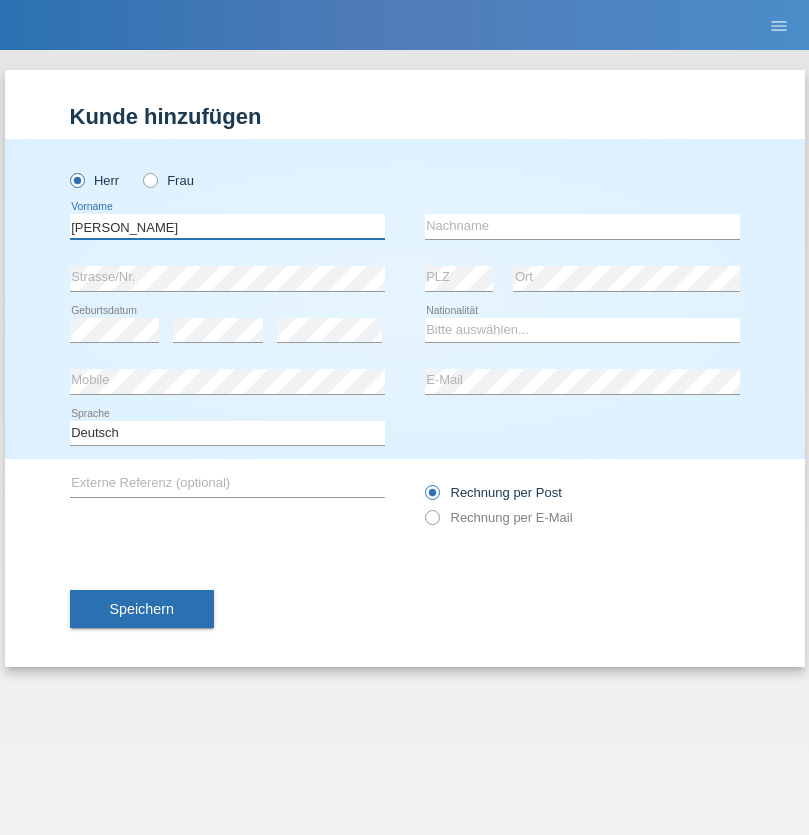 type on "Josip" 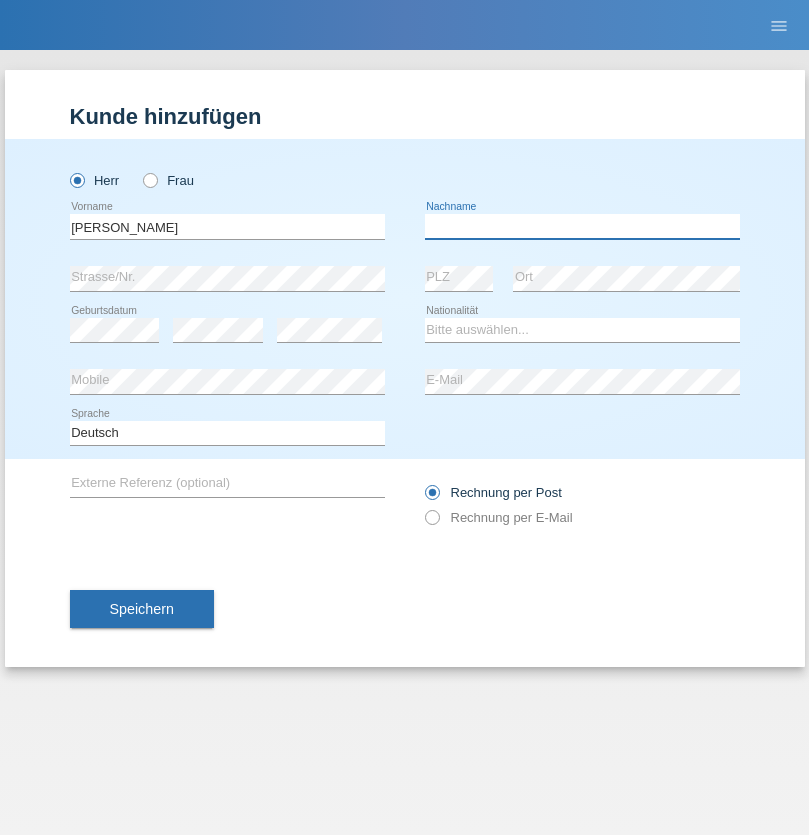 click at bounding box center [582, 226] 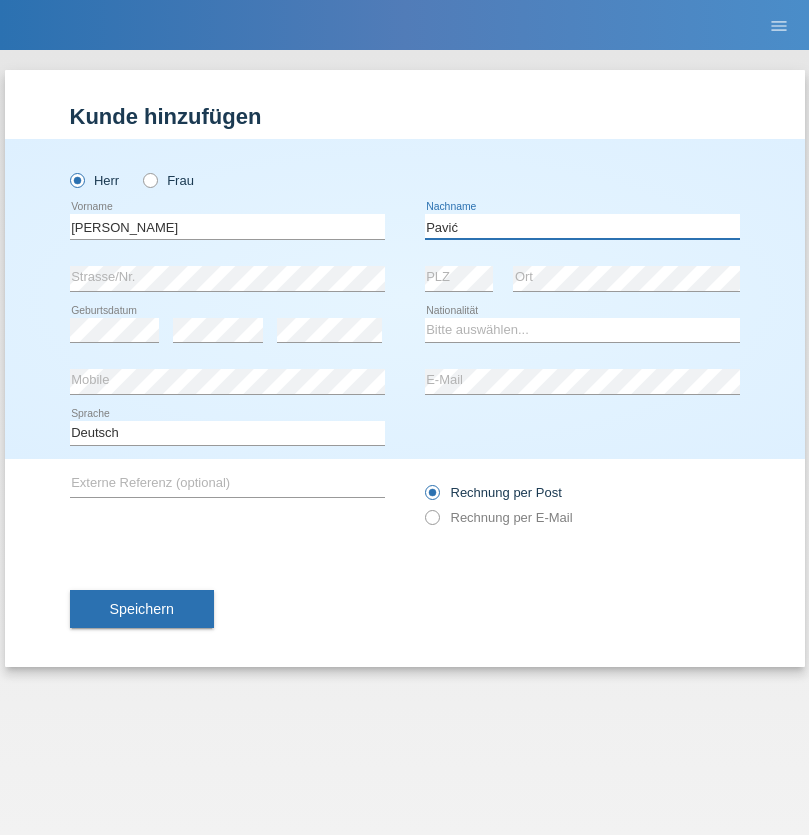 type on "Pavić" 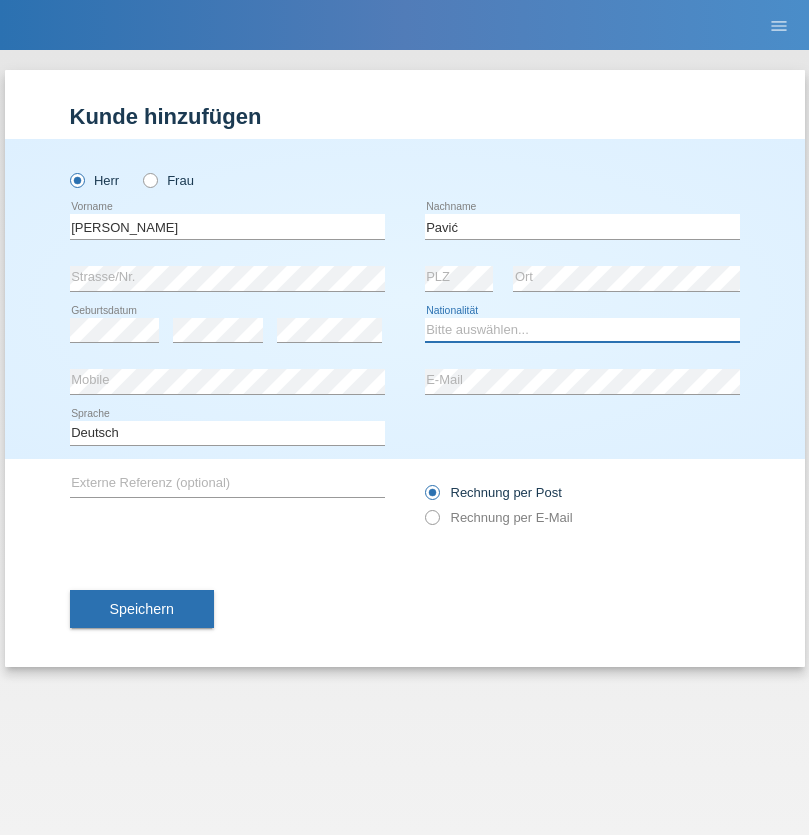 select on "HR" 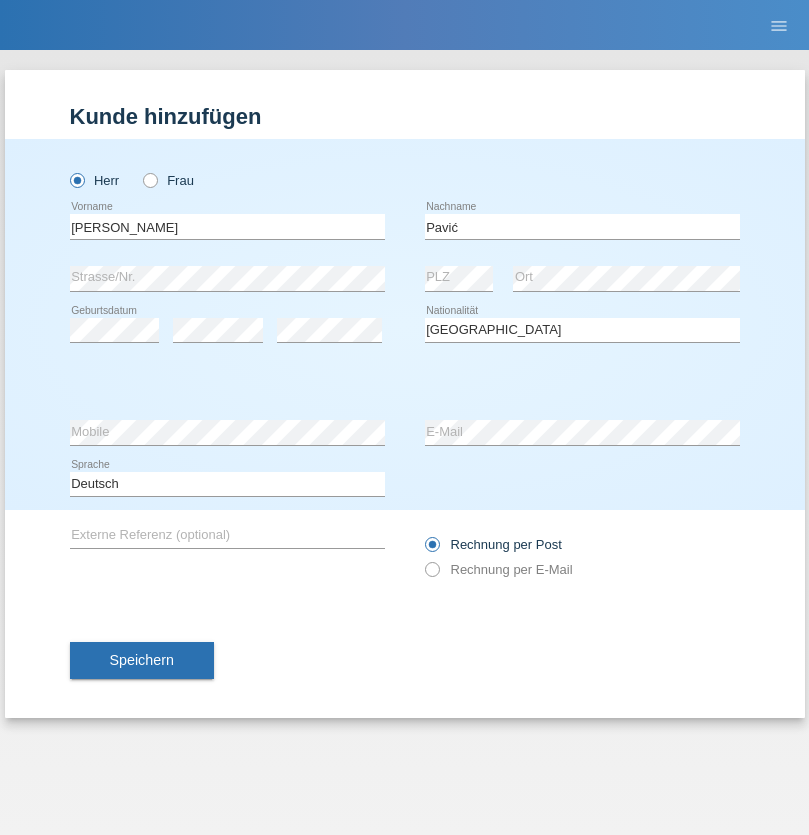 select on "C" 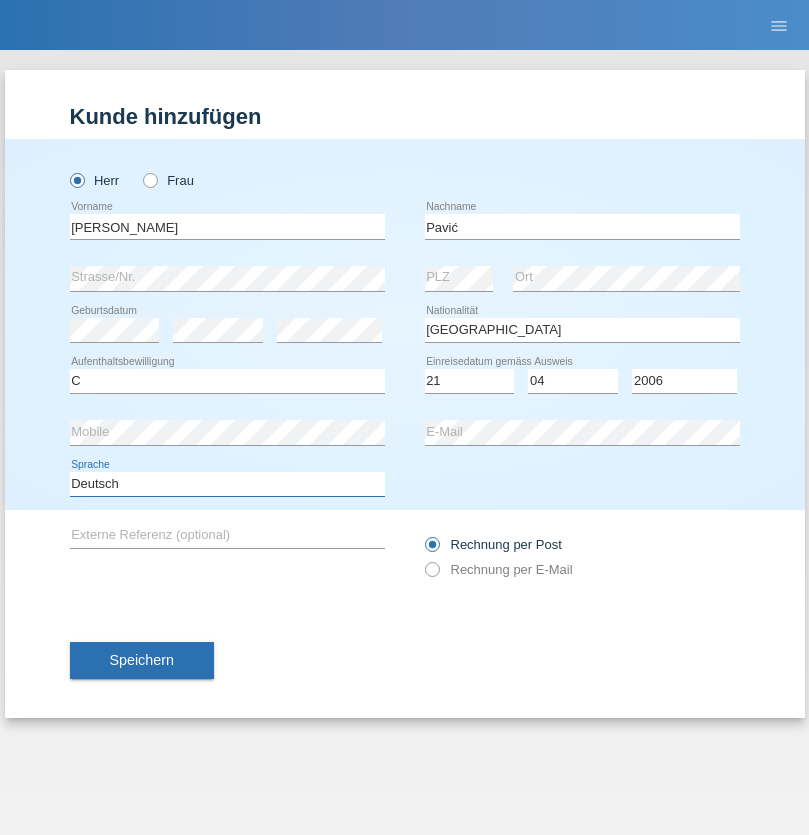 select on "en" 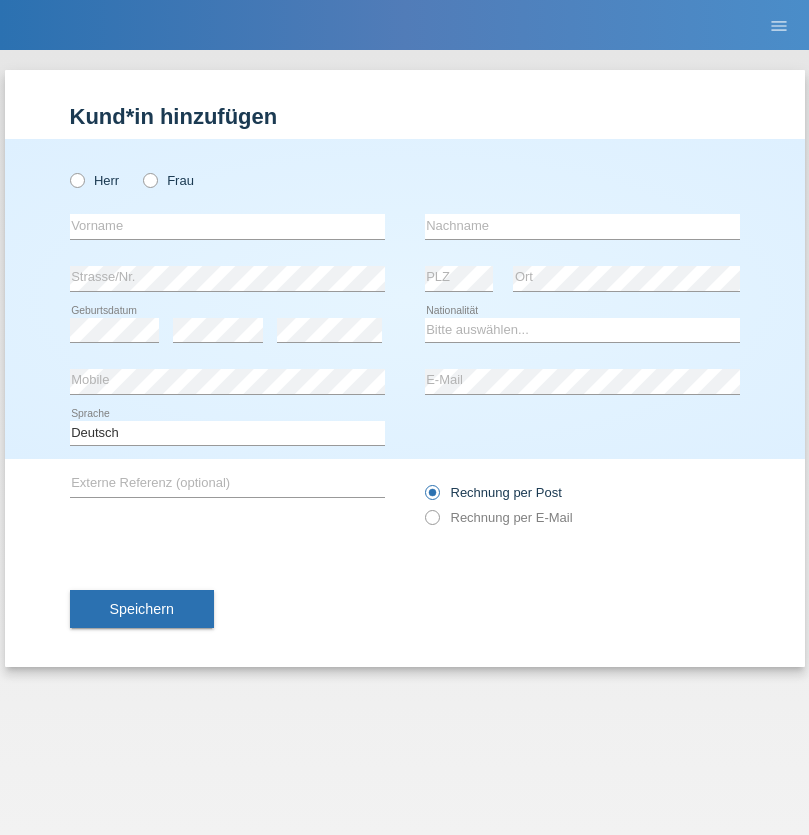 scroll, scrollTop: 0, scrollLeft: 0, axis: both 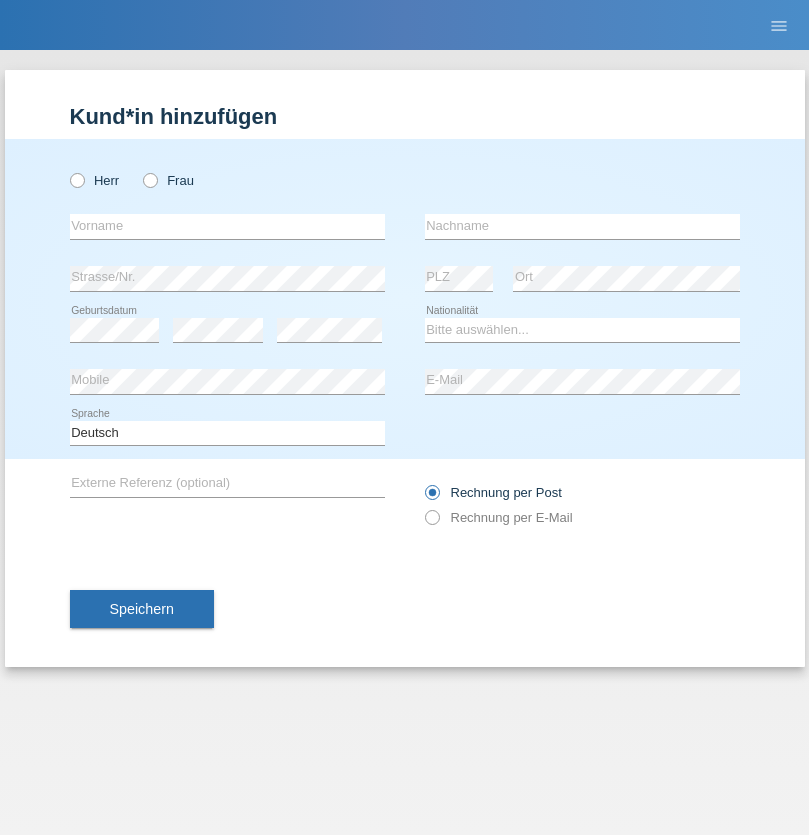 radio on "true" 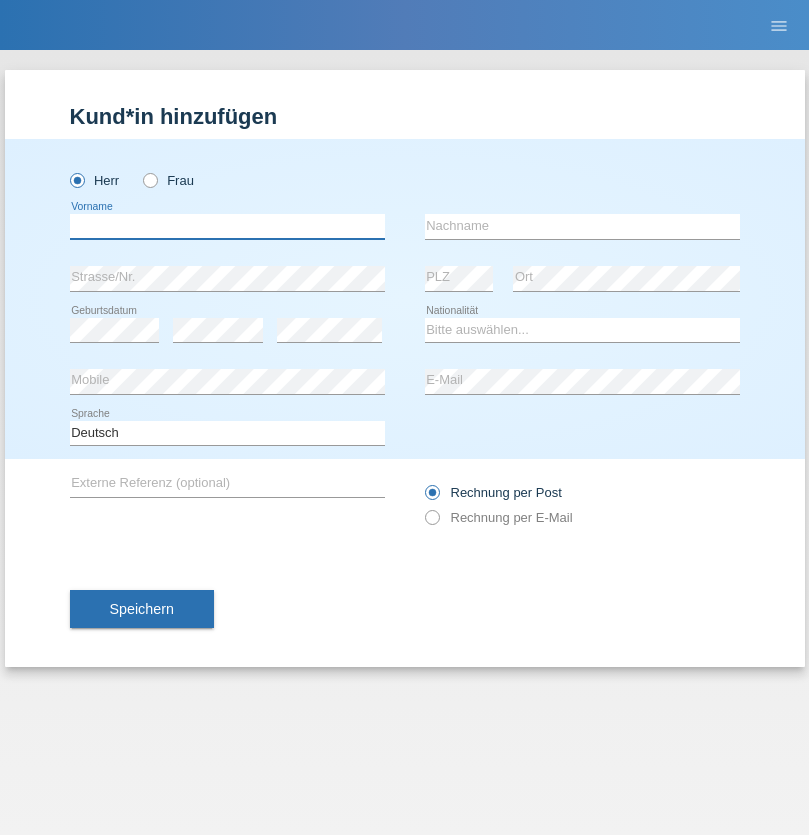 click at bounding box center [227, 226] 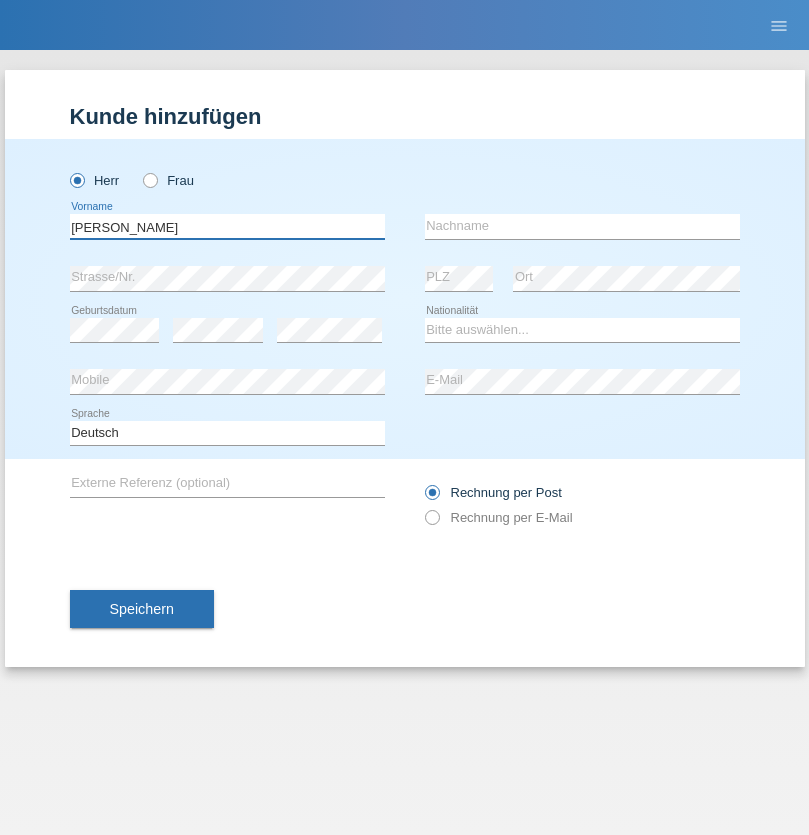 type on "[PERSON_NAME]" 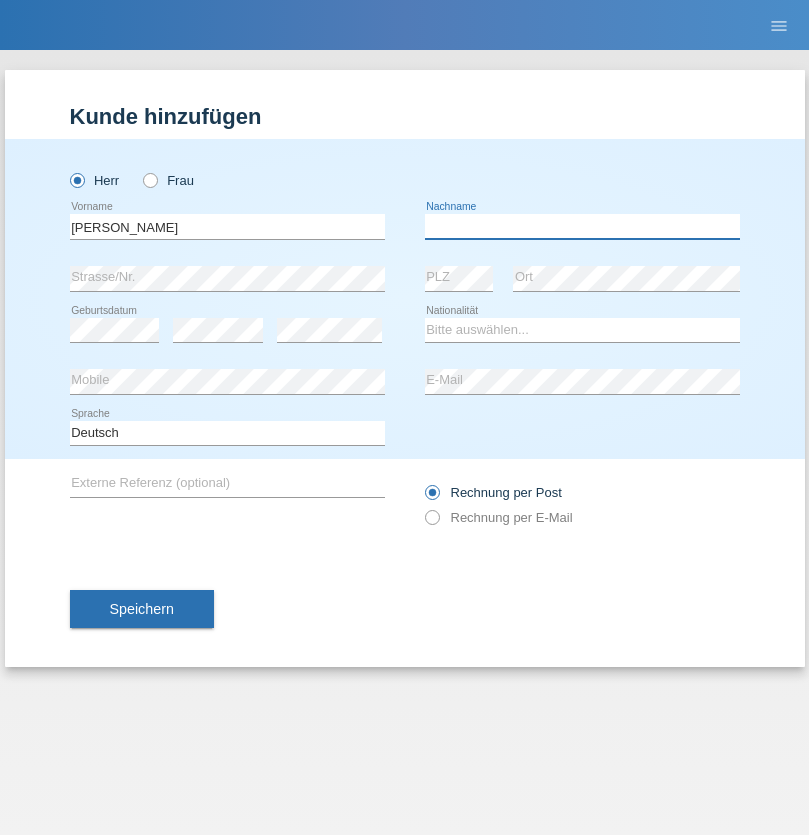 click at bounding box center [582, 226] 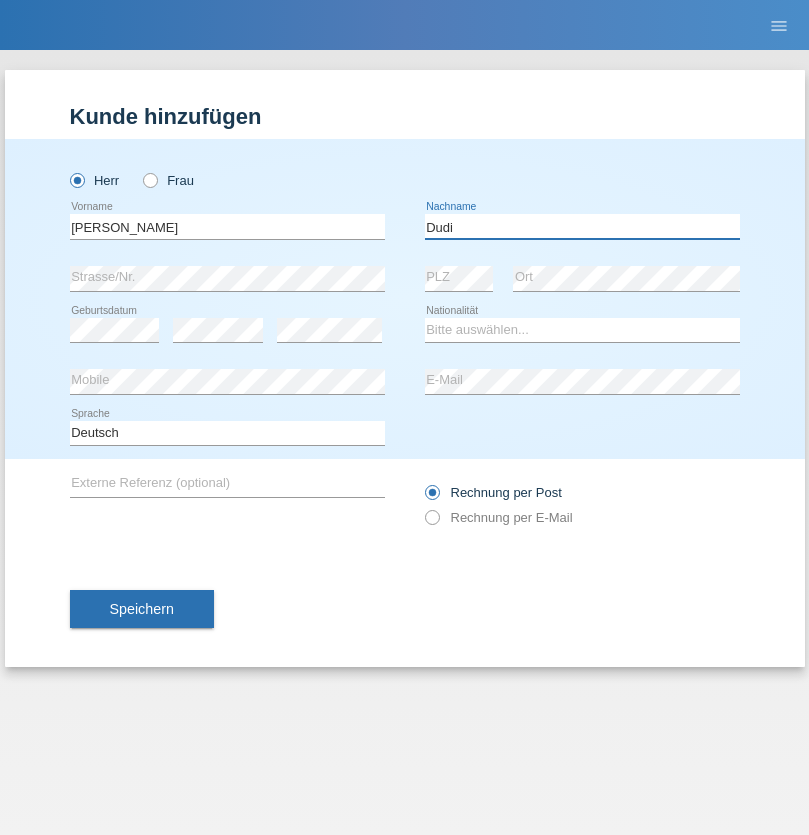 type on "Dudi" 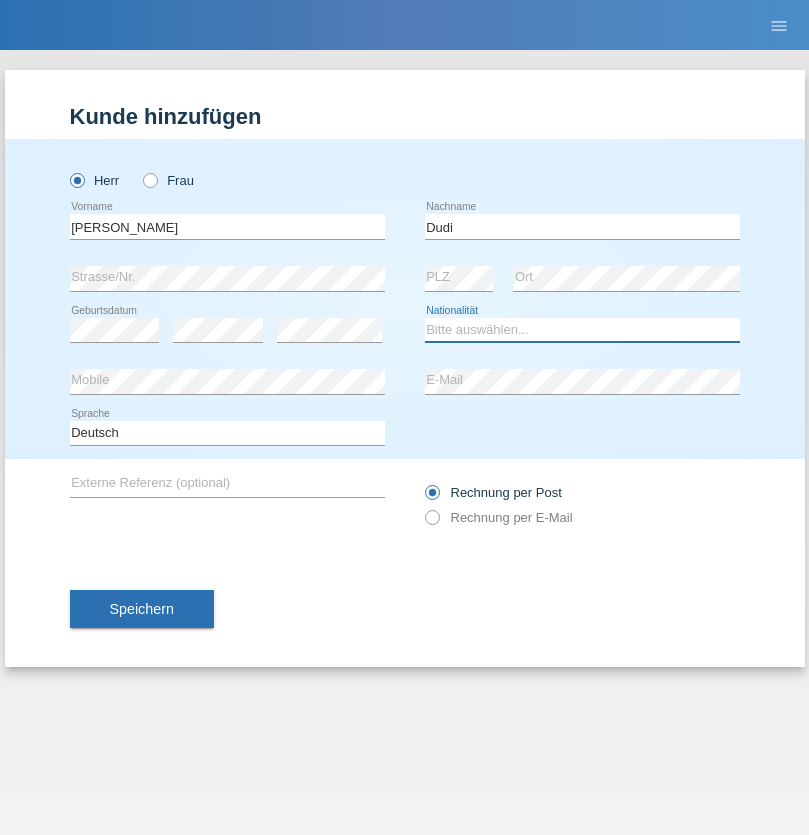 select on "SK" 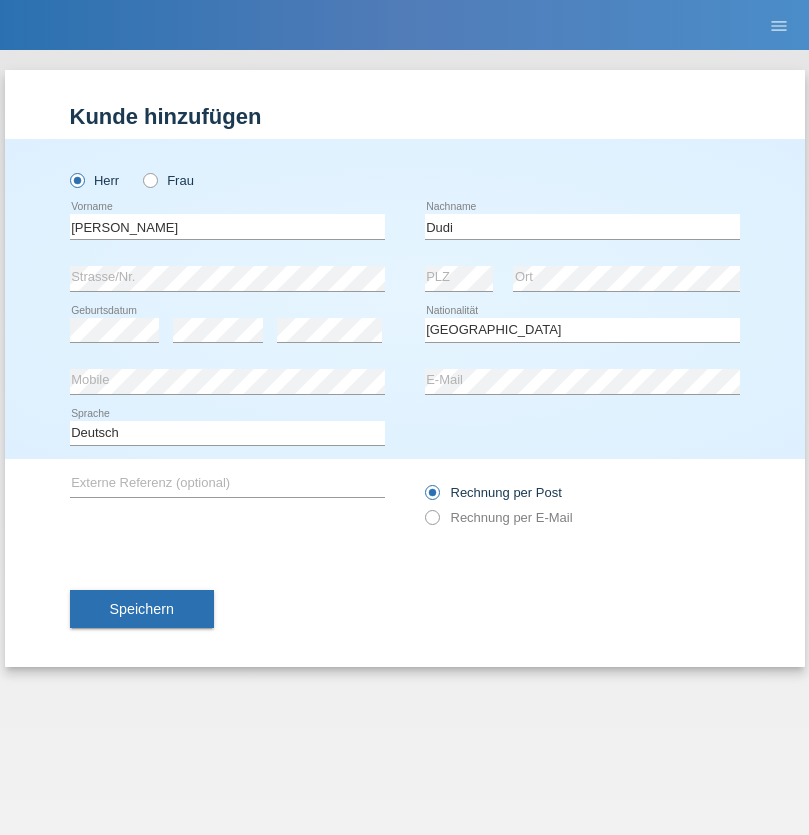 select on "C" 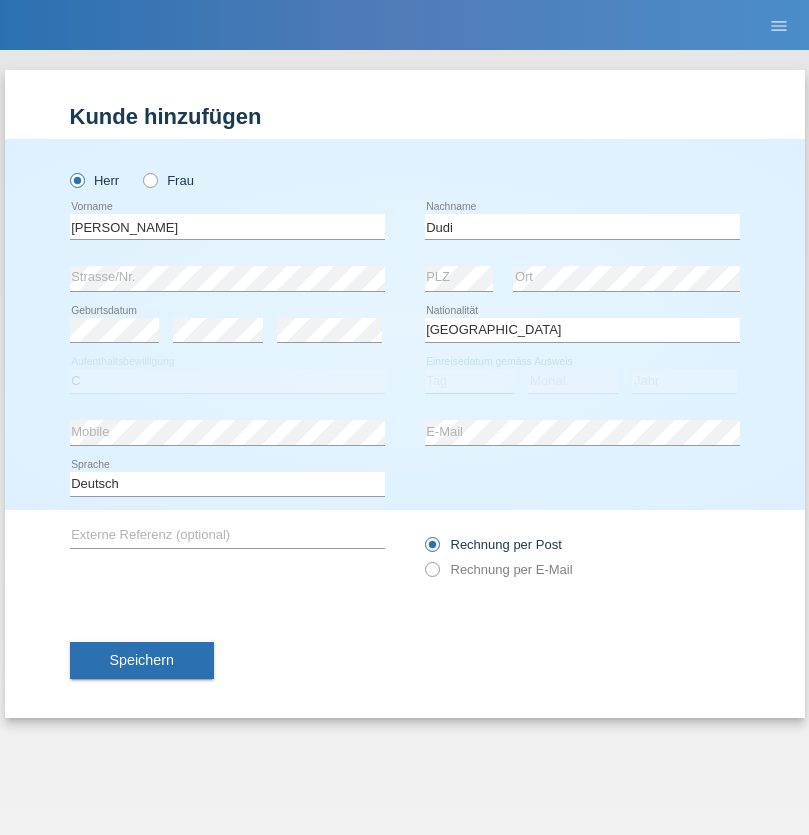 select on "25" 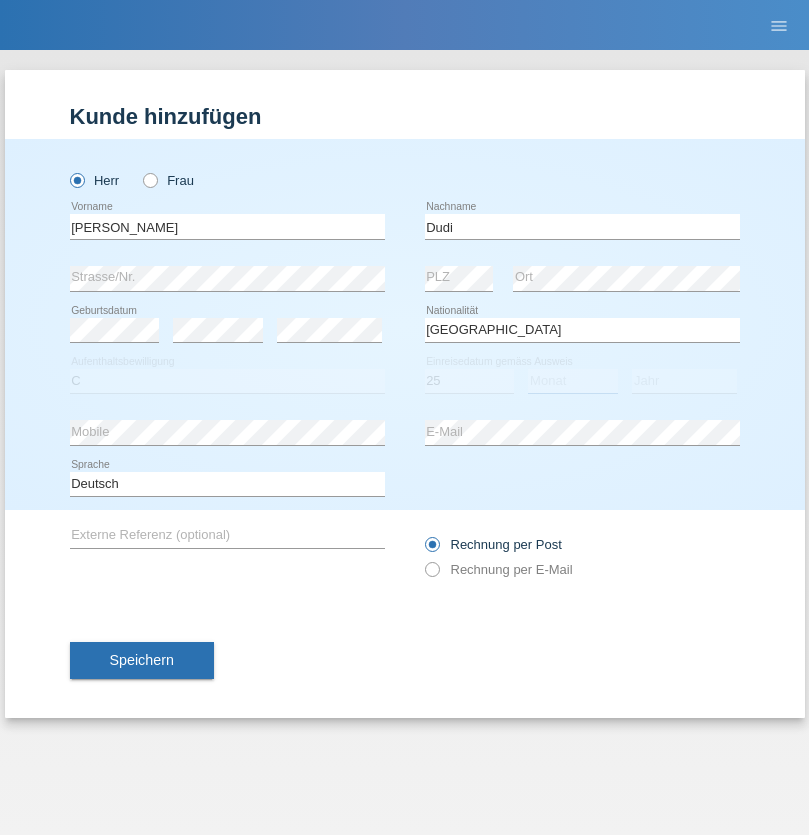 select on "05" 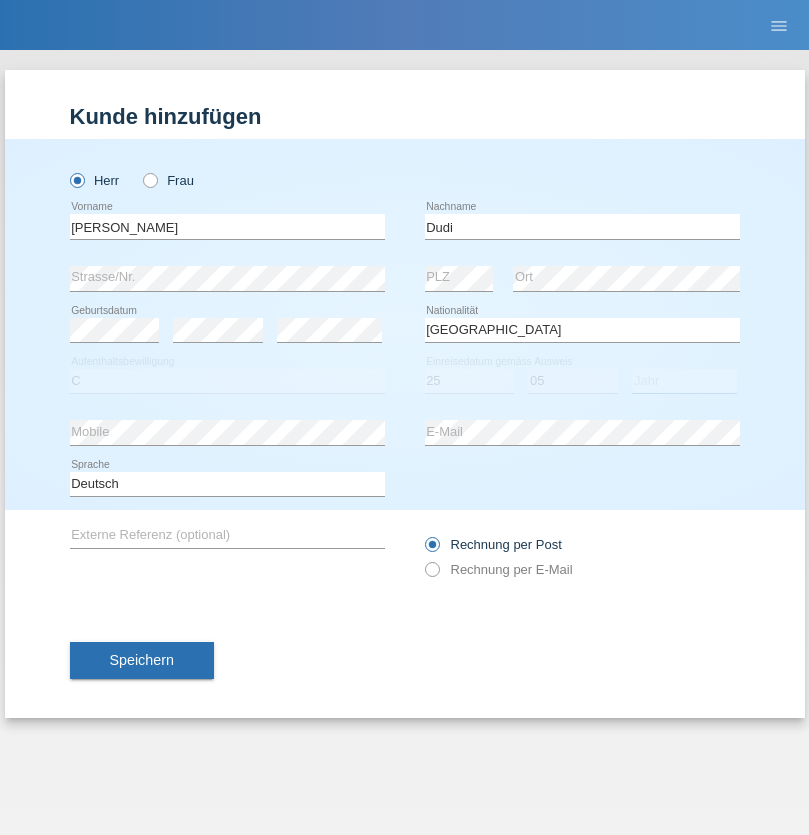 select on "2021" 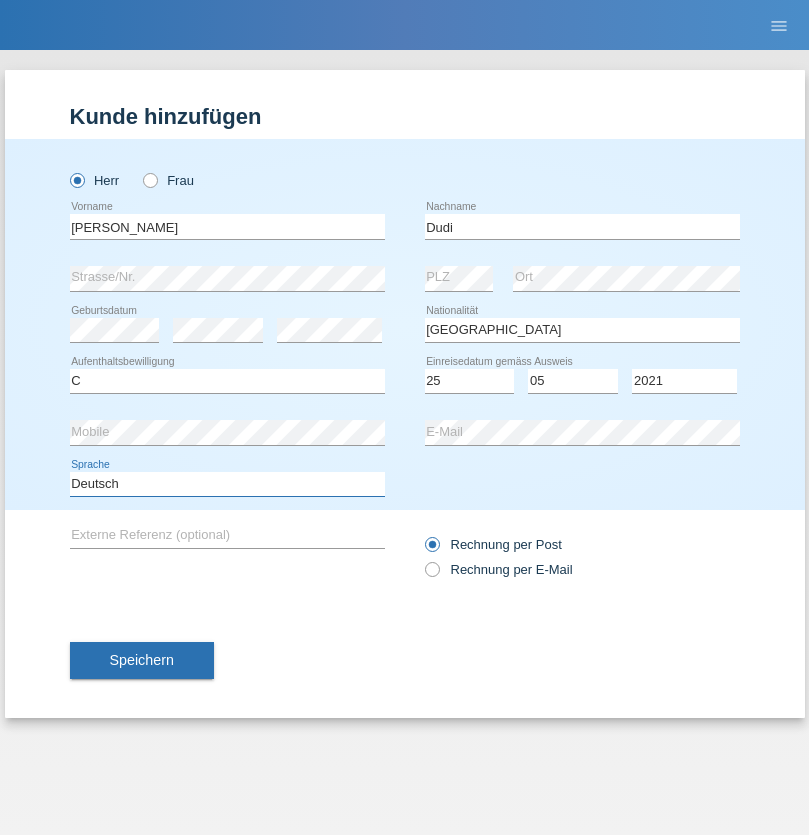 select on "en" 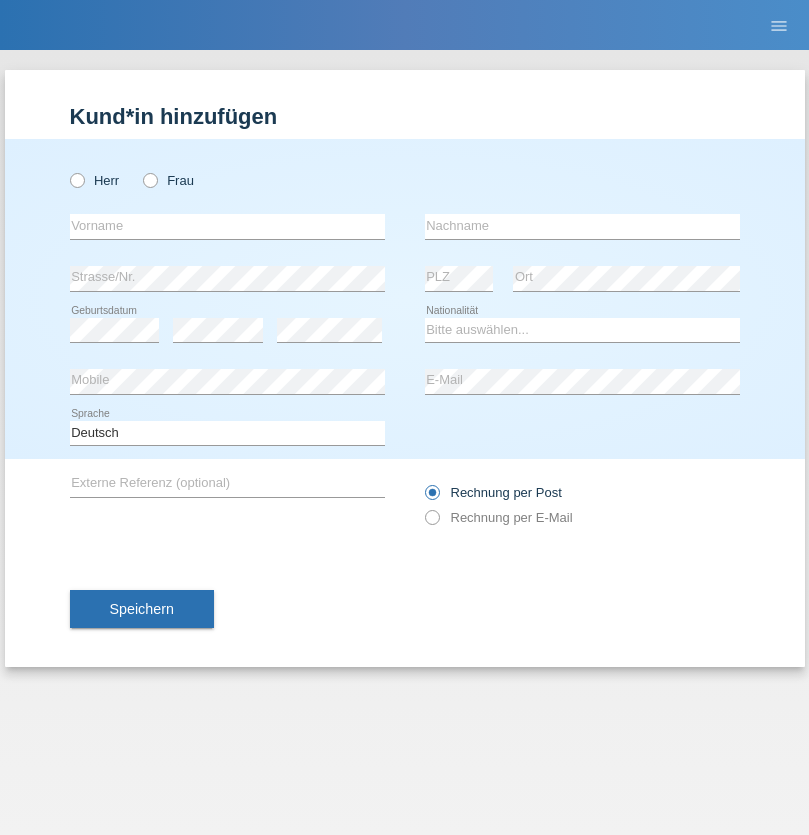 scroll, scrollTop: 0, scrollLeft: 0, axis: both 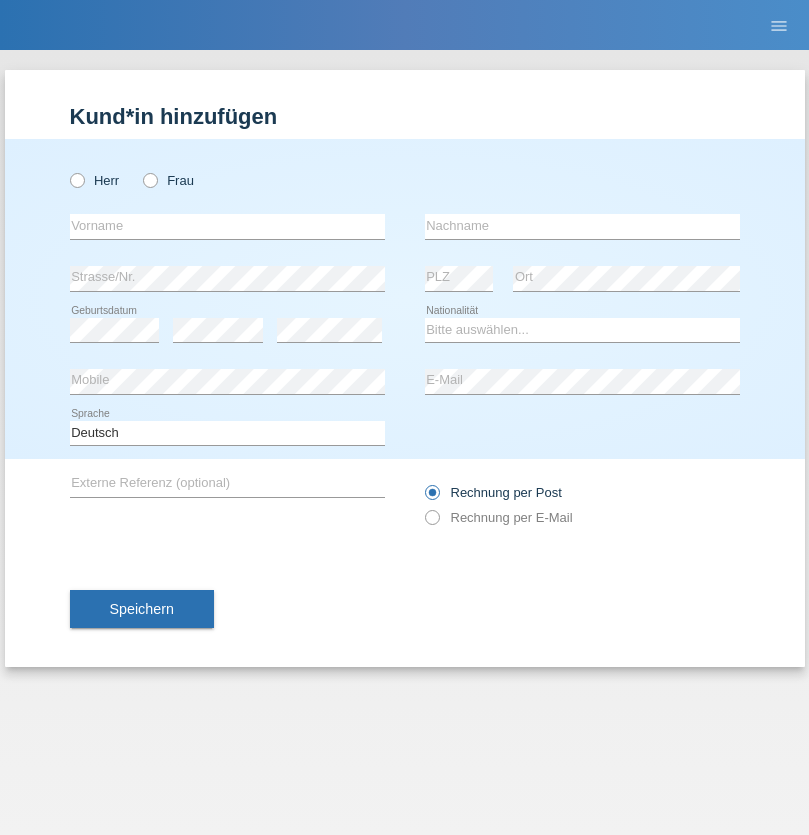 radio on "true" 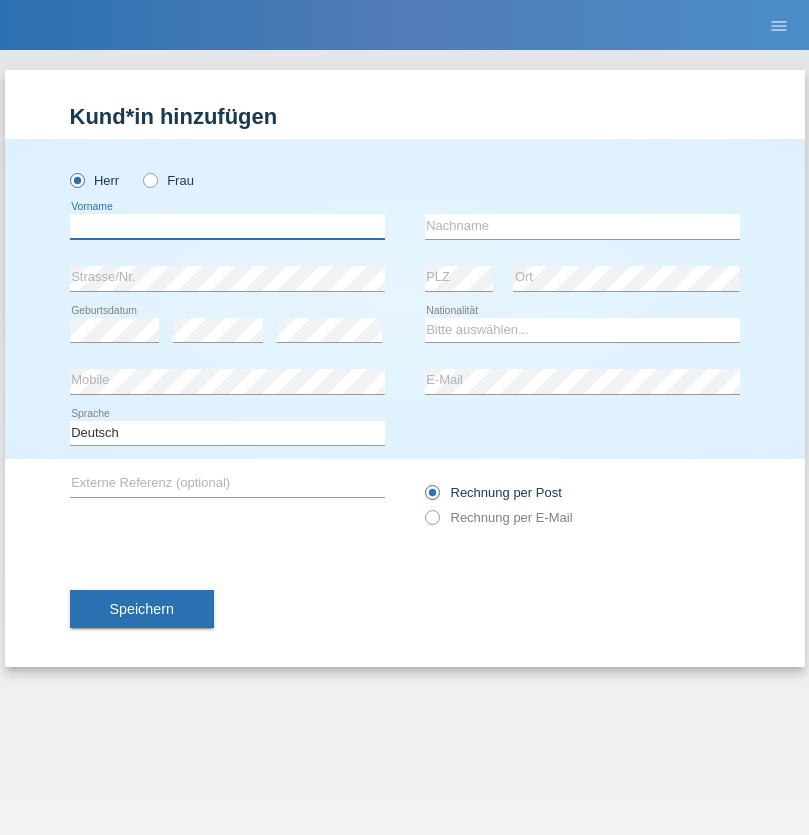 click at bounding box center (227, 226) 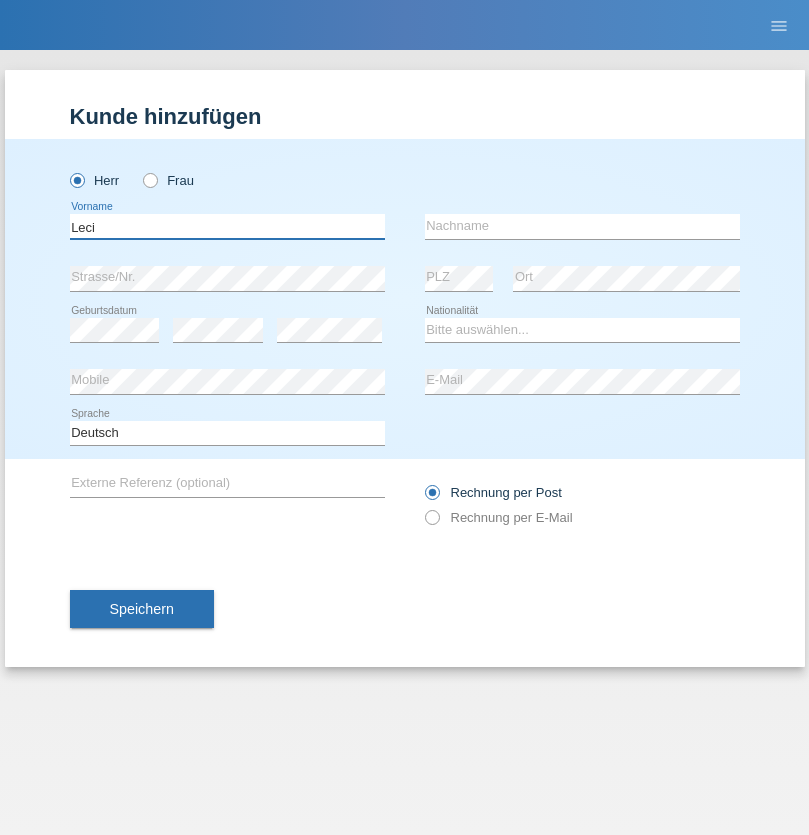 type on "Leci" 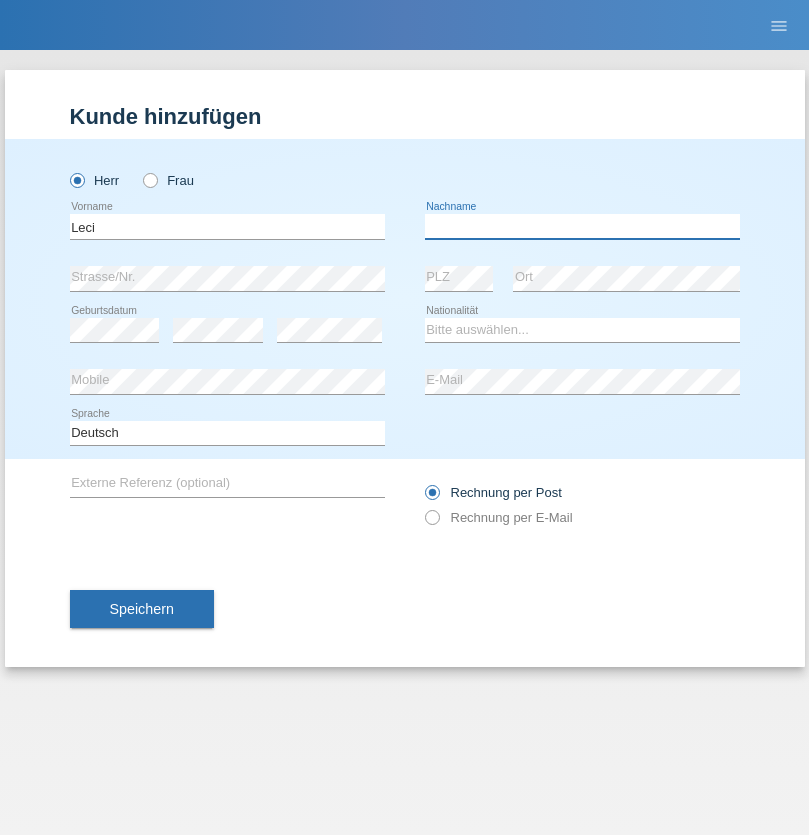 click at bounding box center (582, 226) 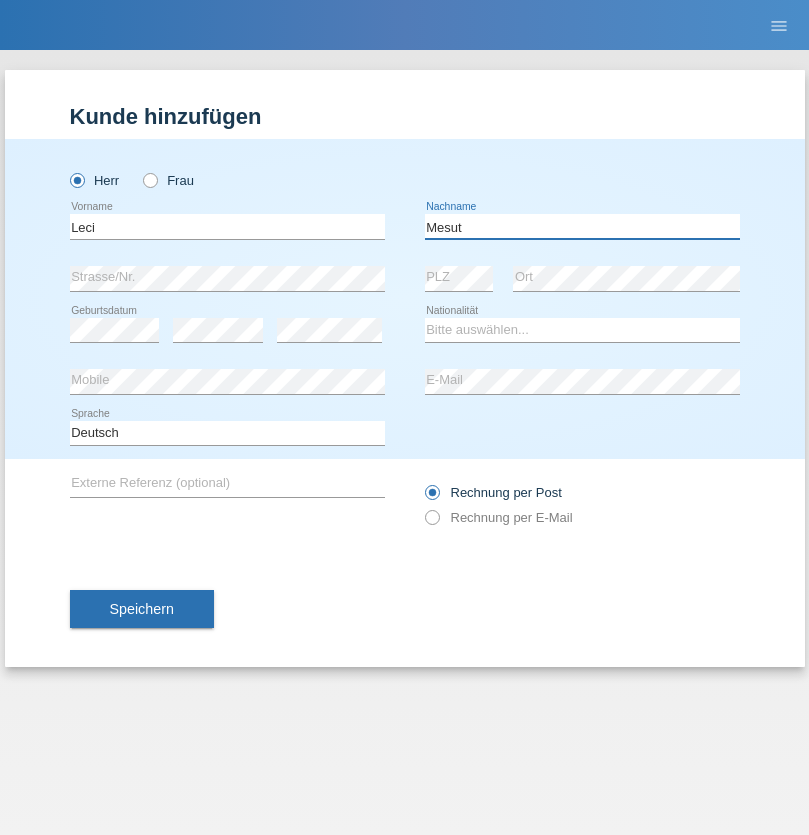 type on "Mesut" 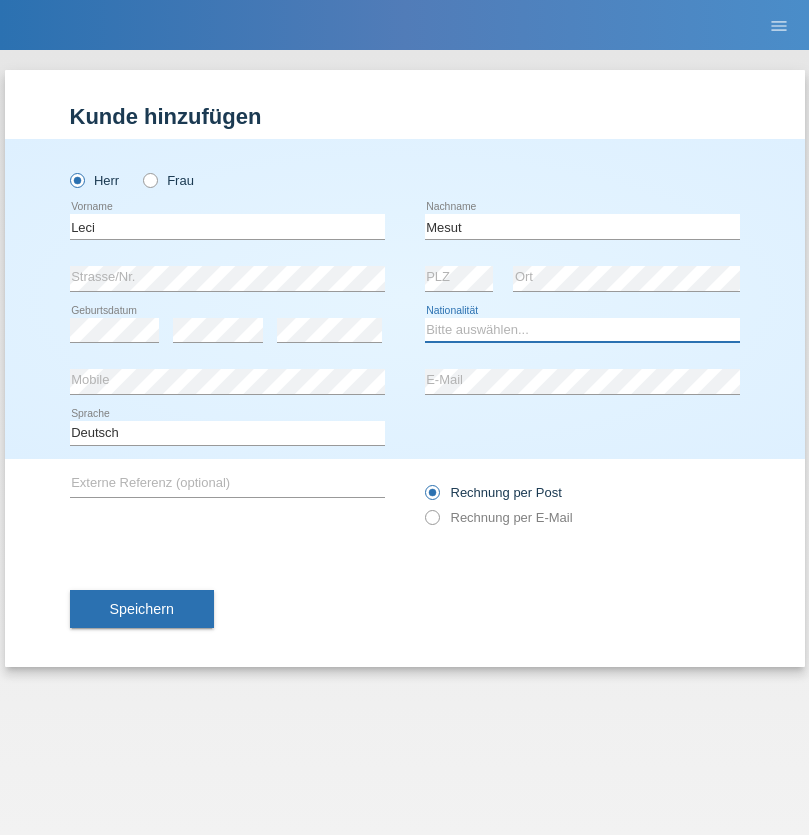 select on "XK" 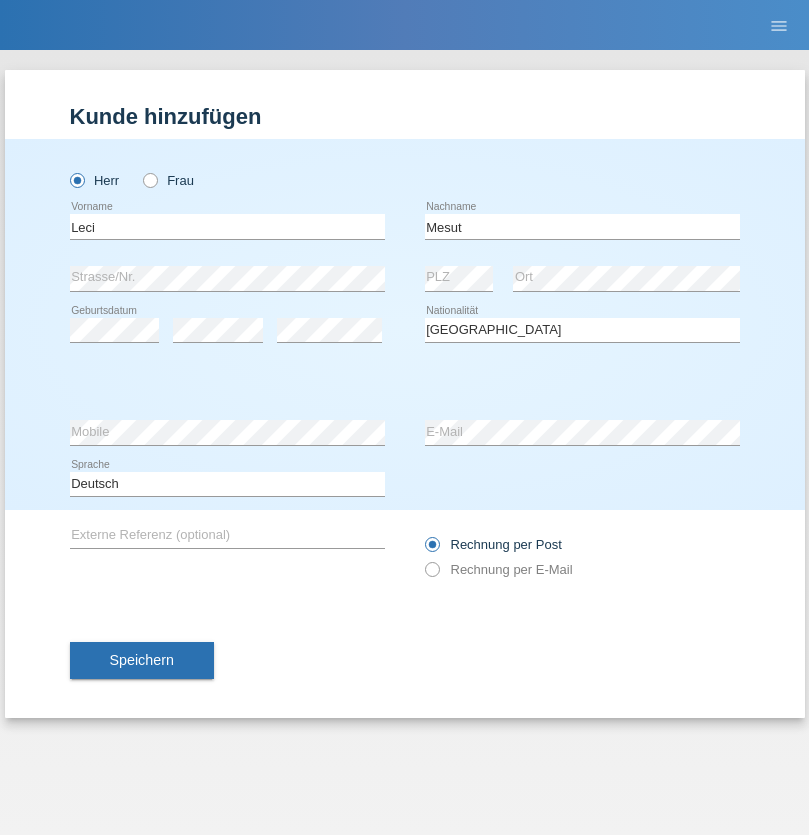 select on "C" 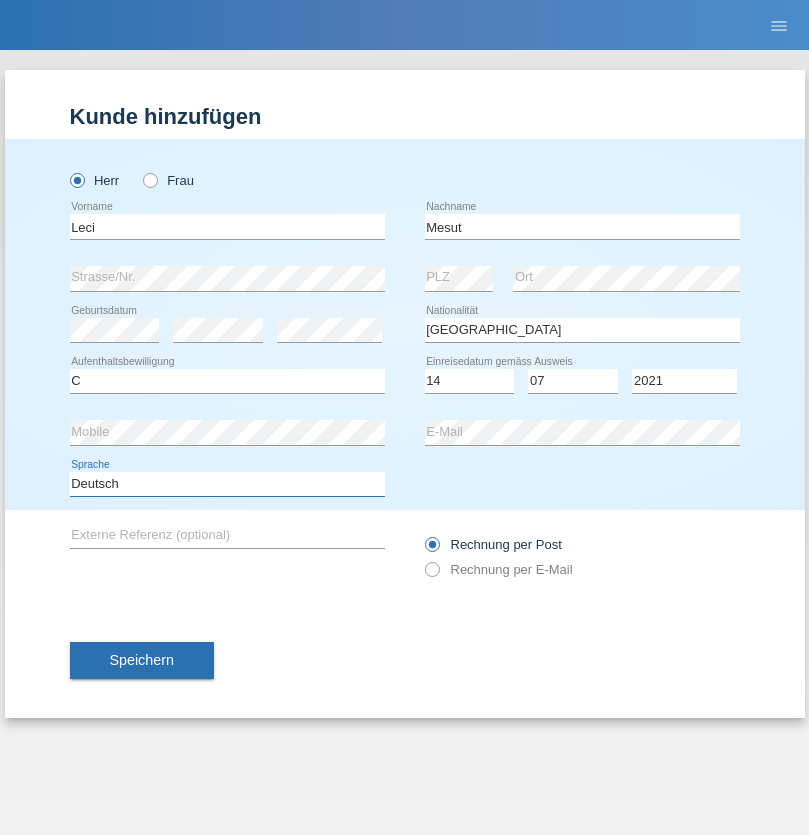 select on "en" 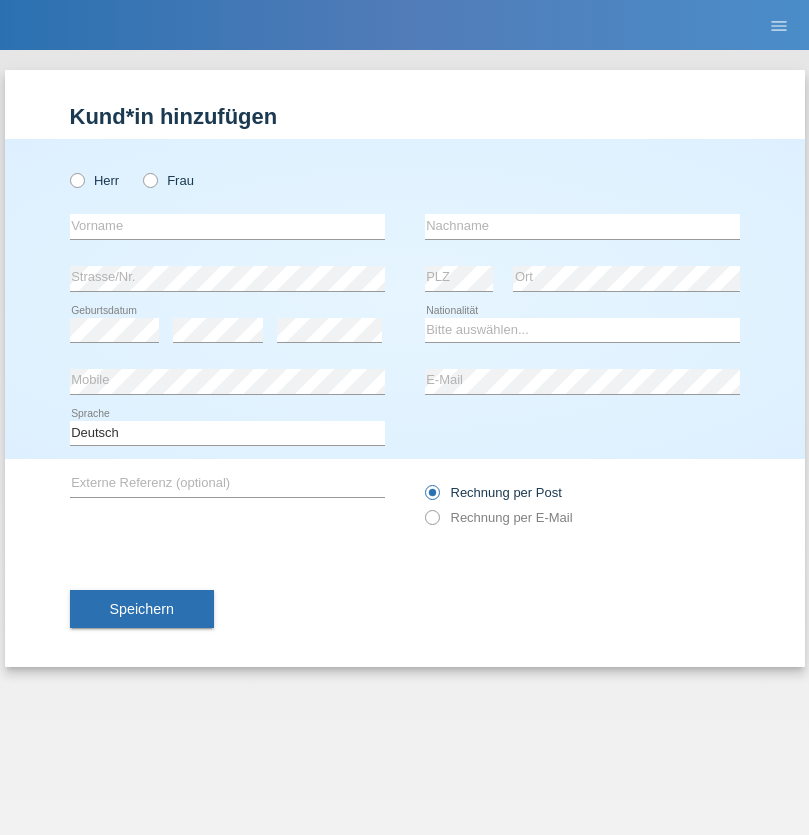 scroll, scrollTop: 0, scrollLeft: 0, axis: both 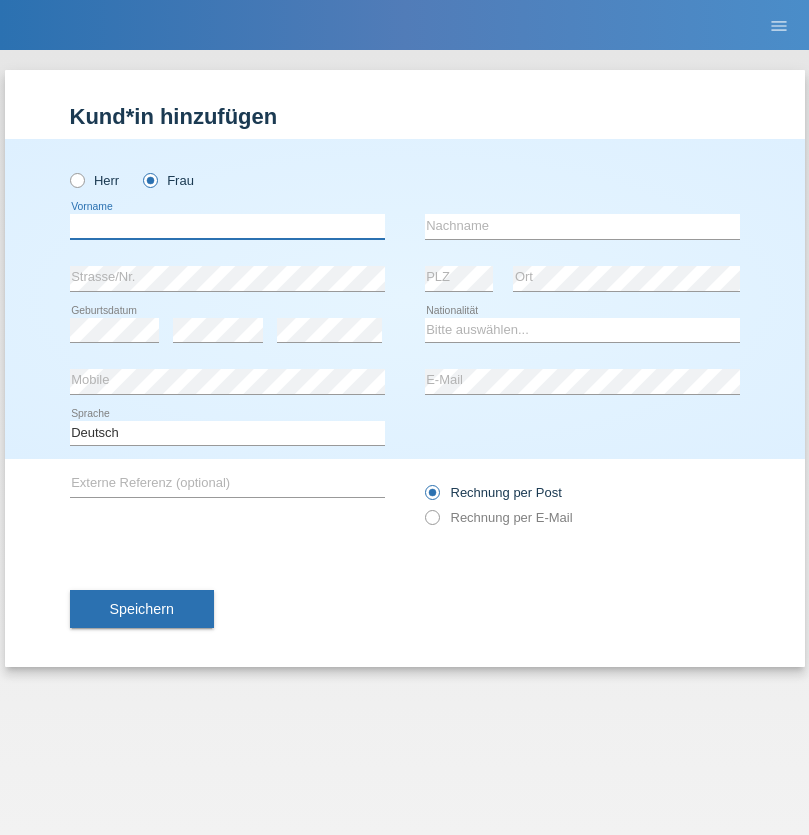 click at bounding box center (227, 226) 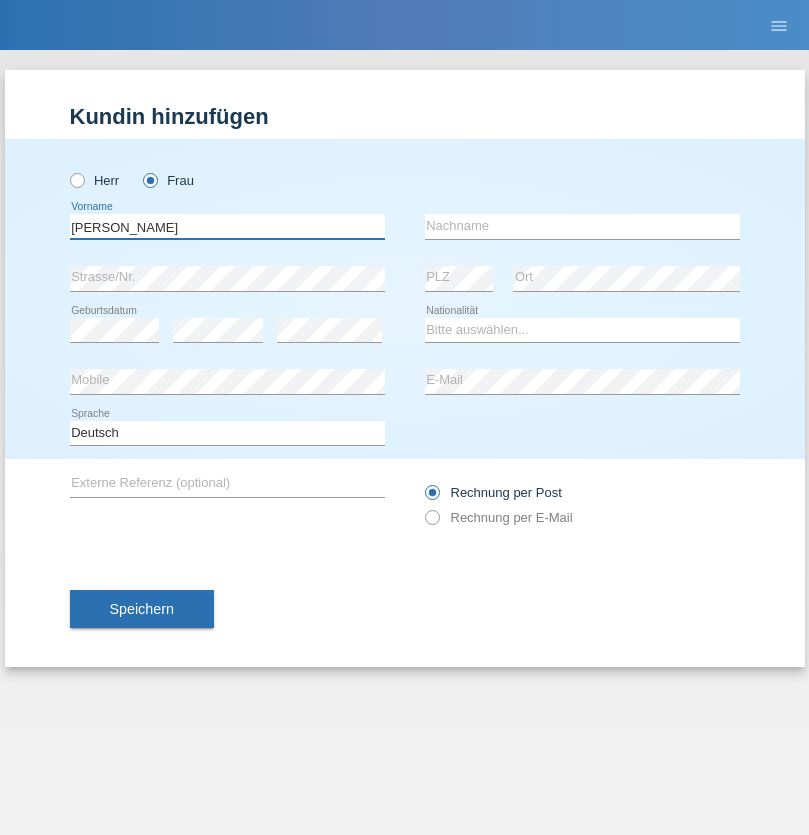 type on "[PERSON_NAME]" 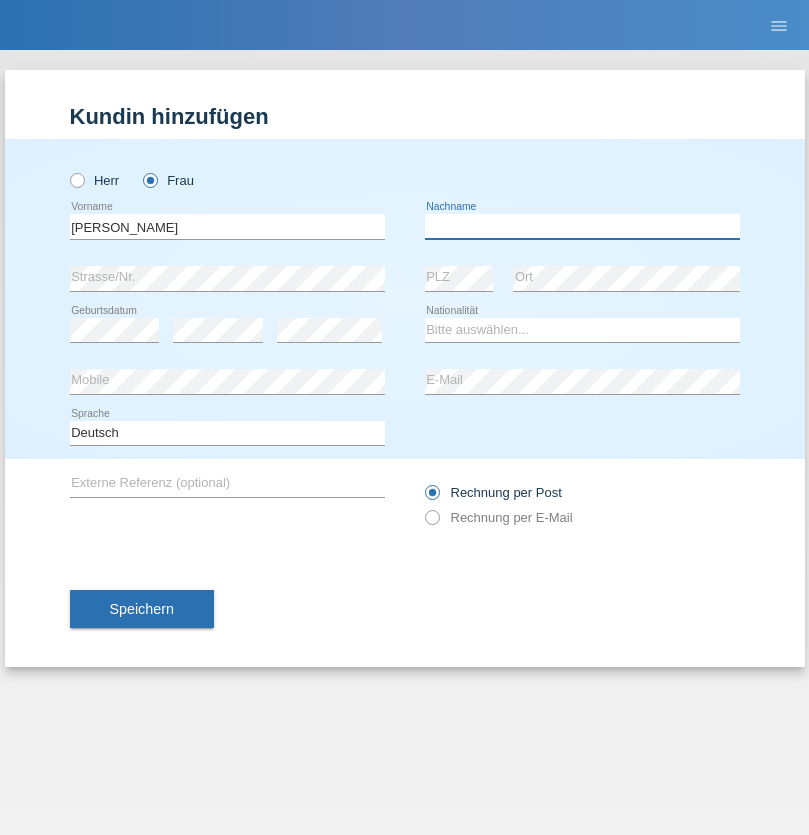 click at bounding box center (582, 226) 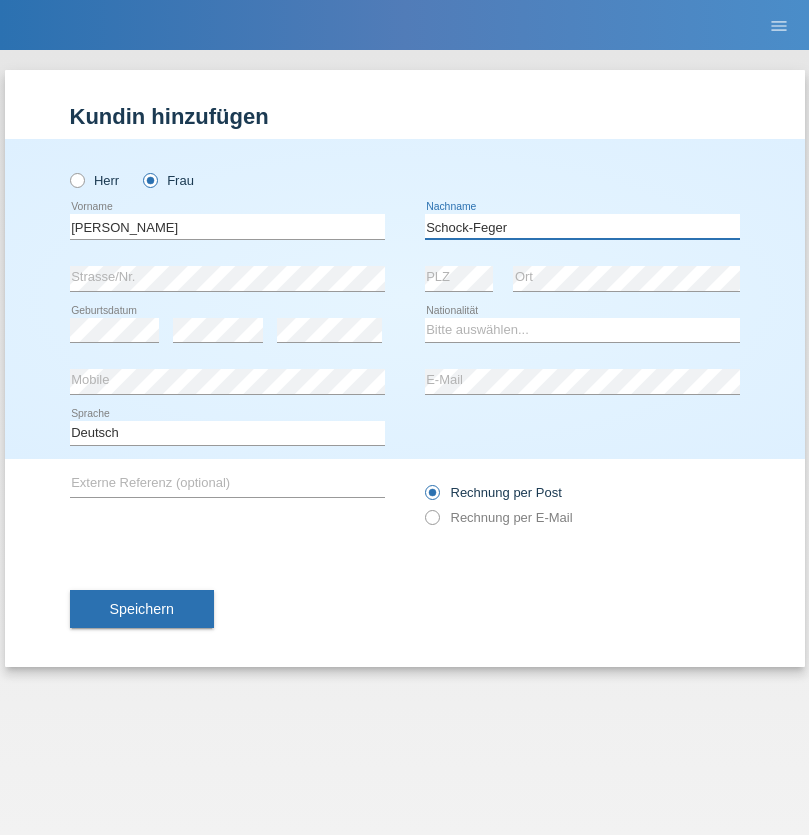 type on "Schock-Feger" 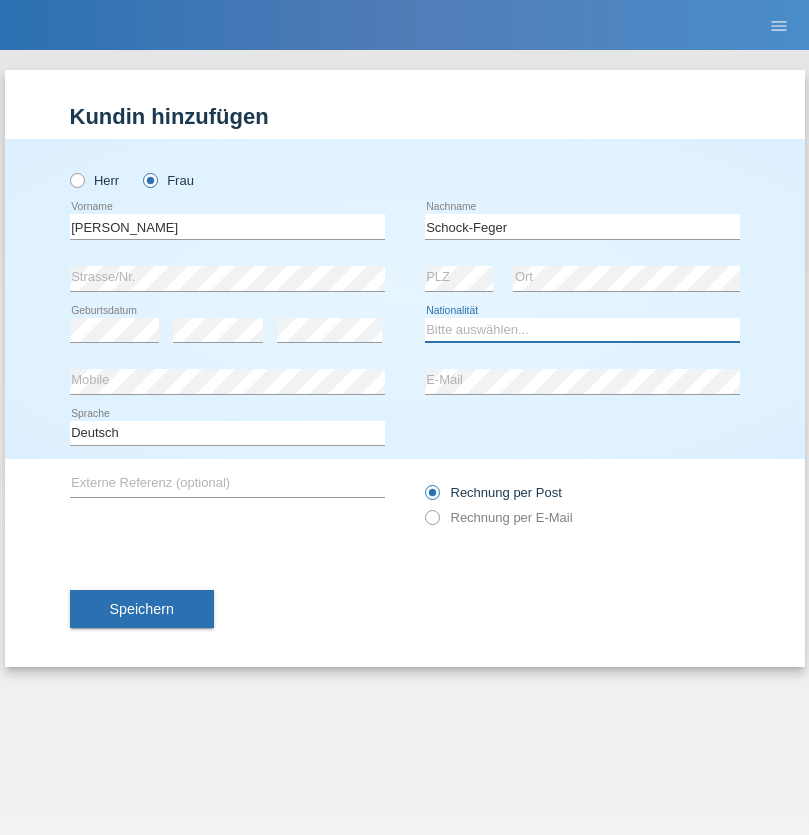 select on "CH" 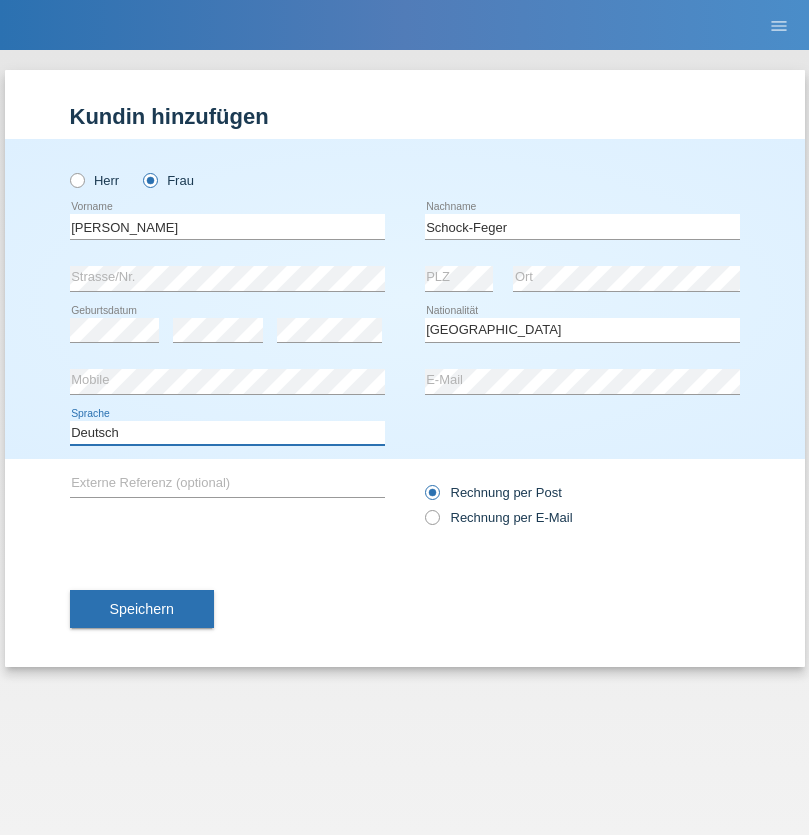 select on "en" 